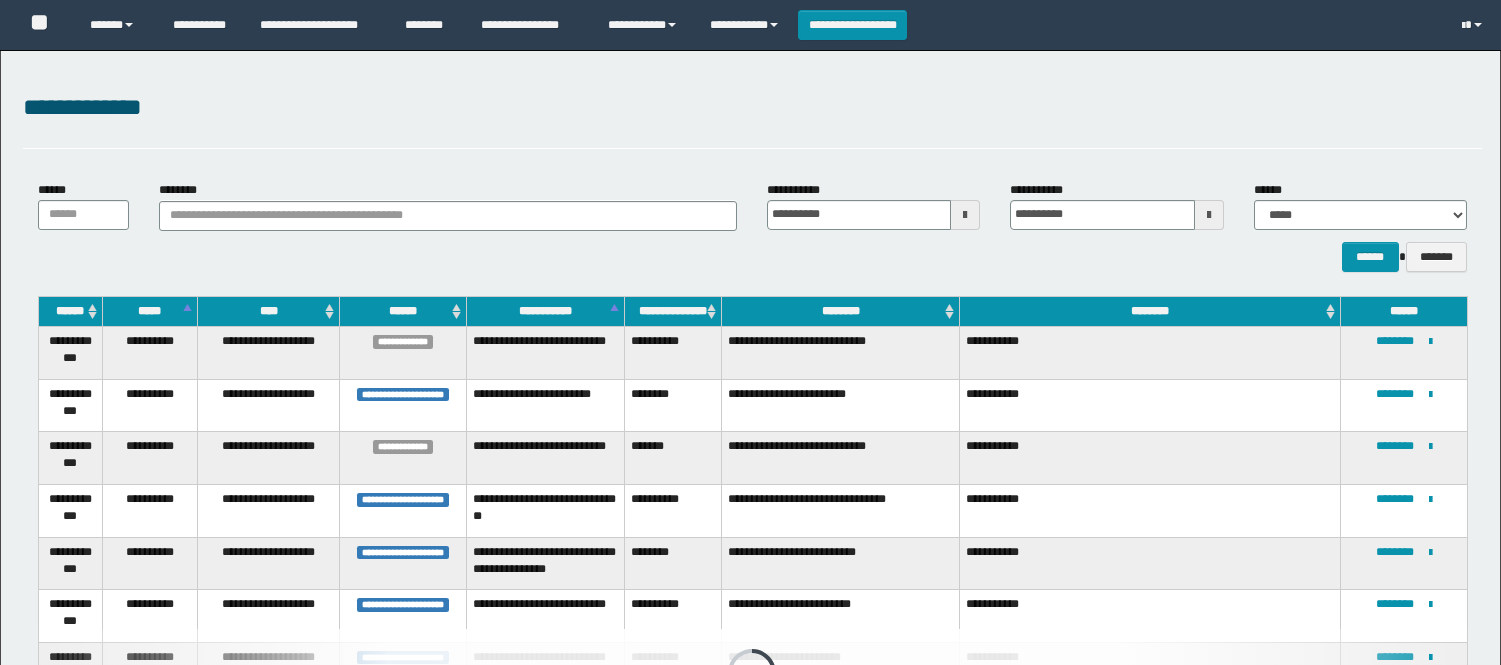 scroll, scrollTop: 502, scrollLeft: 0, axis: vertical 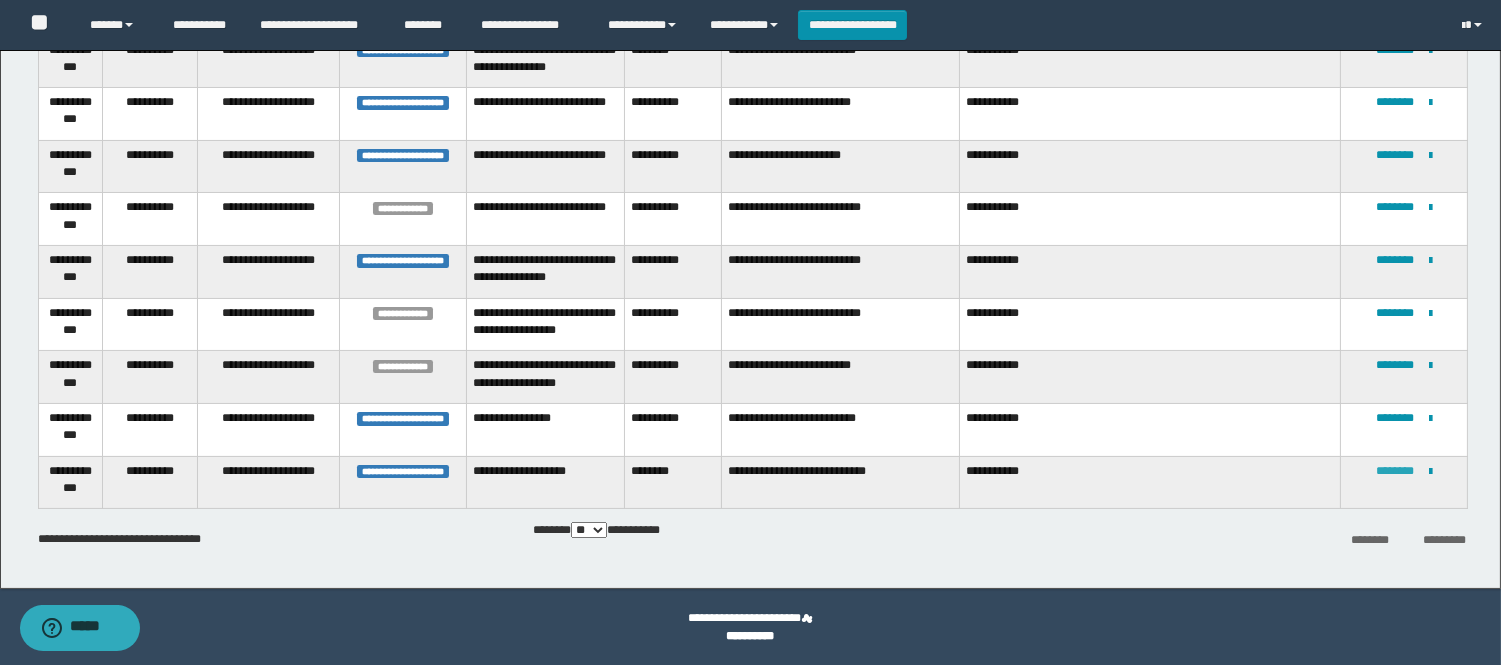 click on "********" at bounding box center (1395, 471) 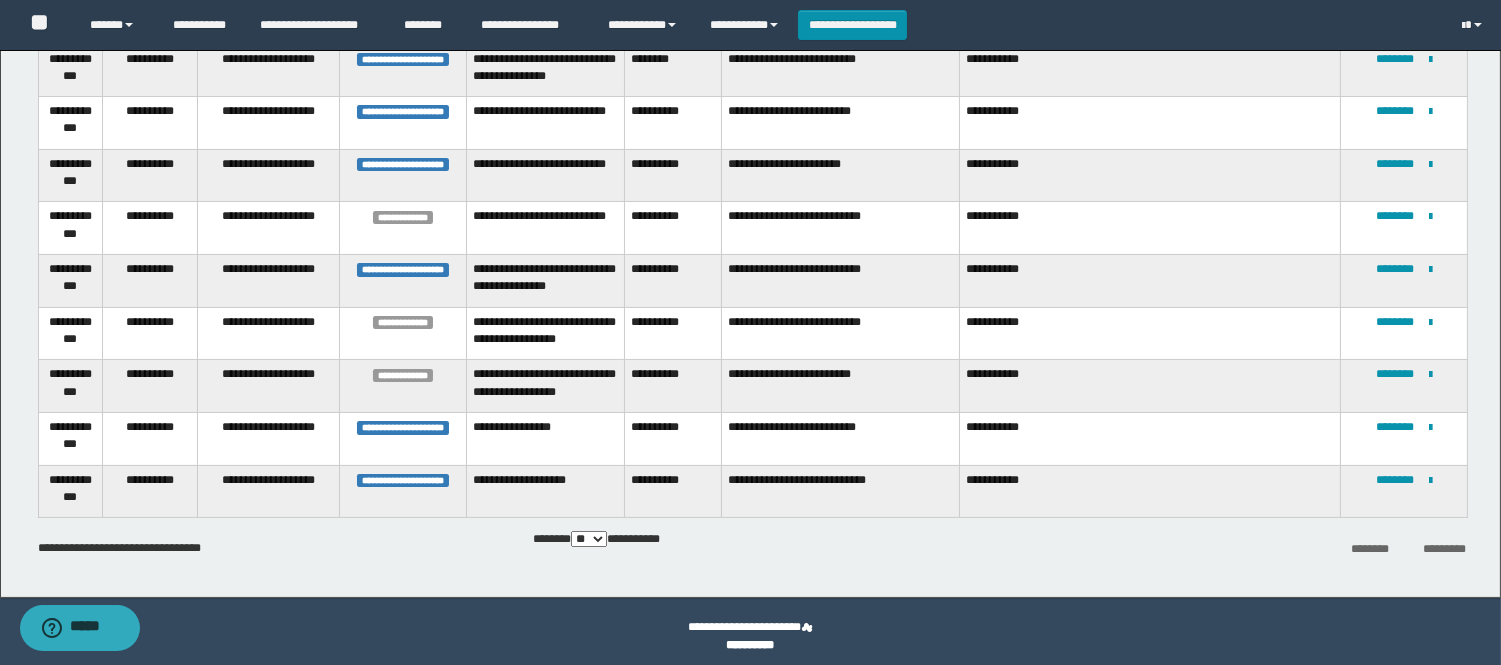 scroll, scrollTop: 502, scrollLeft: 0, axis: vertical 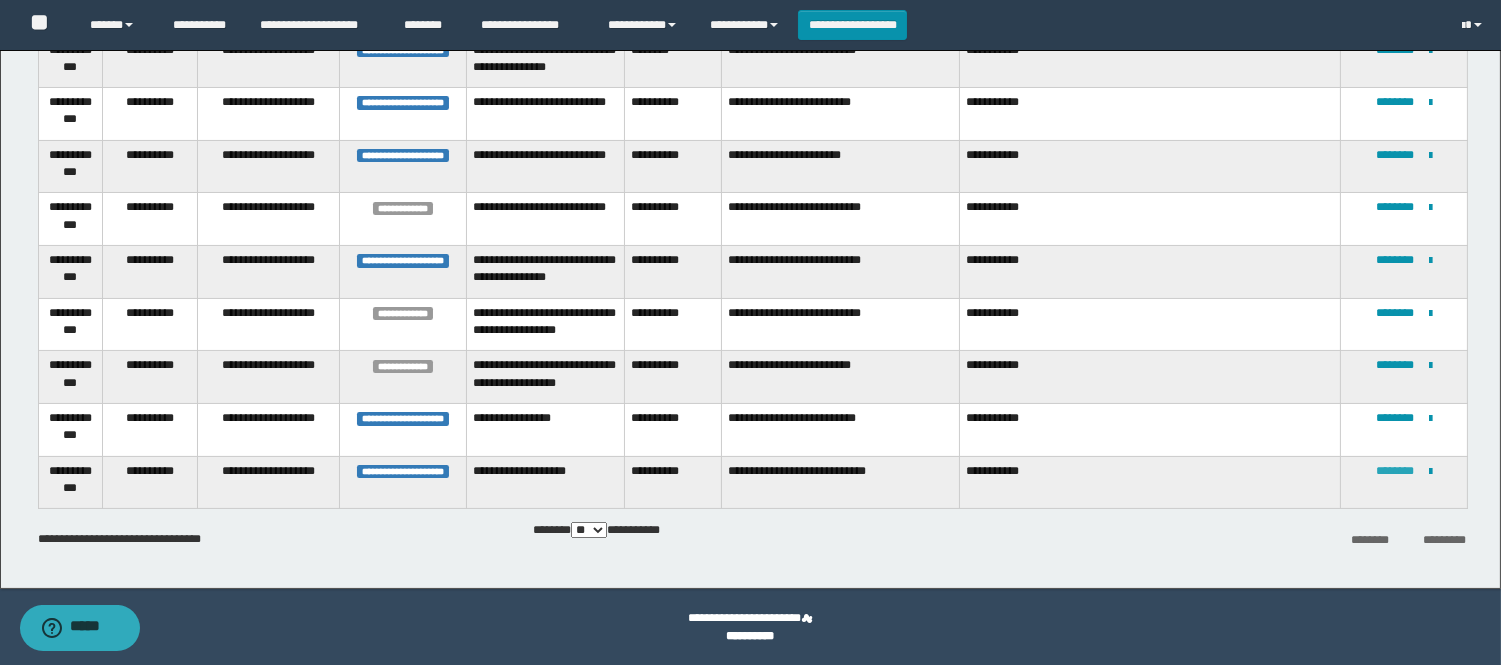 click on "********" at bounding box center [1395, 471] 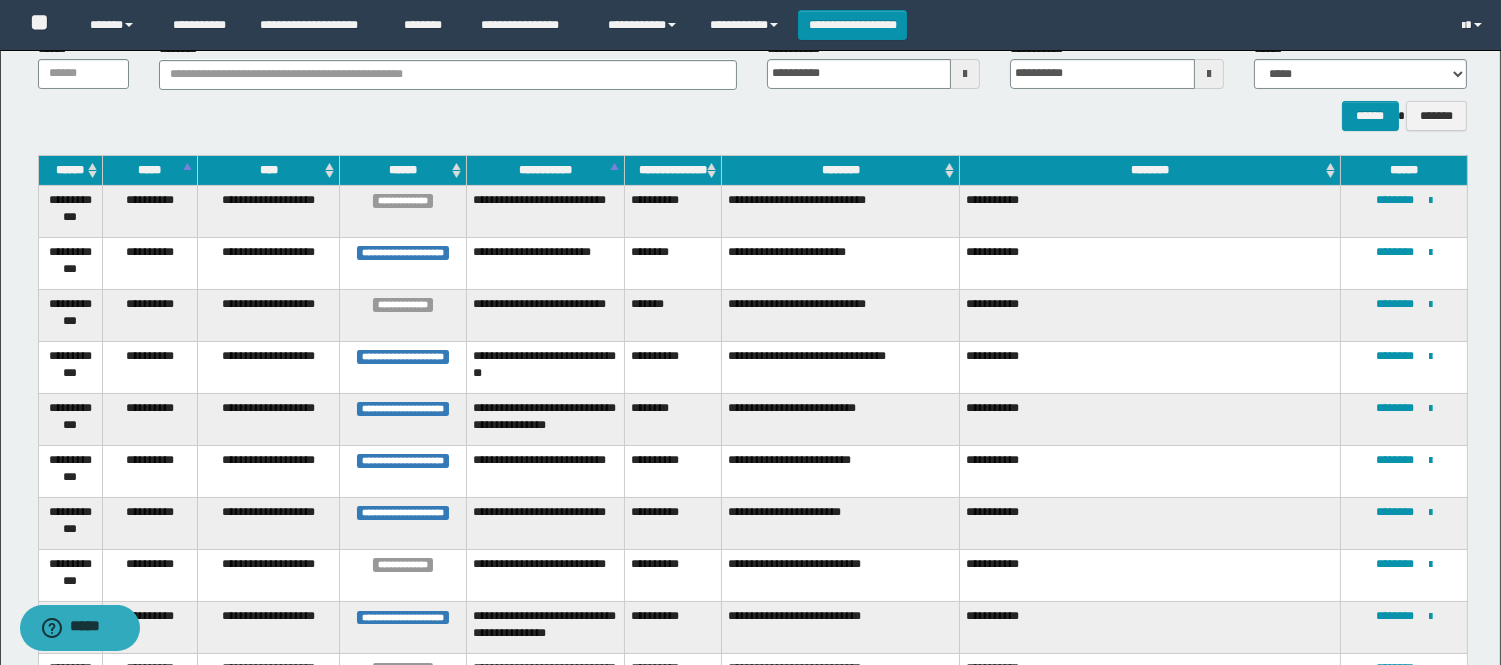 scroll, scrollTop: 391, scrollLeft: 0, axis: vertical 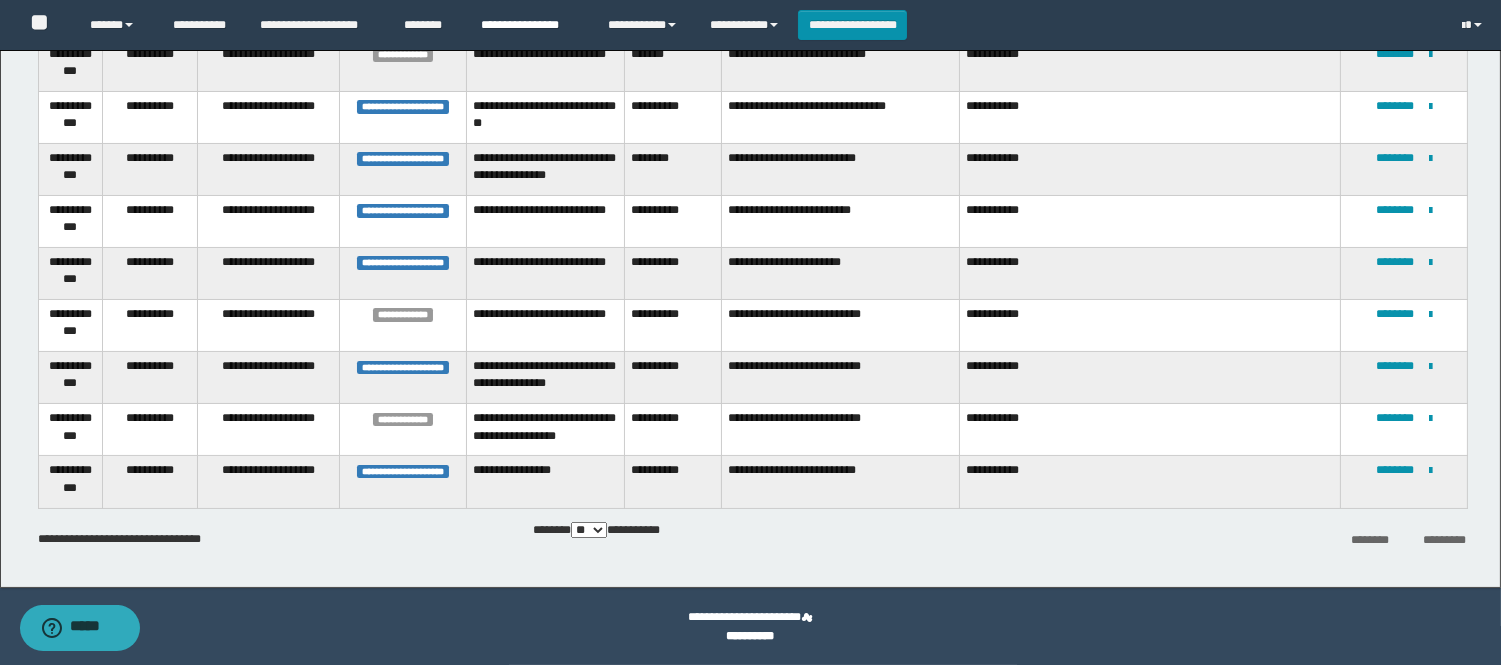 click on "**********" at bounding box center (529, 25) 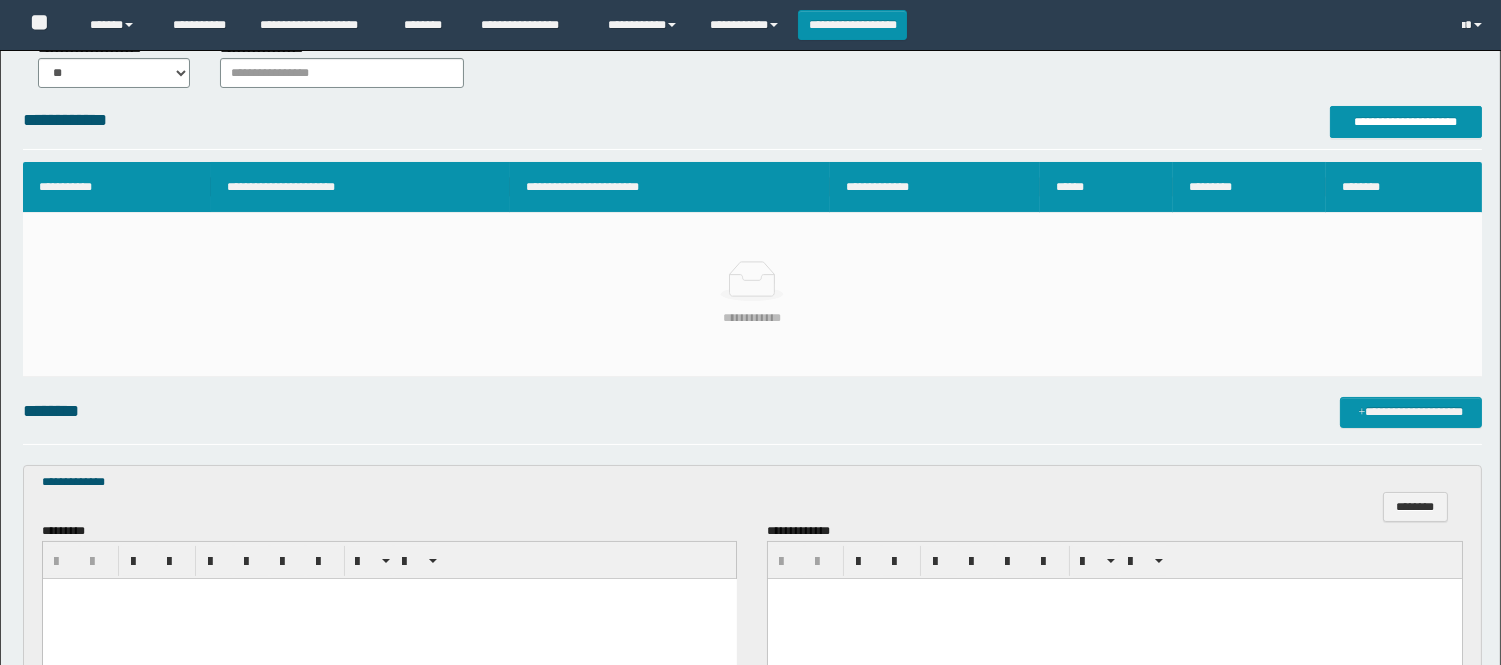 scroll, scrollTop: 335, scrollLeft: 0, axis: vertical 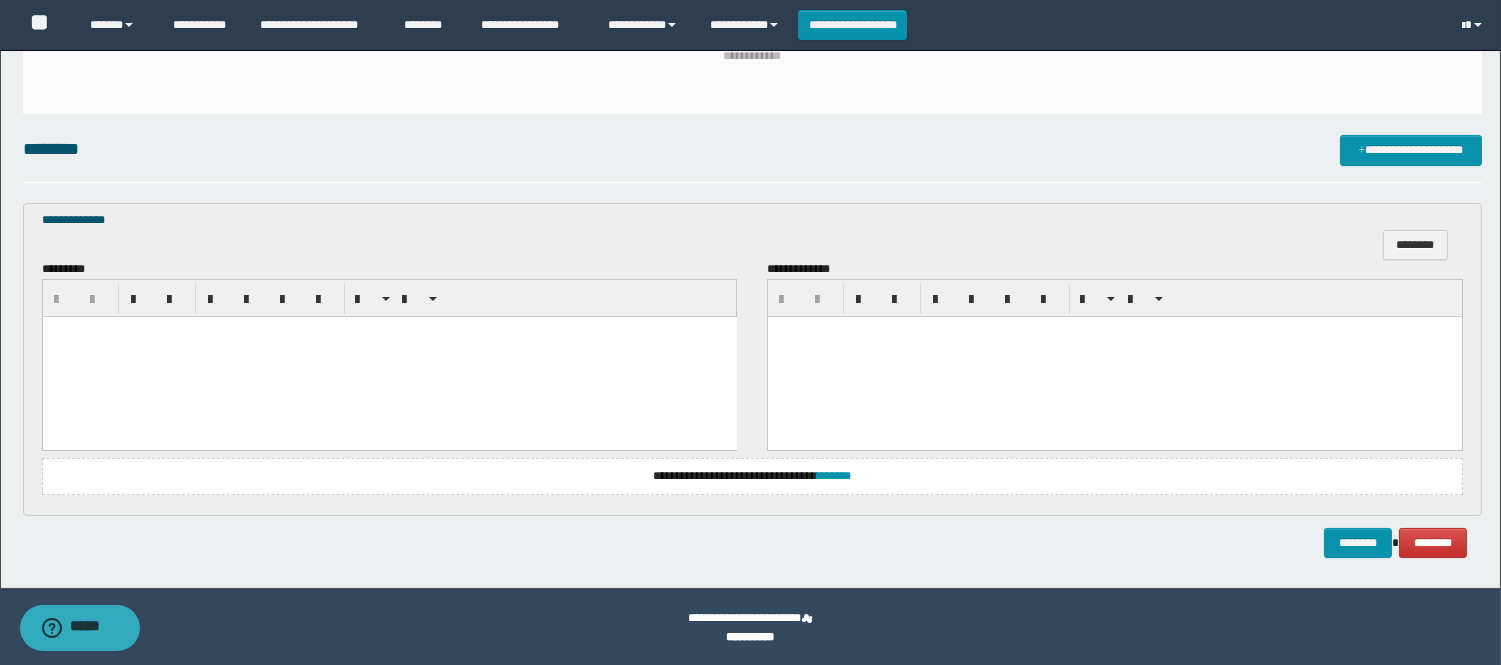 click at bounding box center [389, 356] 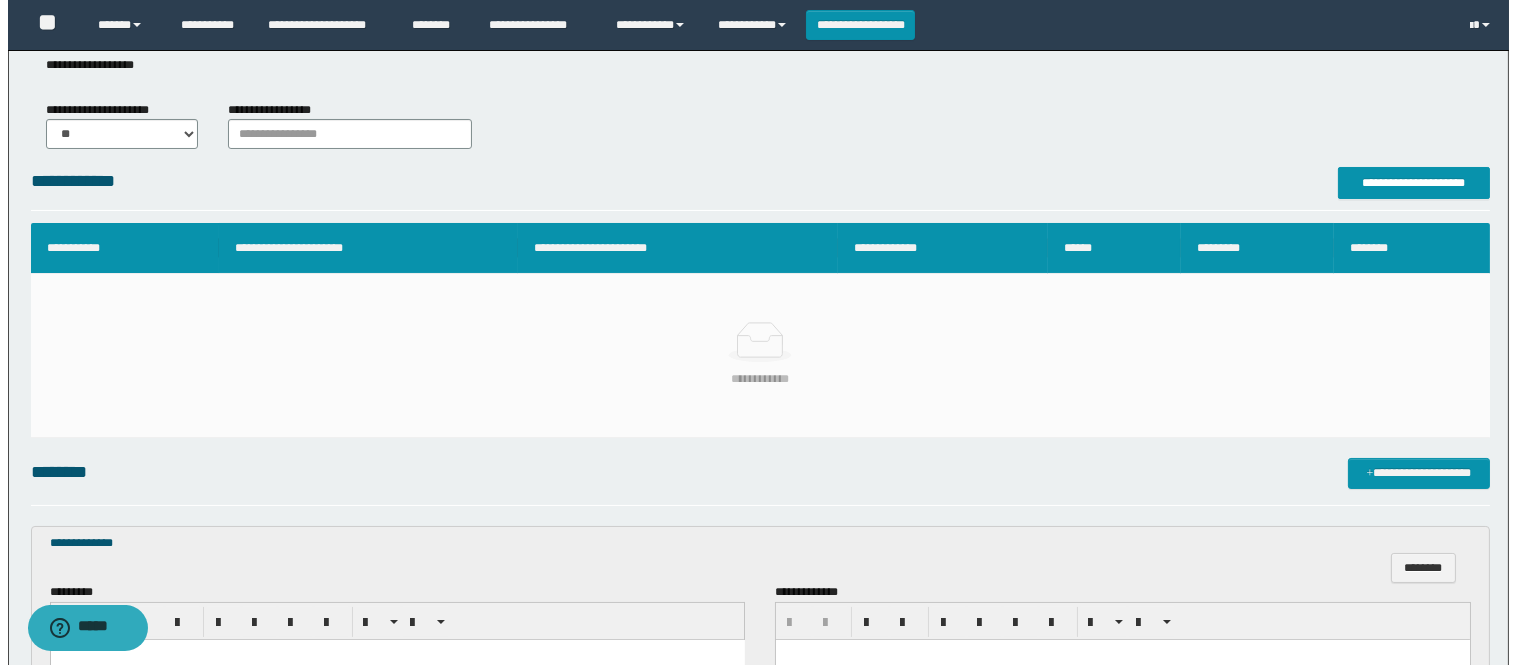 scroll, scrollTop: 194, scrollLeft: 0, axis: vertical 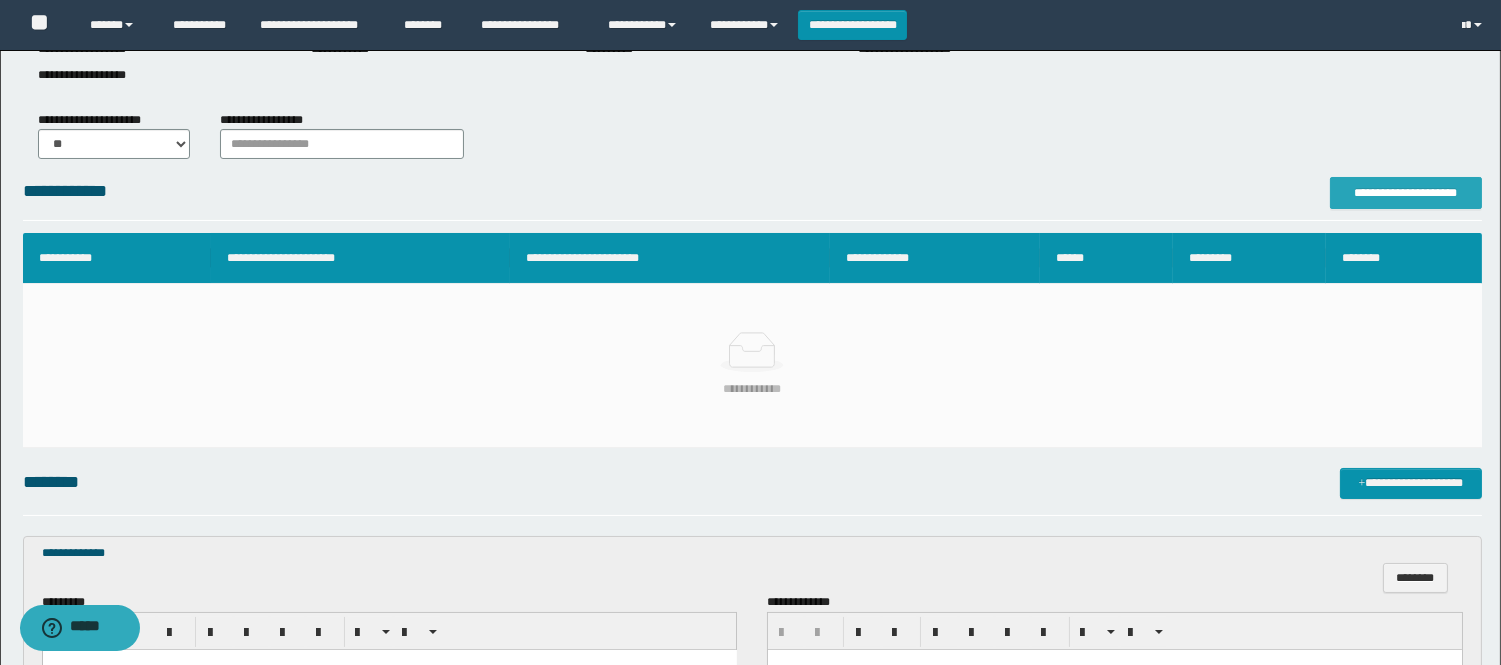 click on "**********" at bounding box center (1406, 193) 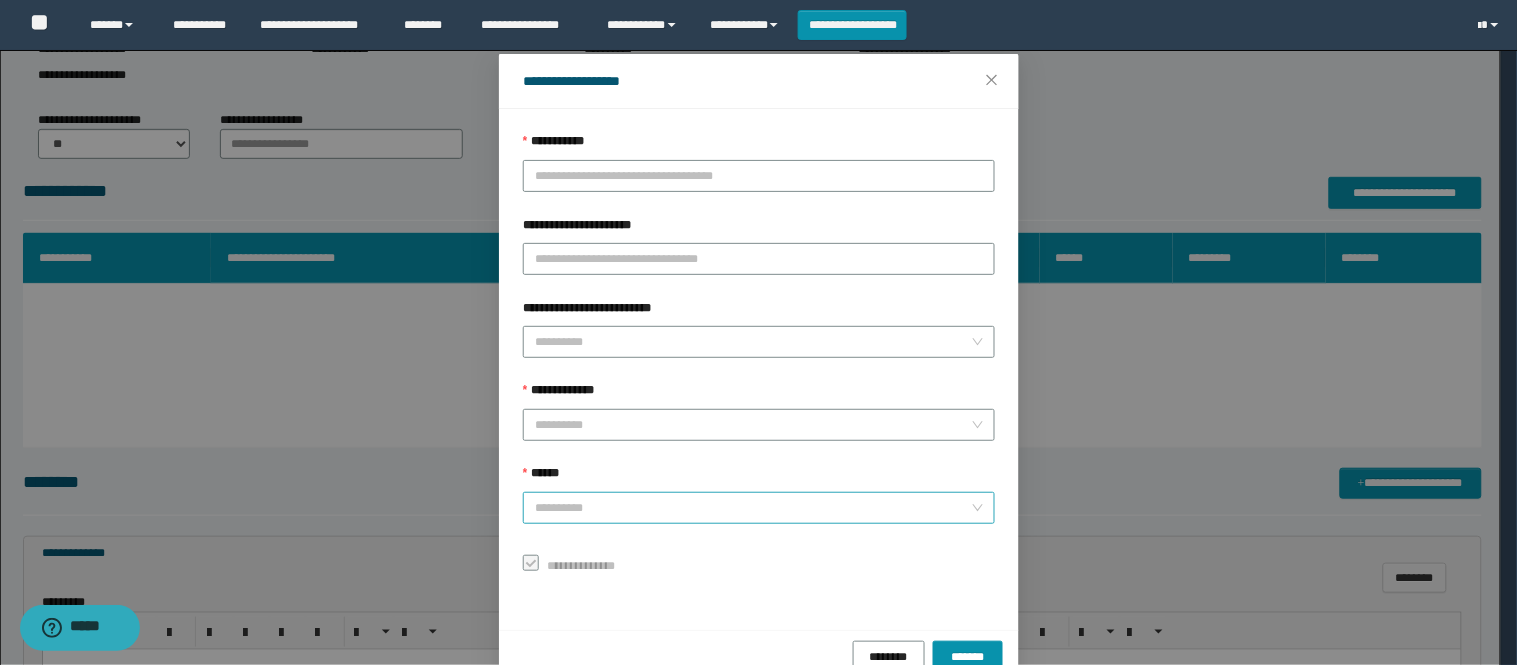 scroll, scrollTop: 87, scrollLeft: 0, axis: vertical 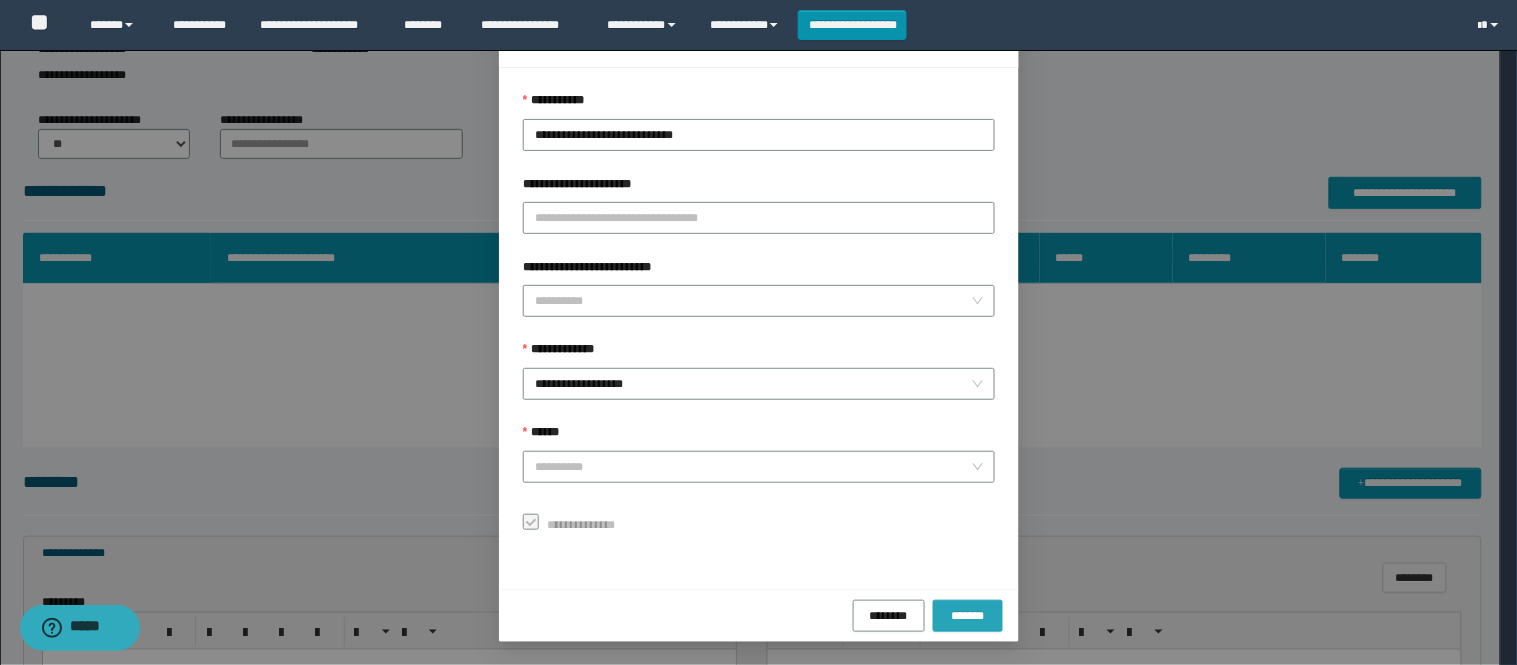 click on "*******" at bounding box center (968, 615) 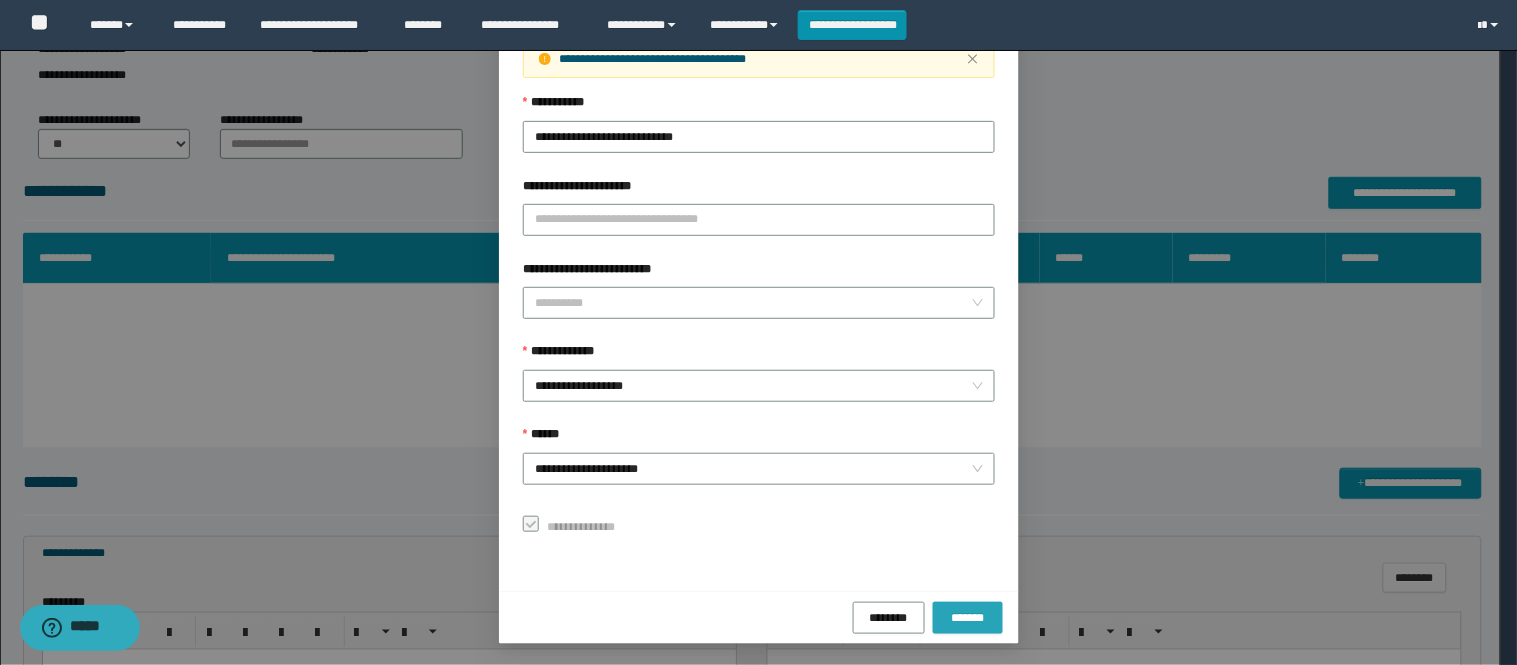 scroll, scrollTop: 141, scrollLeft: 0, axis: vertical 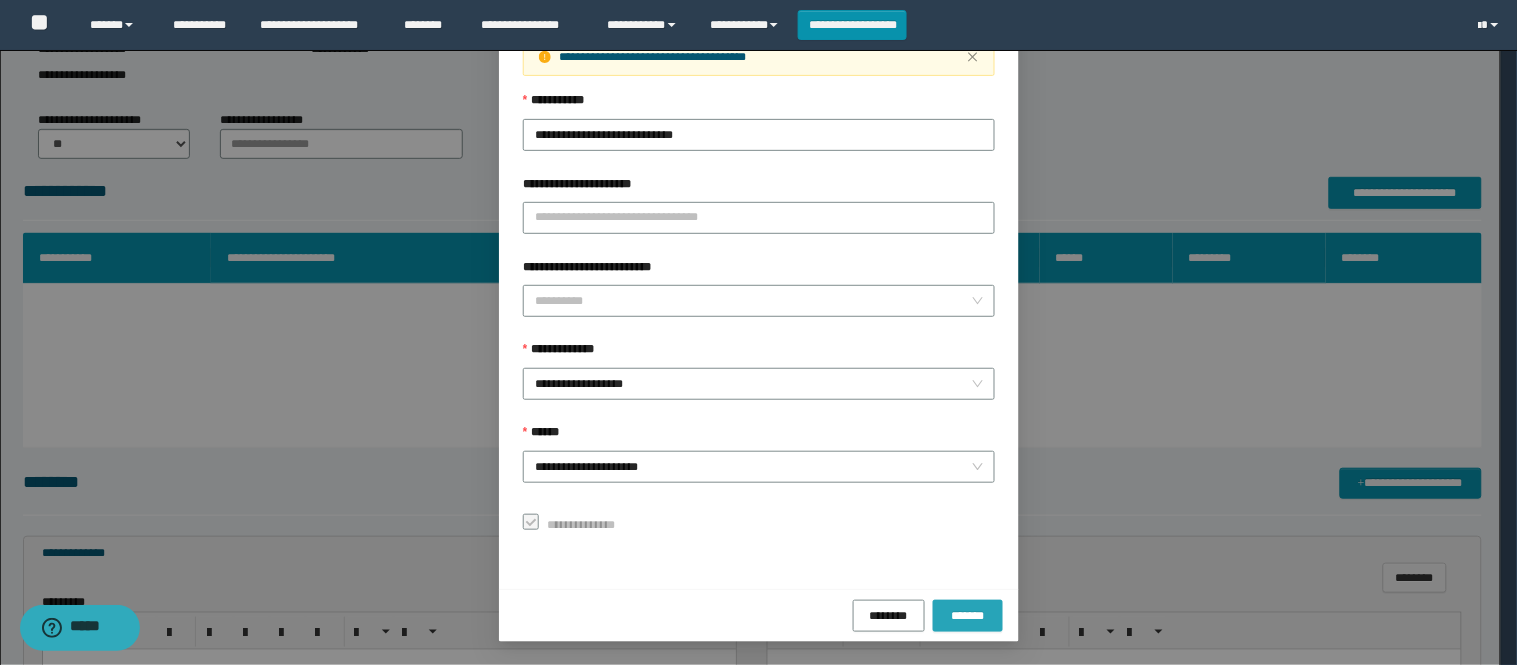 click on "*******" at bounding box center [968, 615] 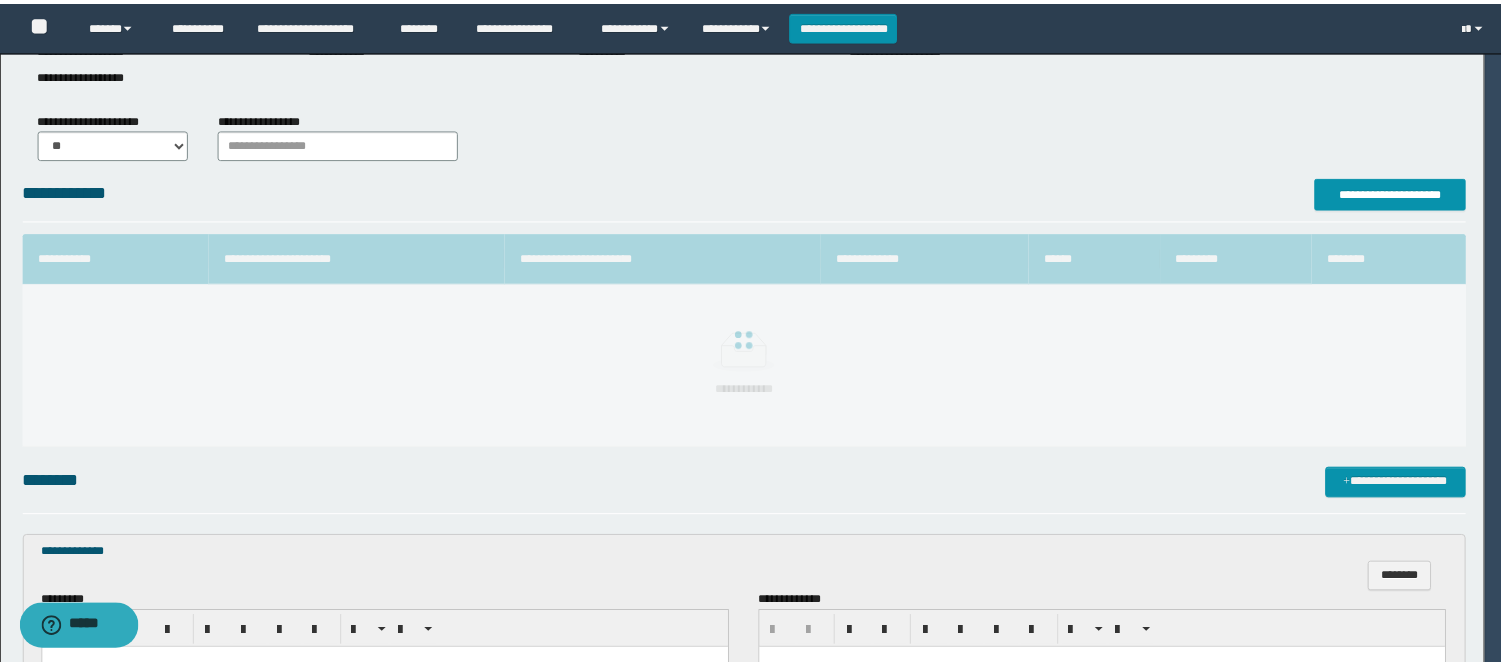 scroll, scrollTop: 41, scrollLeft: 0, axis: vertical 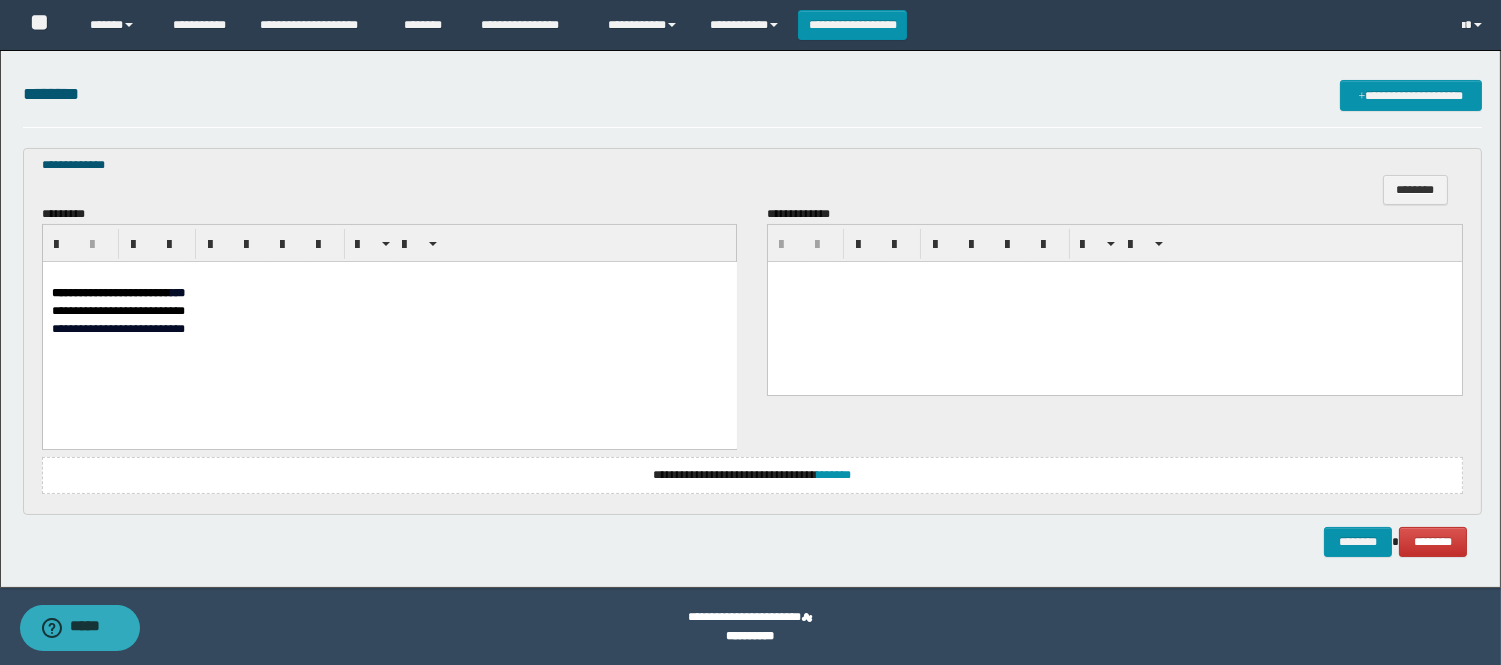 click on "***" at bounding box center [177, 292] 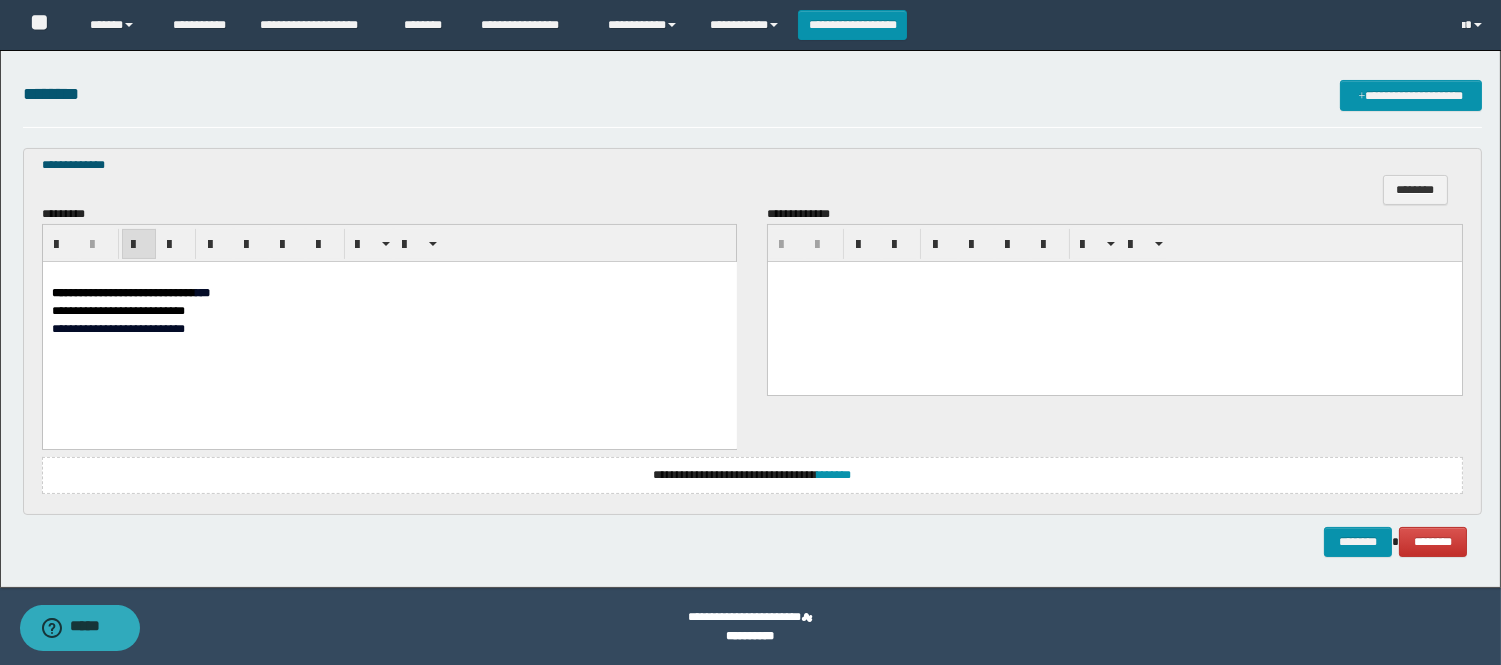 click on "**********" at bounding box center (752, 331) 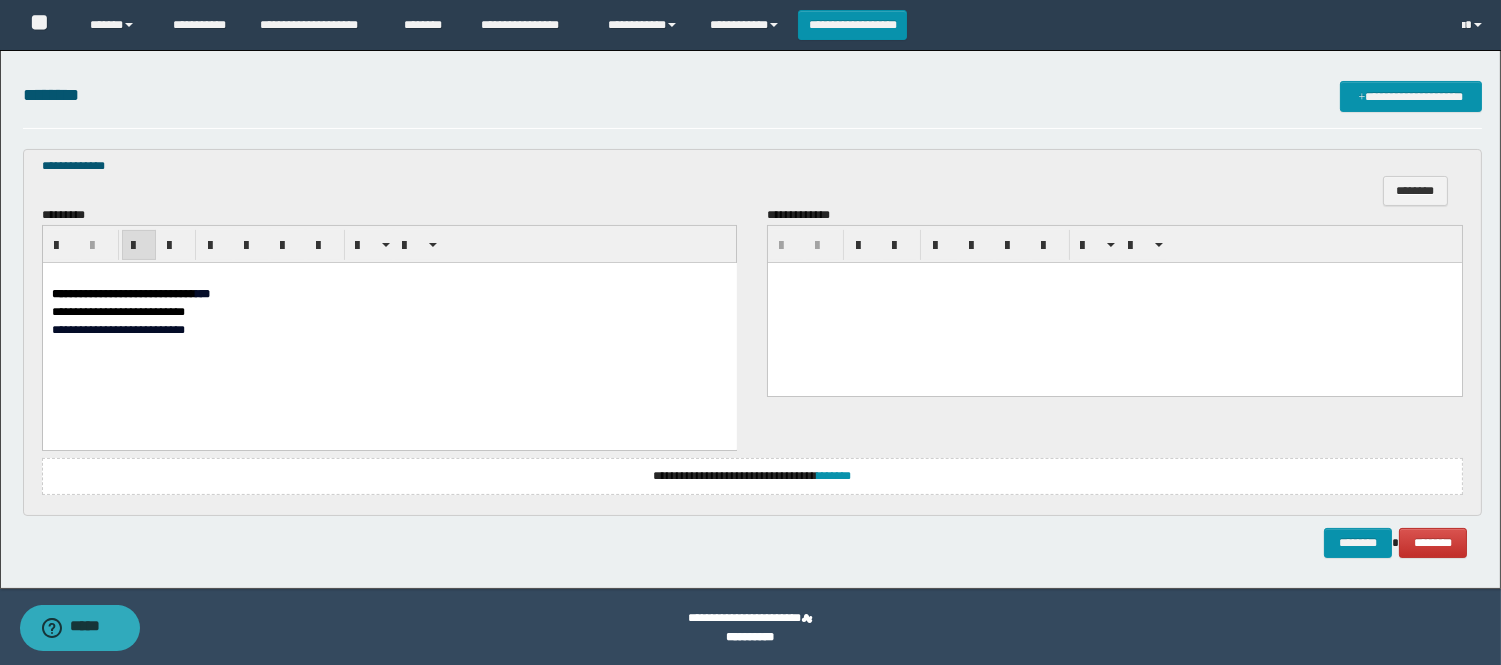 scroll, scrollTop: 547, scrollLeft: 0, axis: vertical 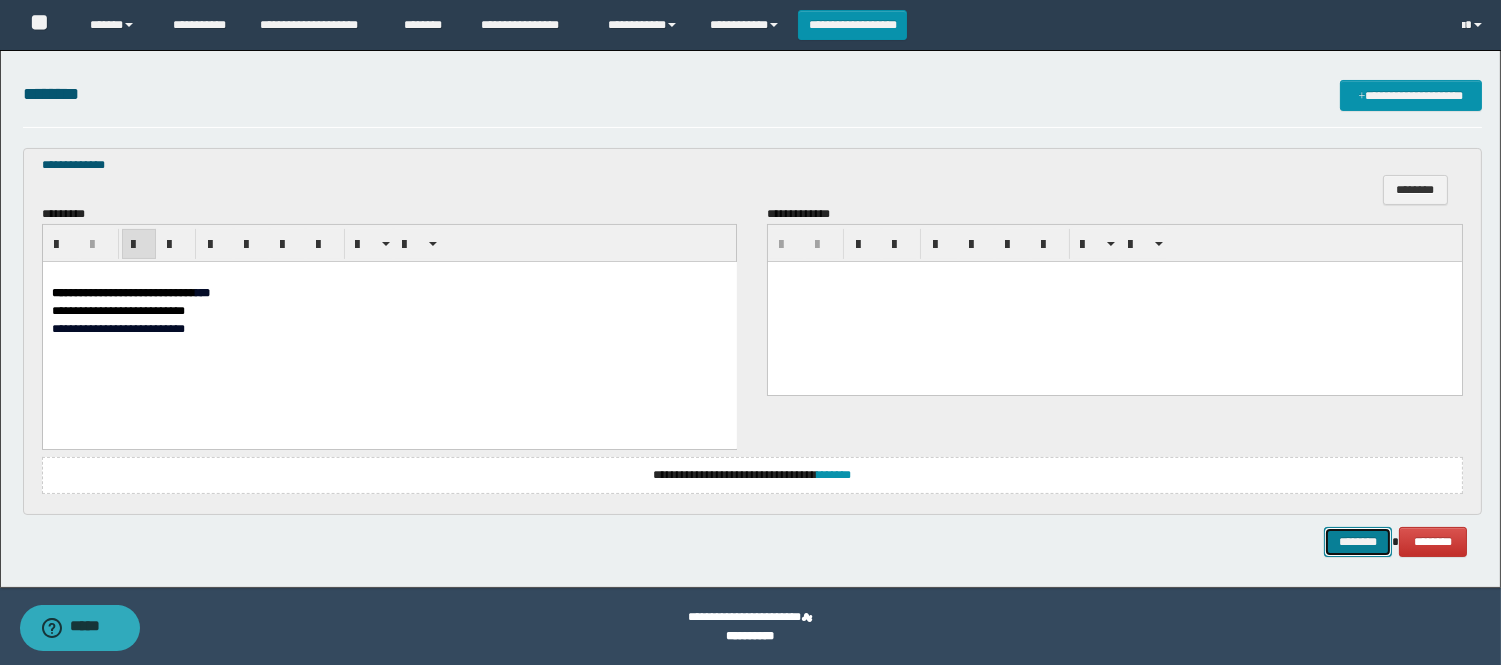 click on "********" at bounding box center [1358, 542] 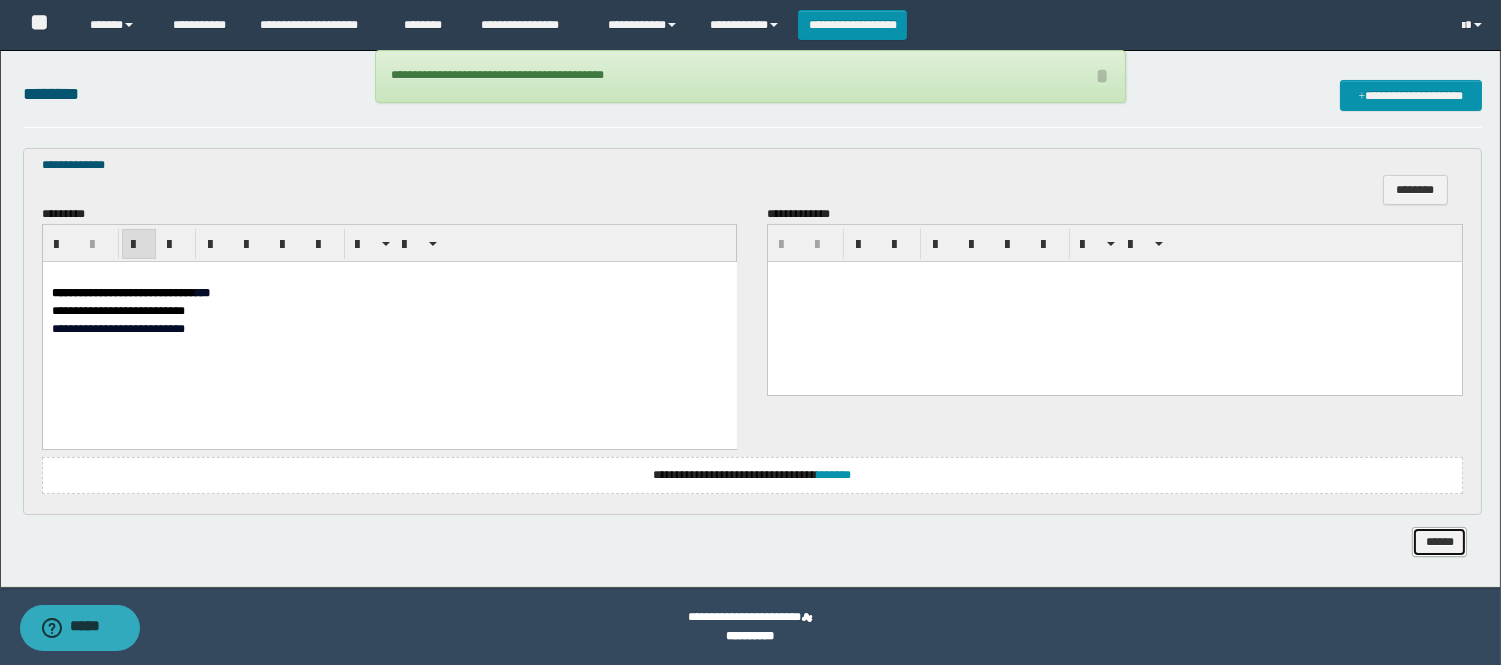 click on "******" at bounding box center (1439, 542) 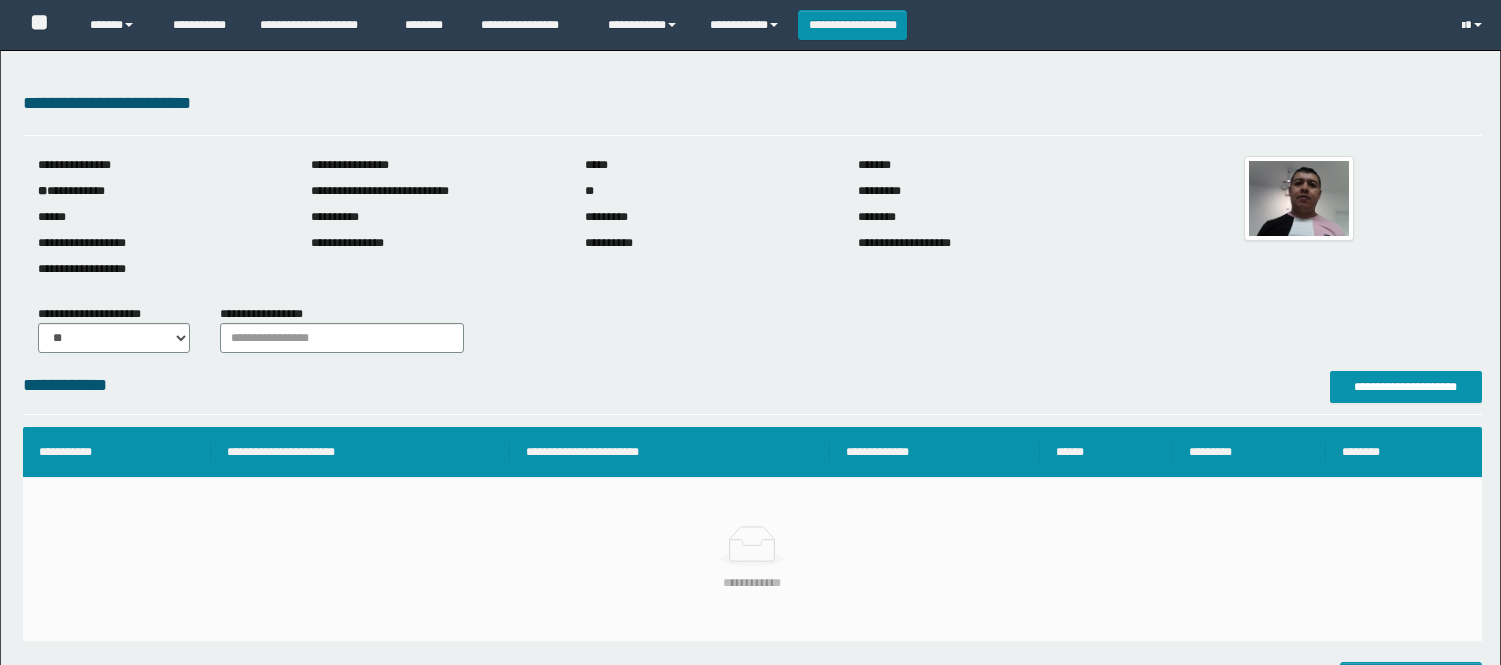 scroll, scrollTop: 0, scrollLeft: 0, axis: both 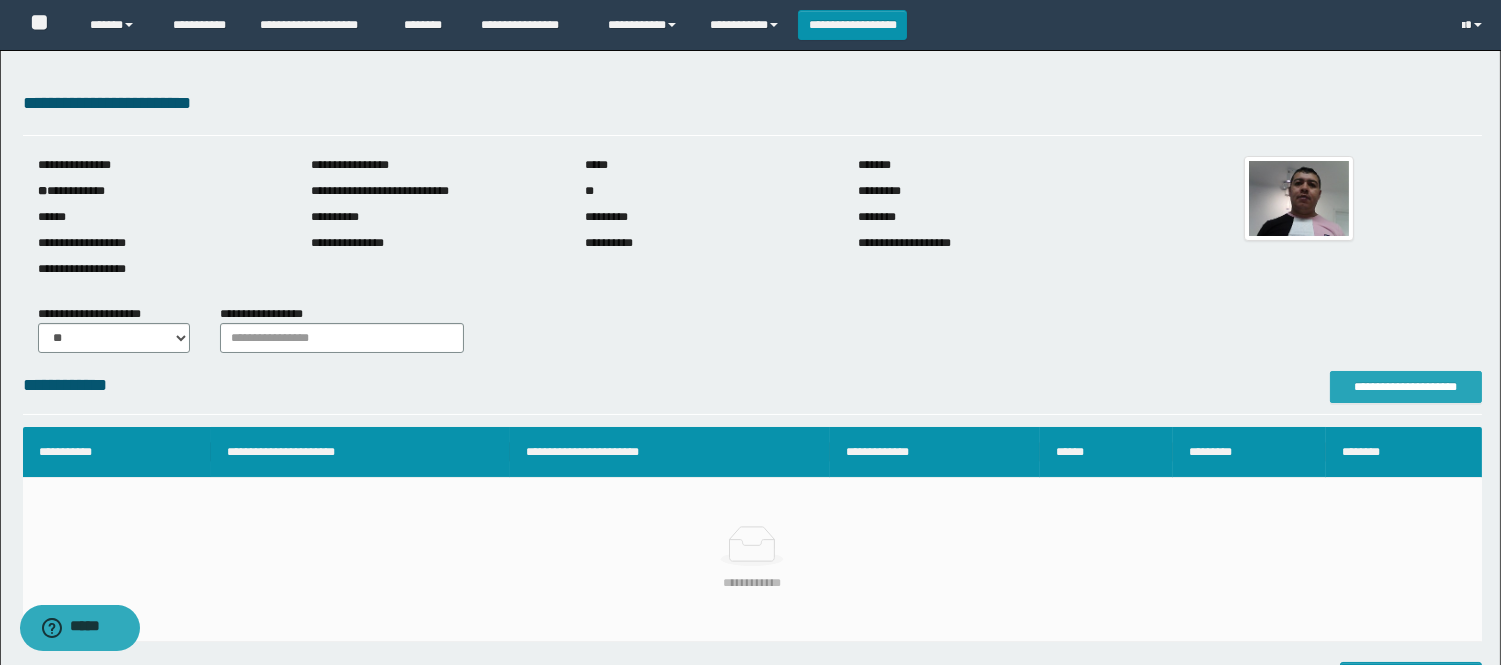 click on "**********" at bounding box center [1406, 387] 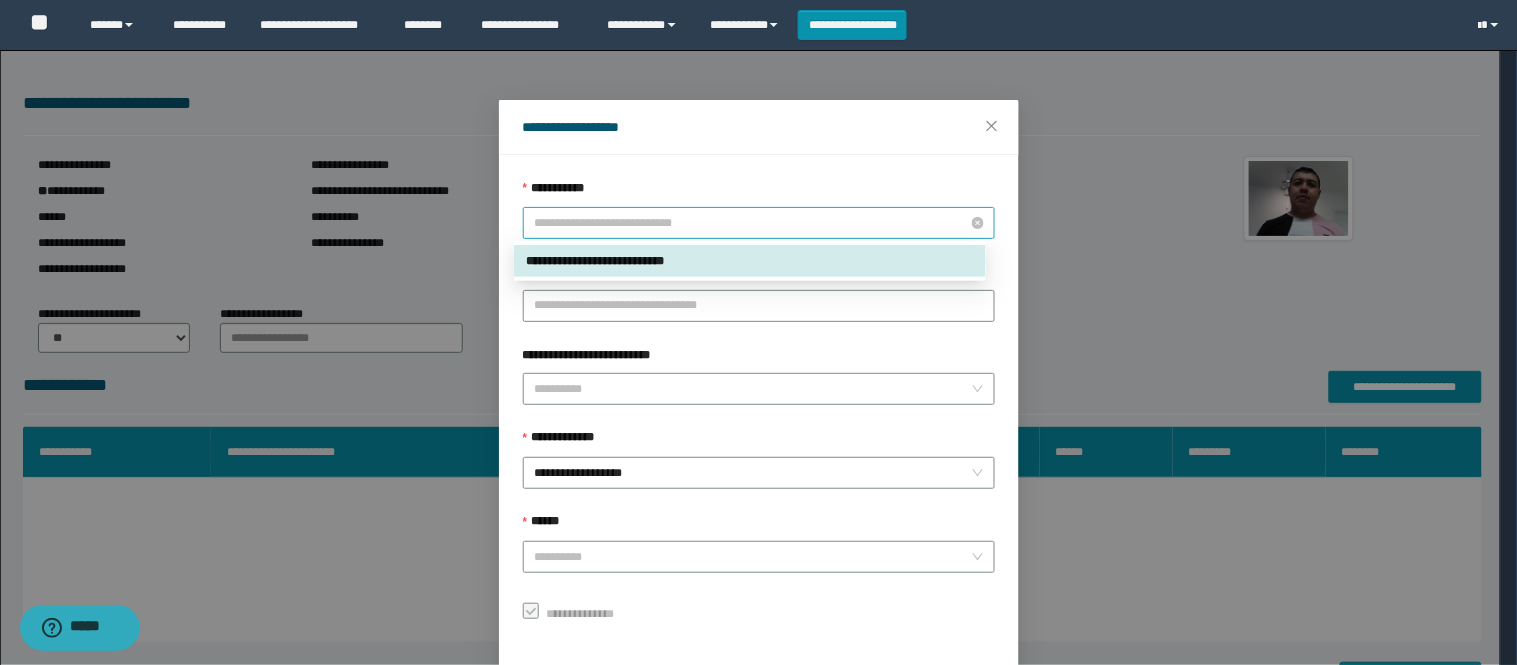 click on "**********" at bounding box center (759, 223) 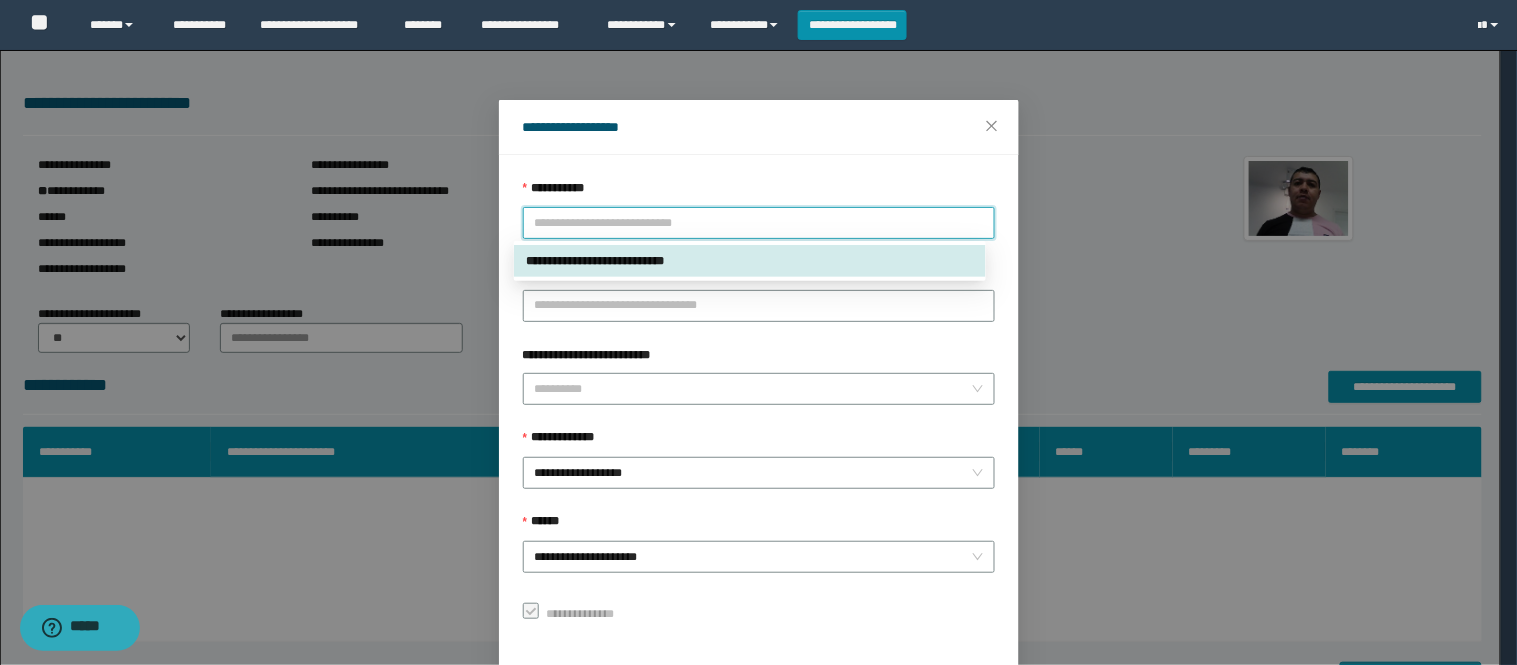 click on "**********" at bounding box center (759, 415) 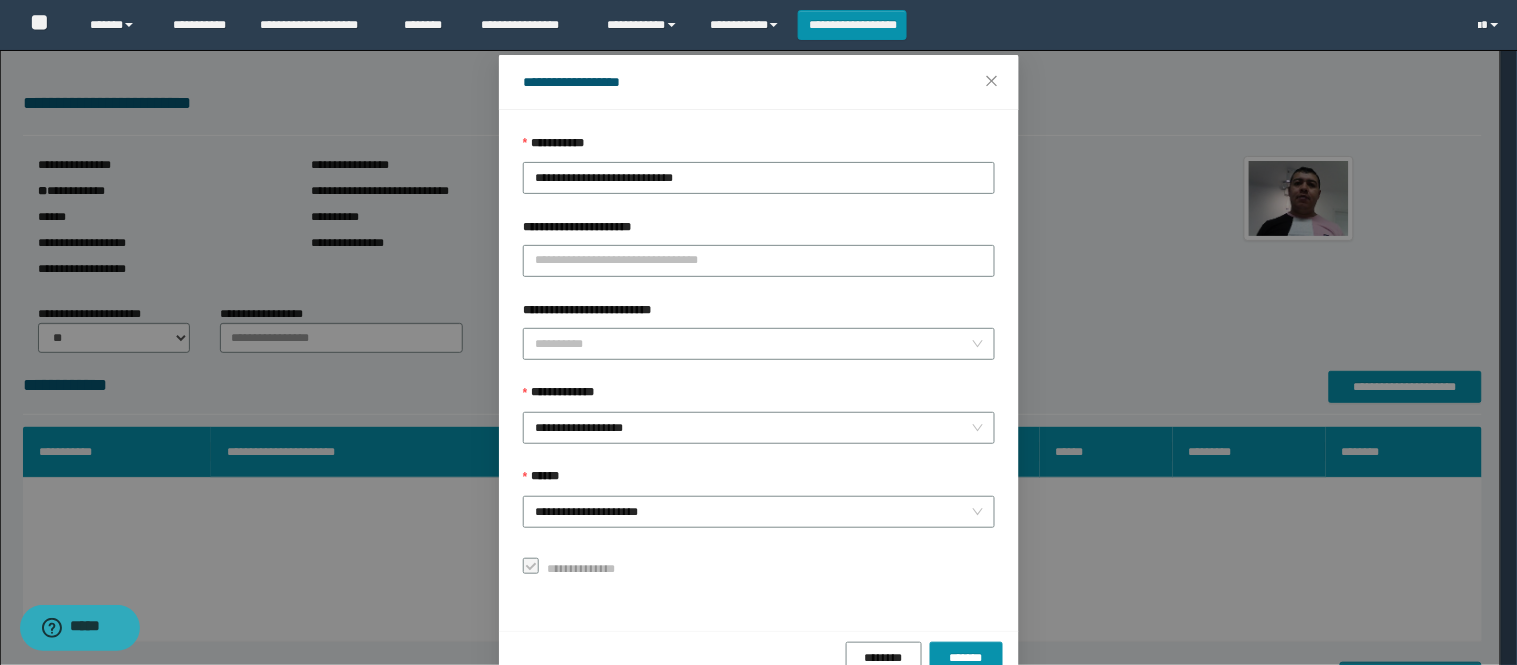scroll, scrollTop: 87, scrollLeft: 0, axis: vertical 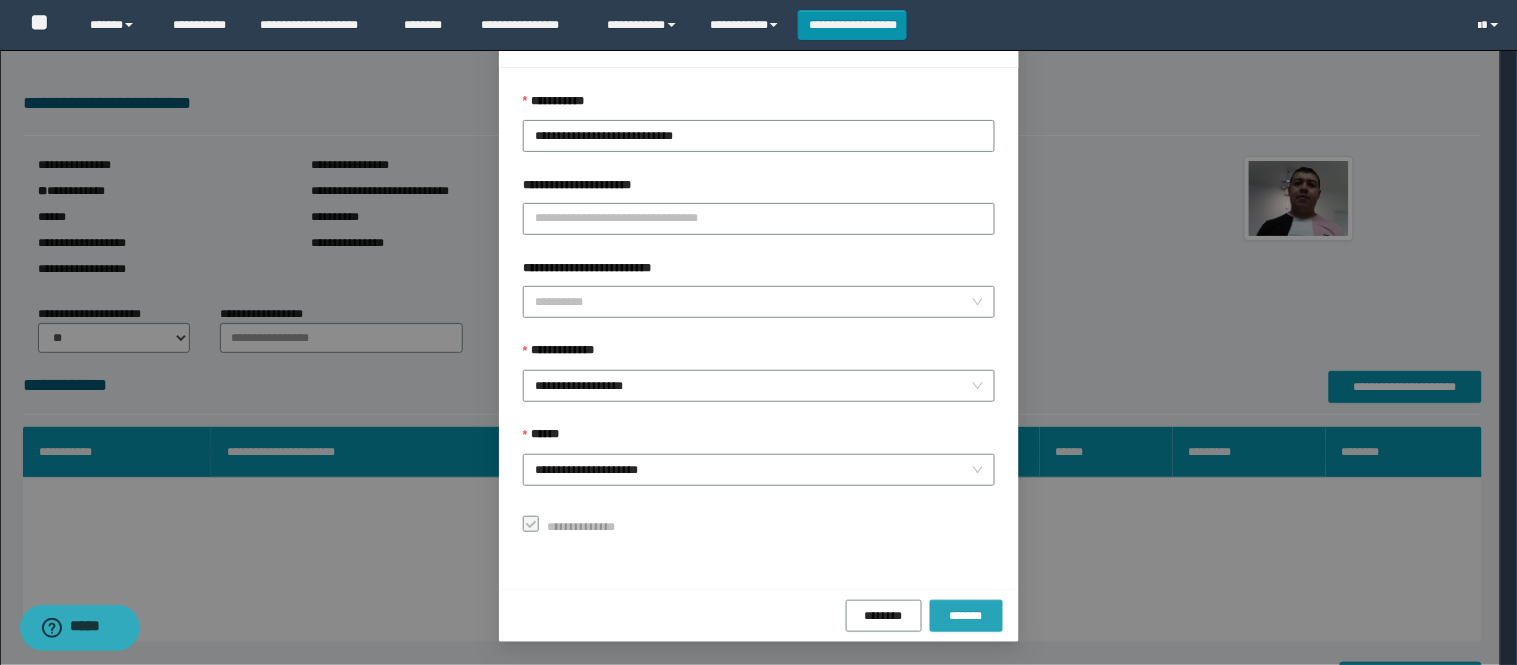 click on "*******" at bounding box center [966, 616] 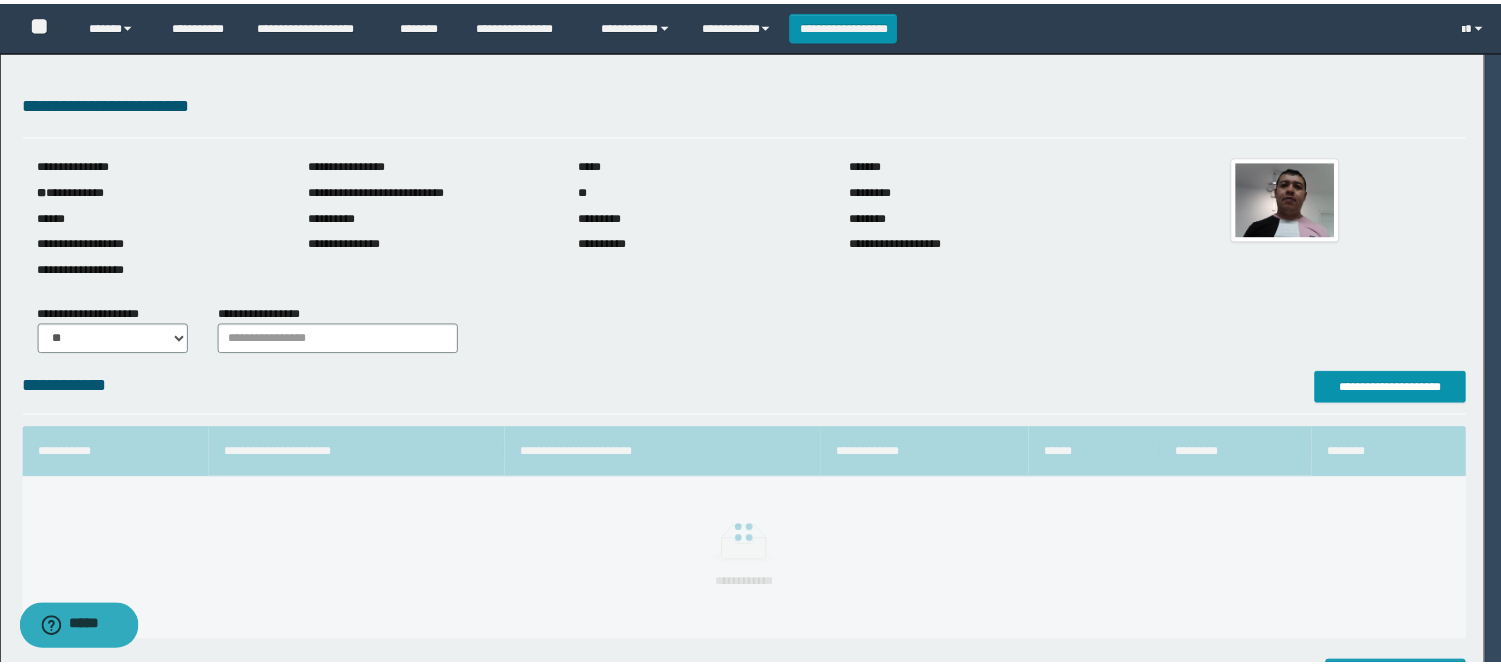 scroll, scrollTop: 41, scrollLeft: 0, axis: vertical 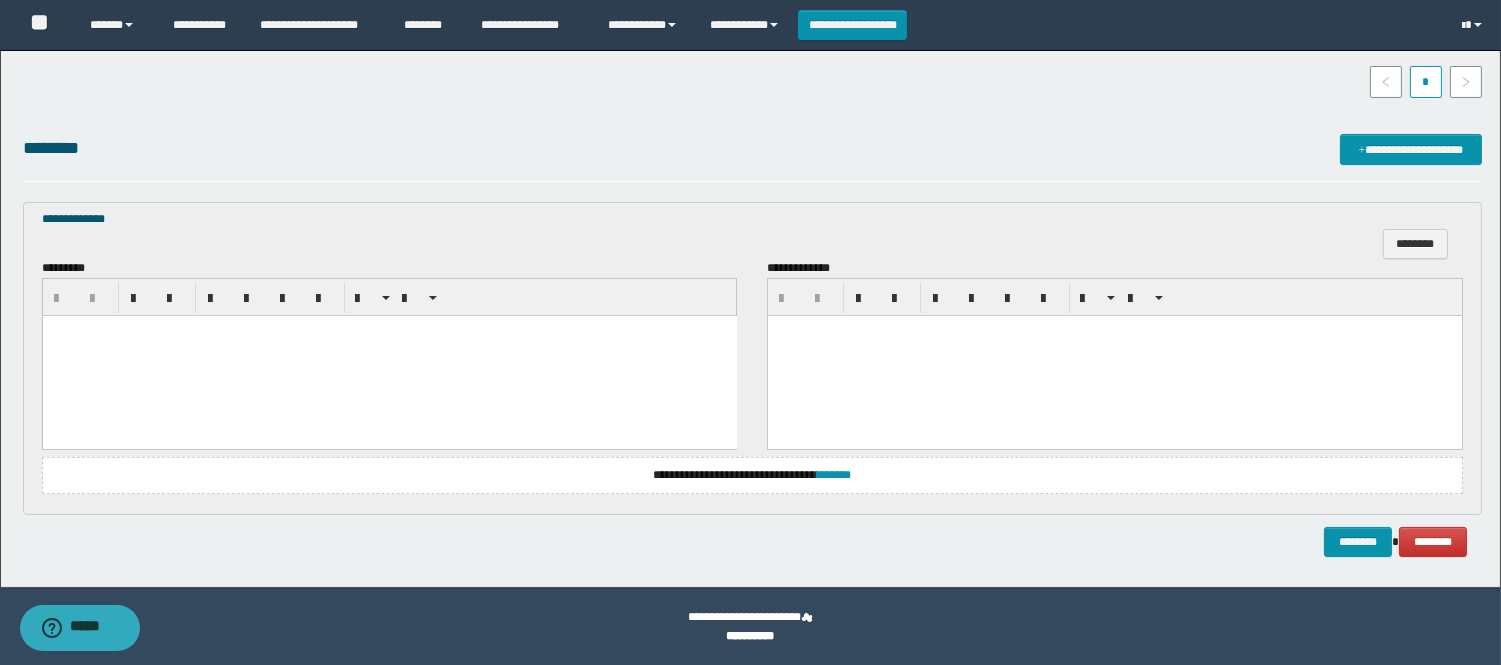 click at bounding box center [389, 355] 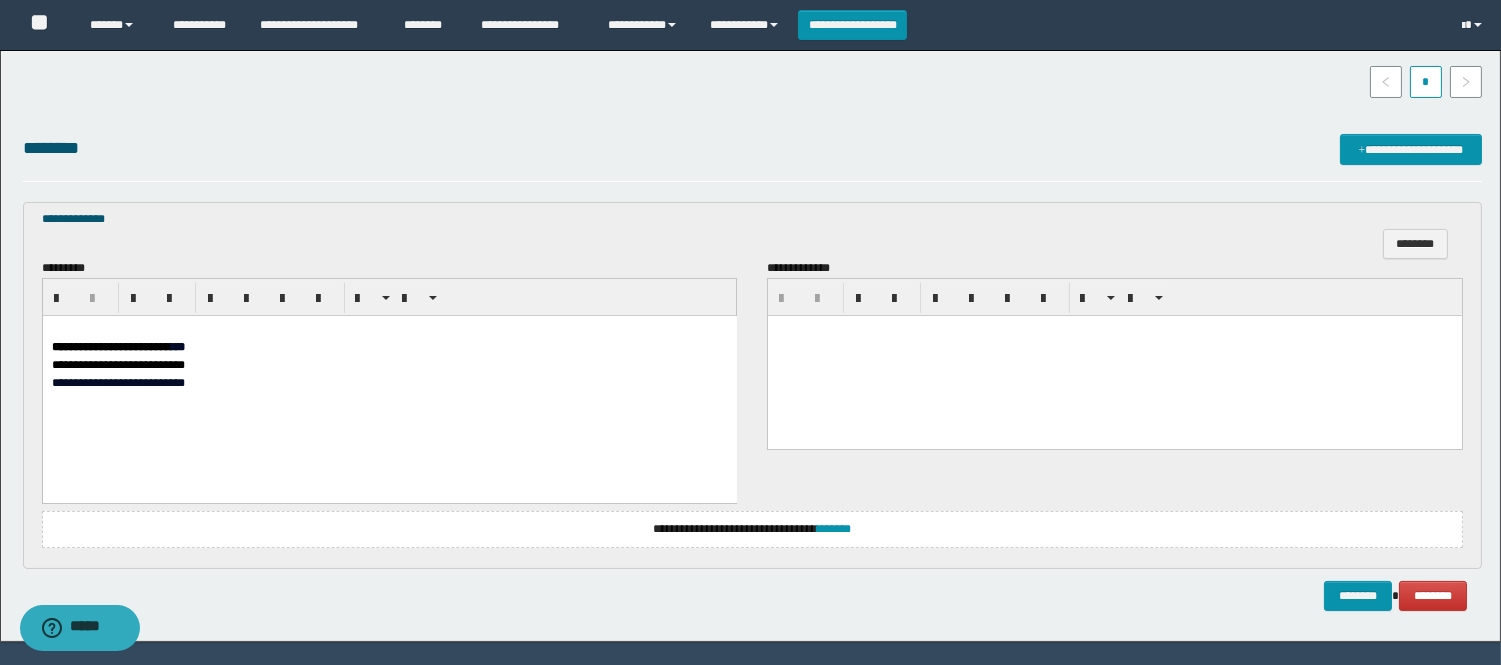 click on "**********" at bounding box center [110, 346] 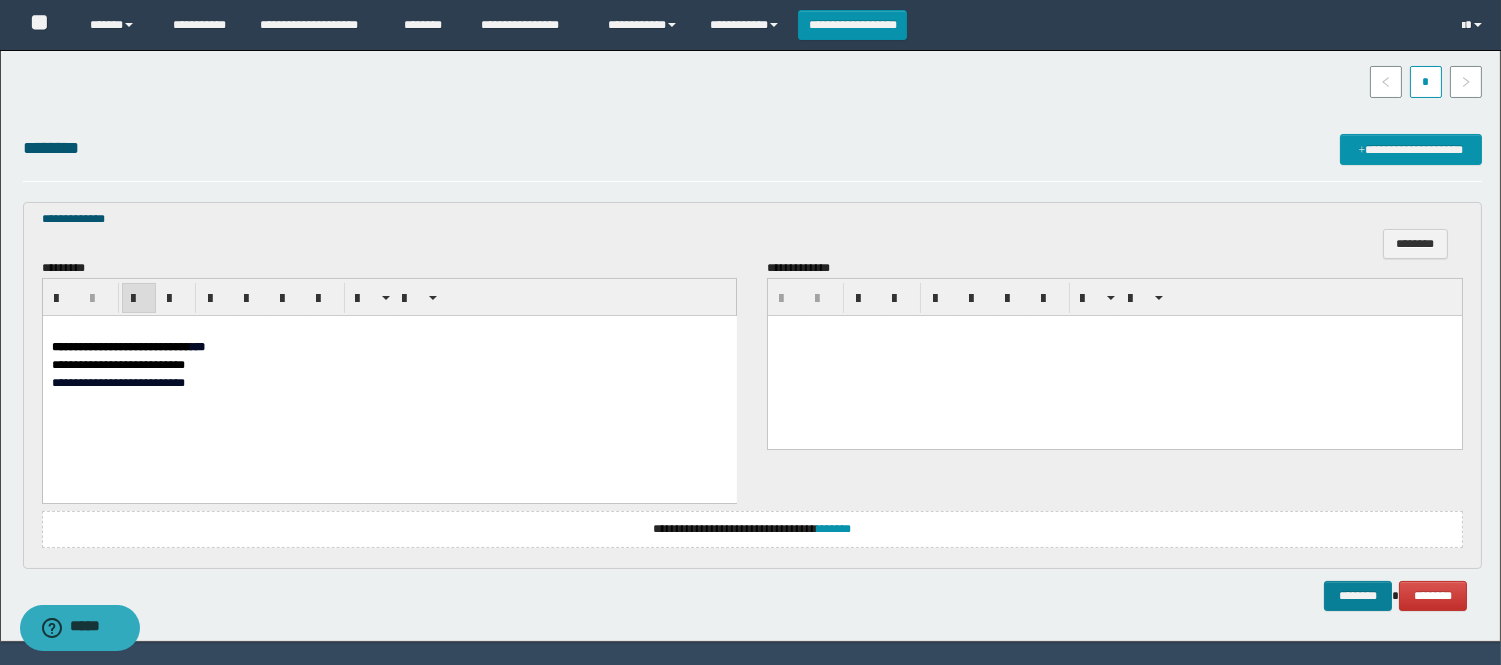 click on "********" at bounding box center (1358, 596) 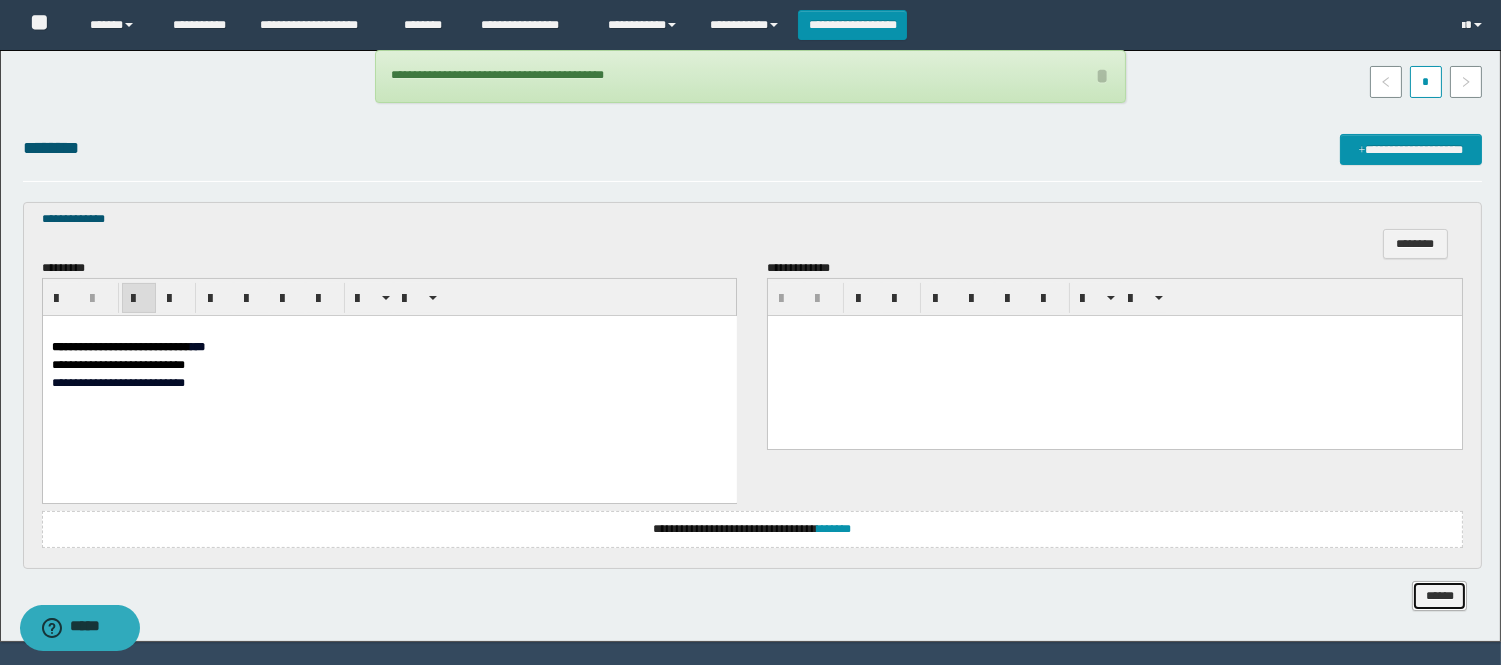 click on "******" at bounding box center (1439, 596) 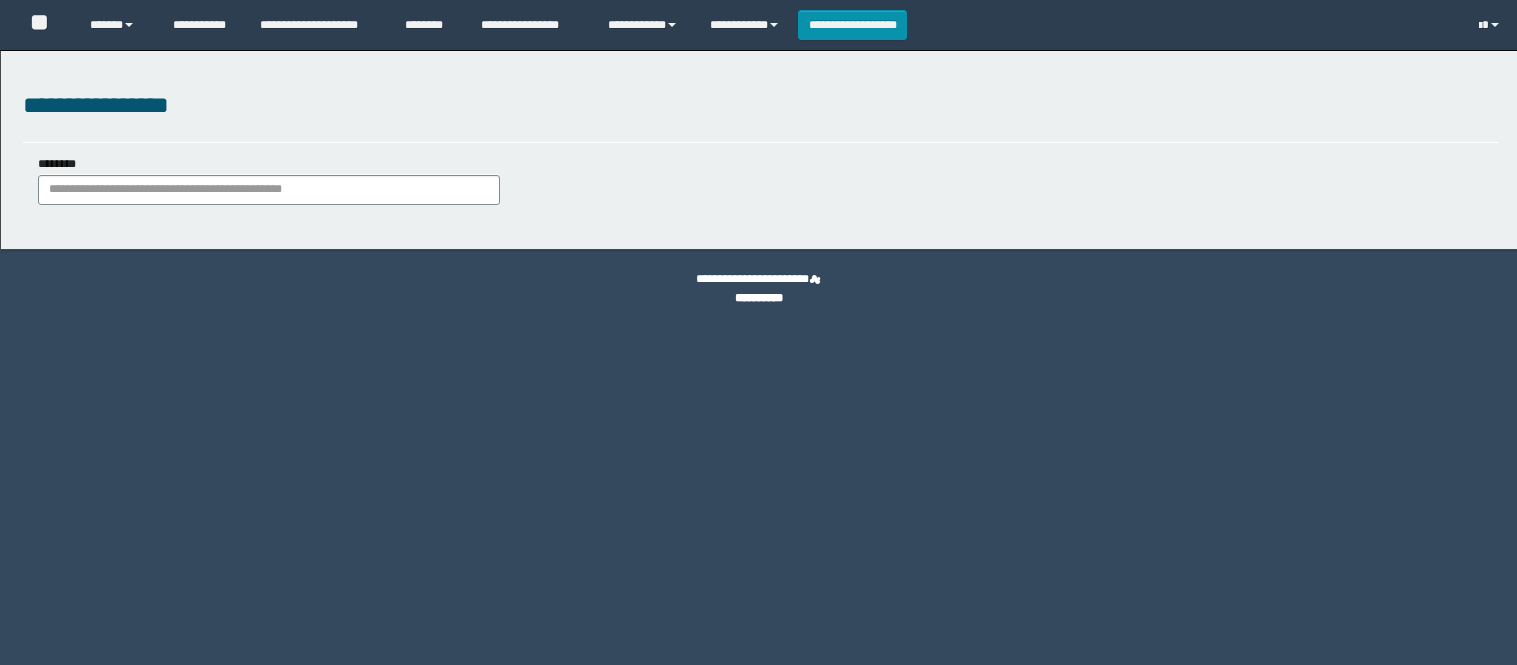 scroll, scrollTop: 0, scrollLeft: 0, axis: both 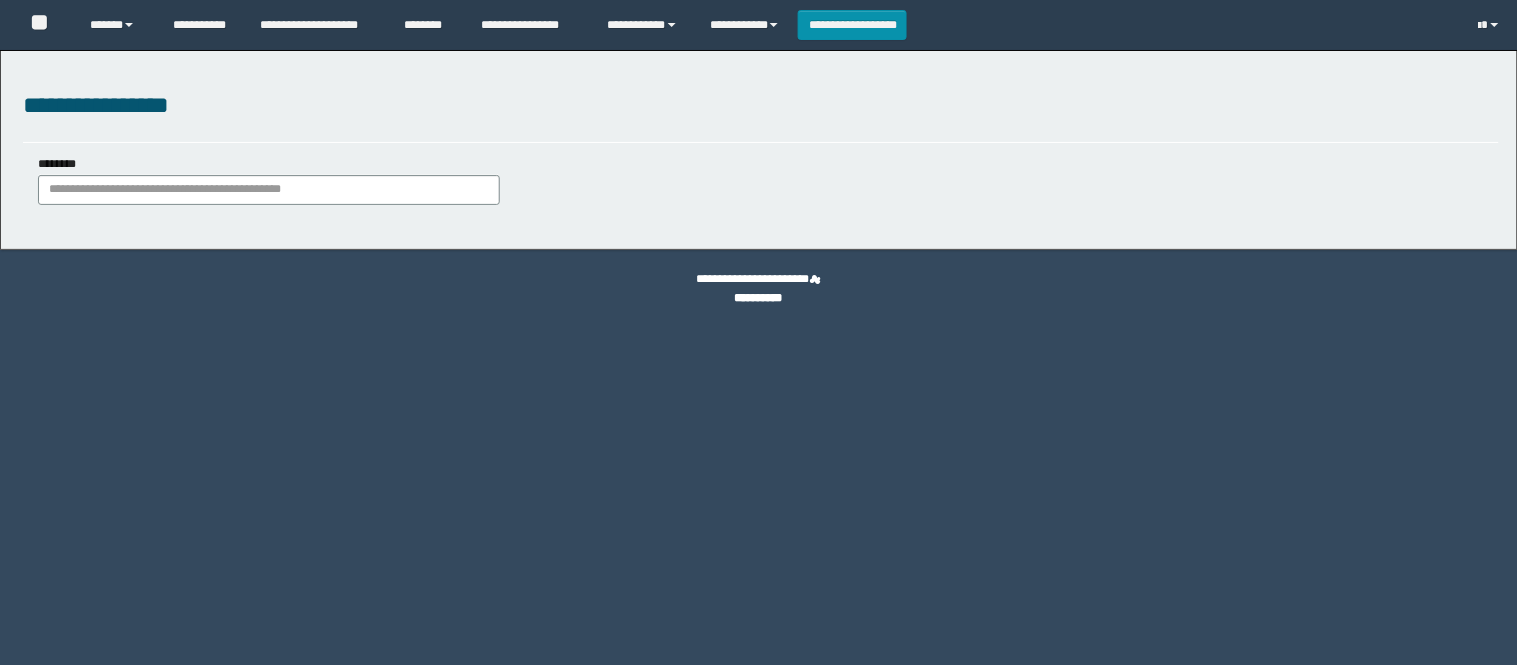 click on "********" at bounding box center [269, 190] 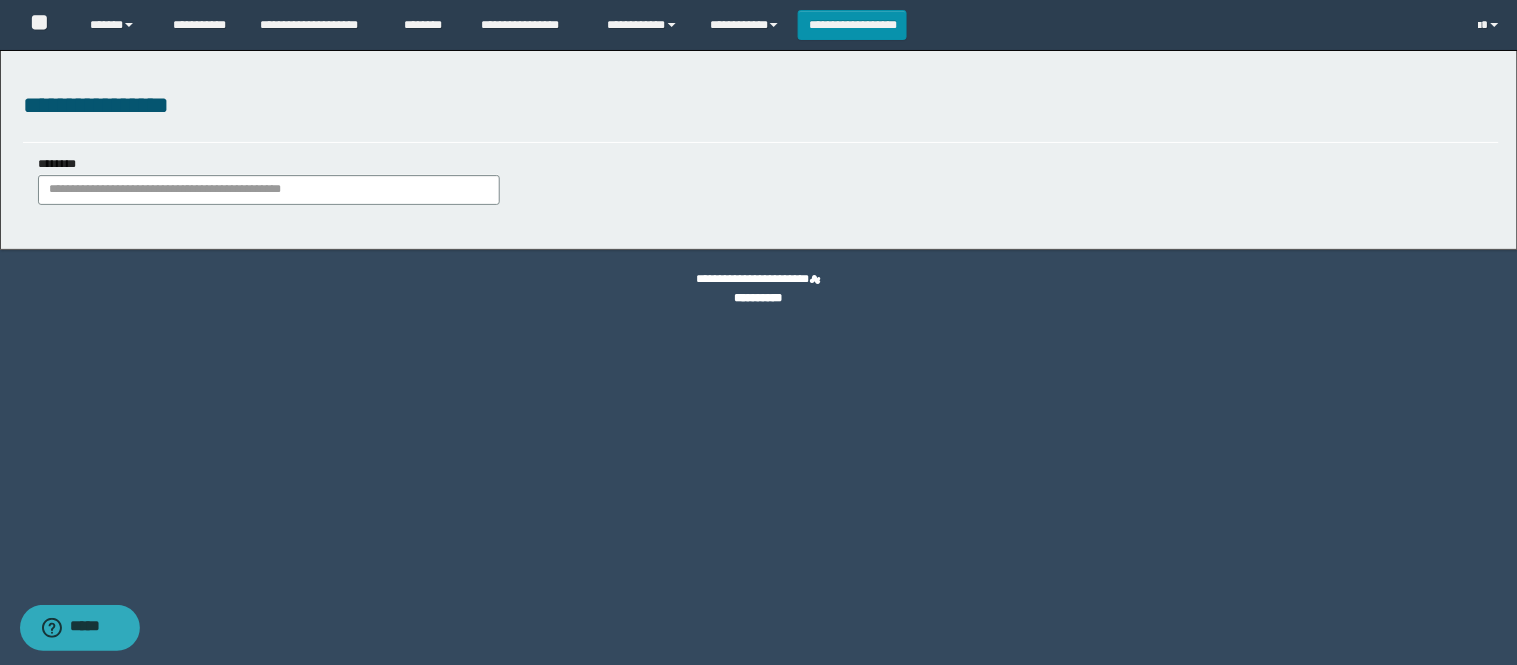 scroll, scrollTop: 0, scrollLeft: 0, axis: both 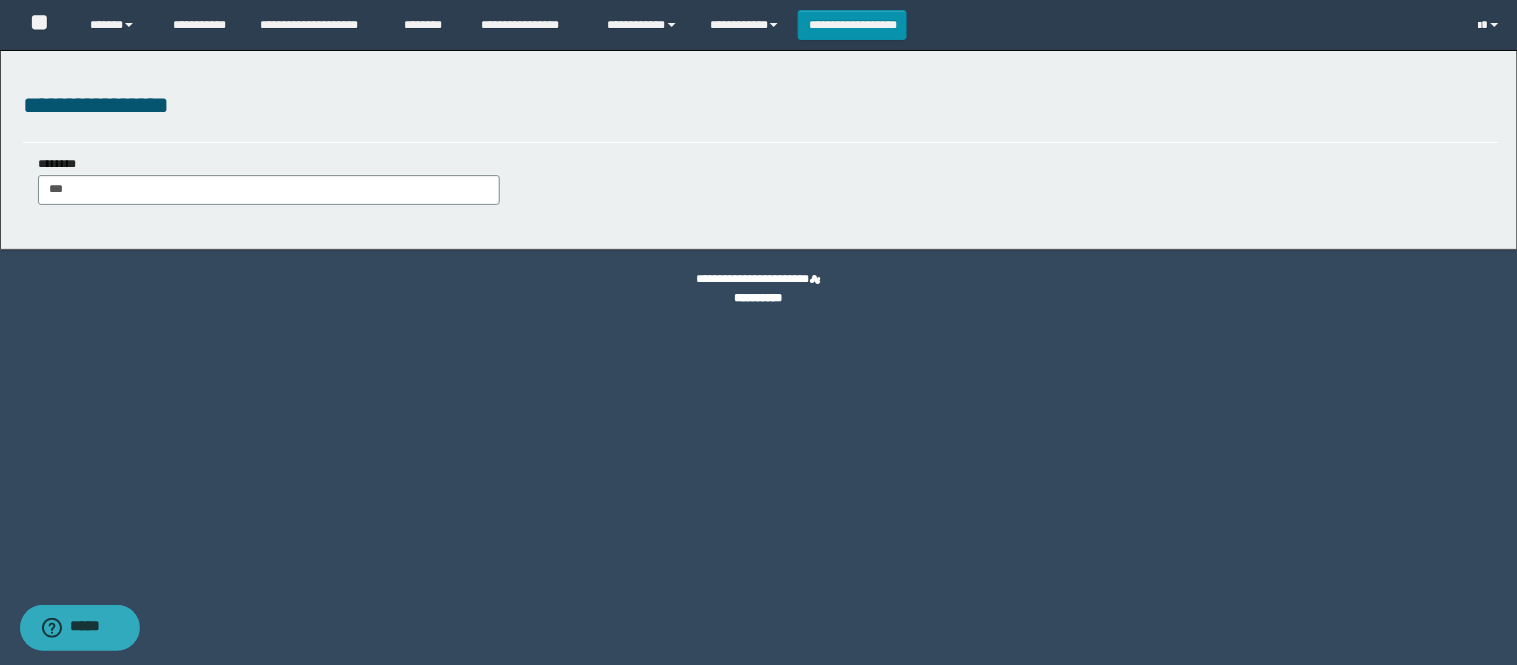 type on "****" 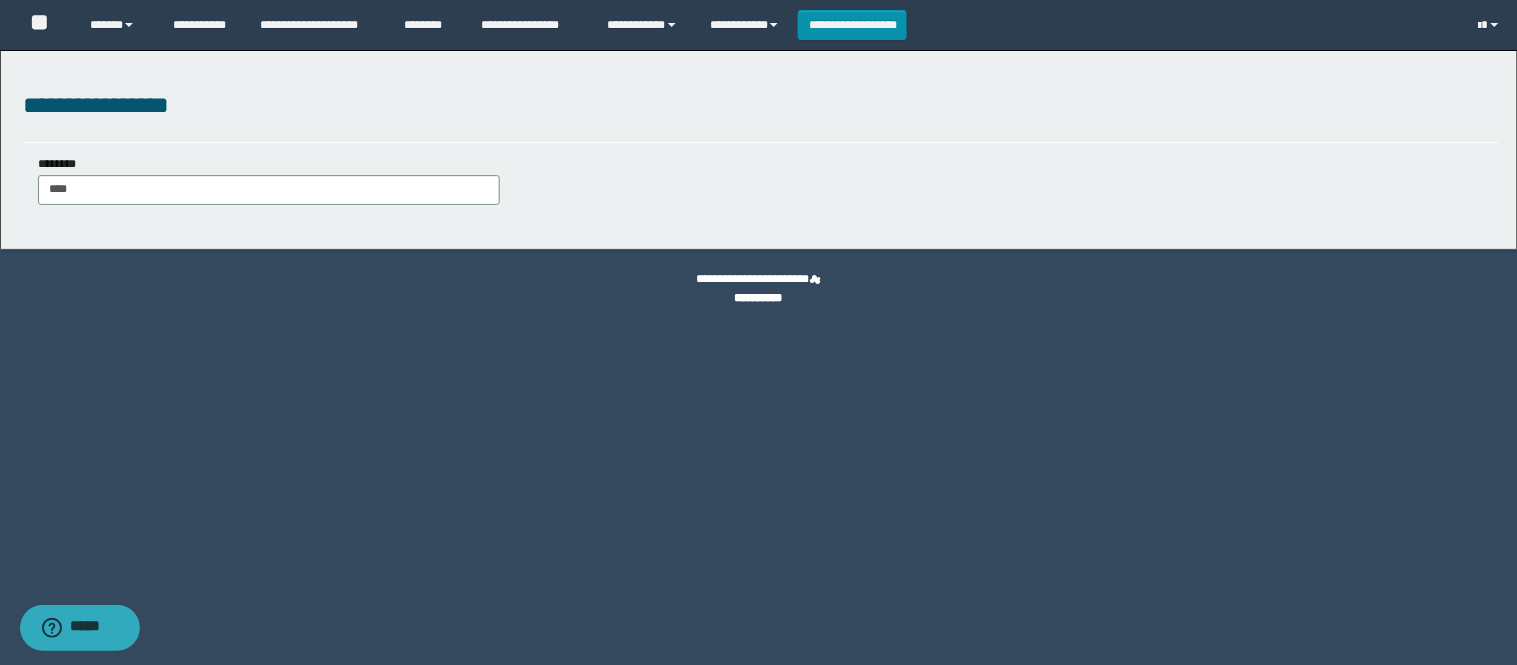 type on "****" 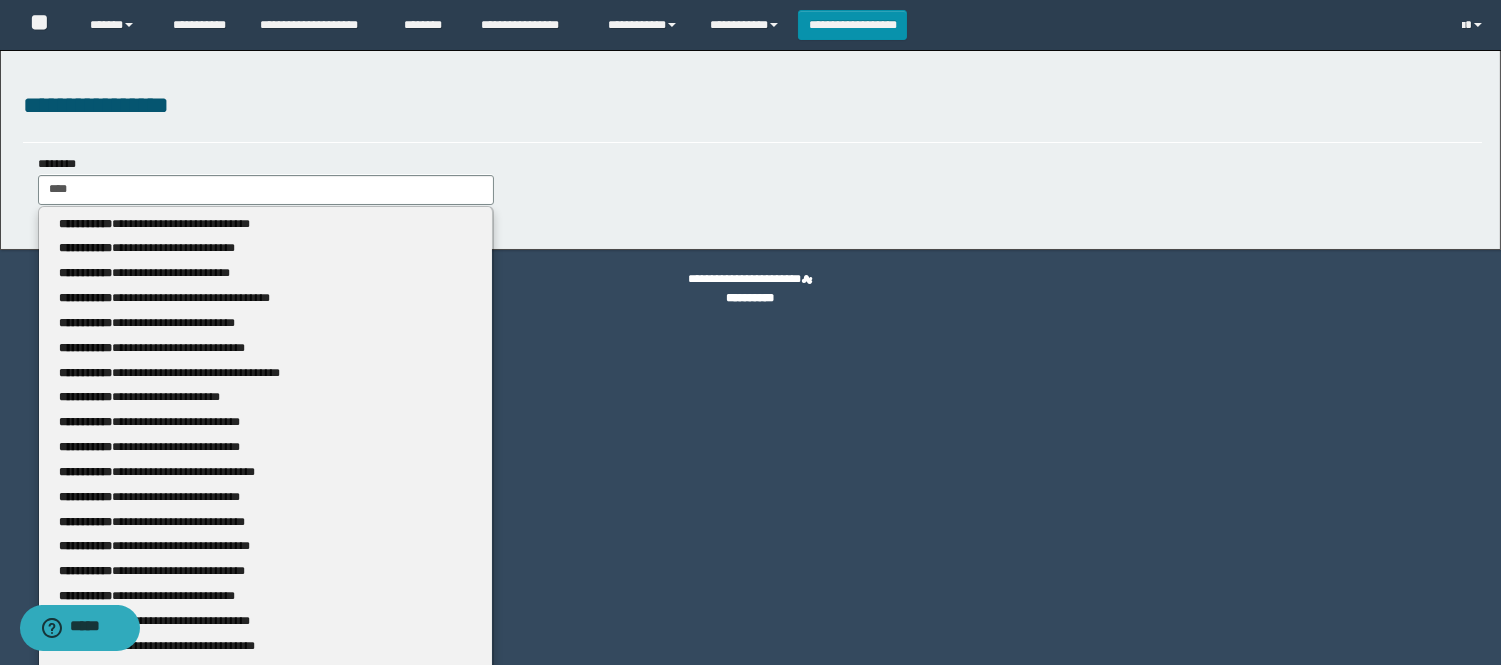 type 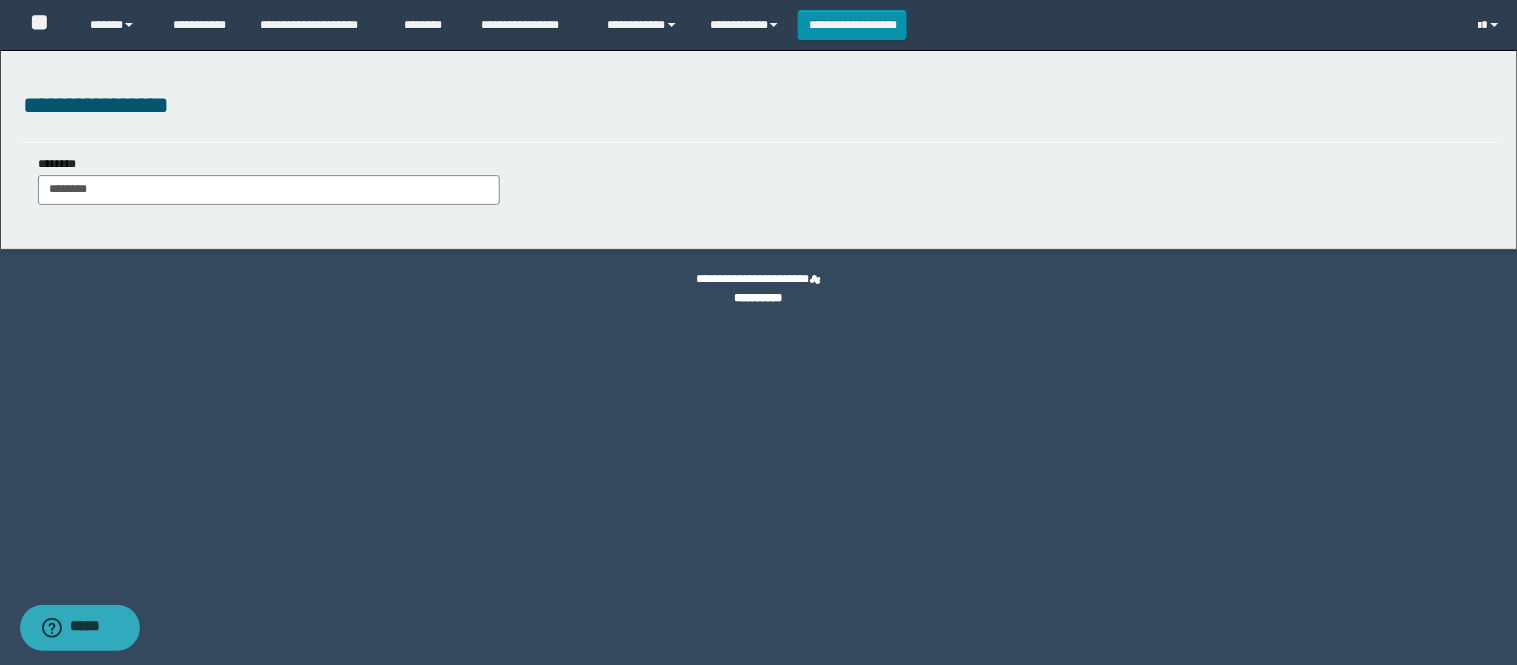 type on "********" 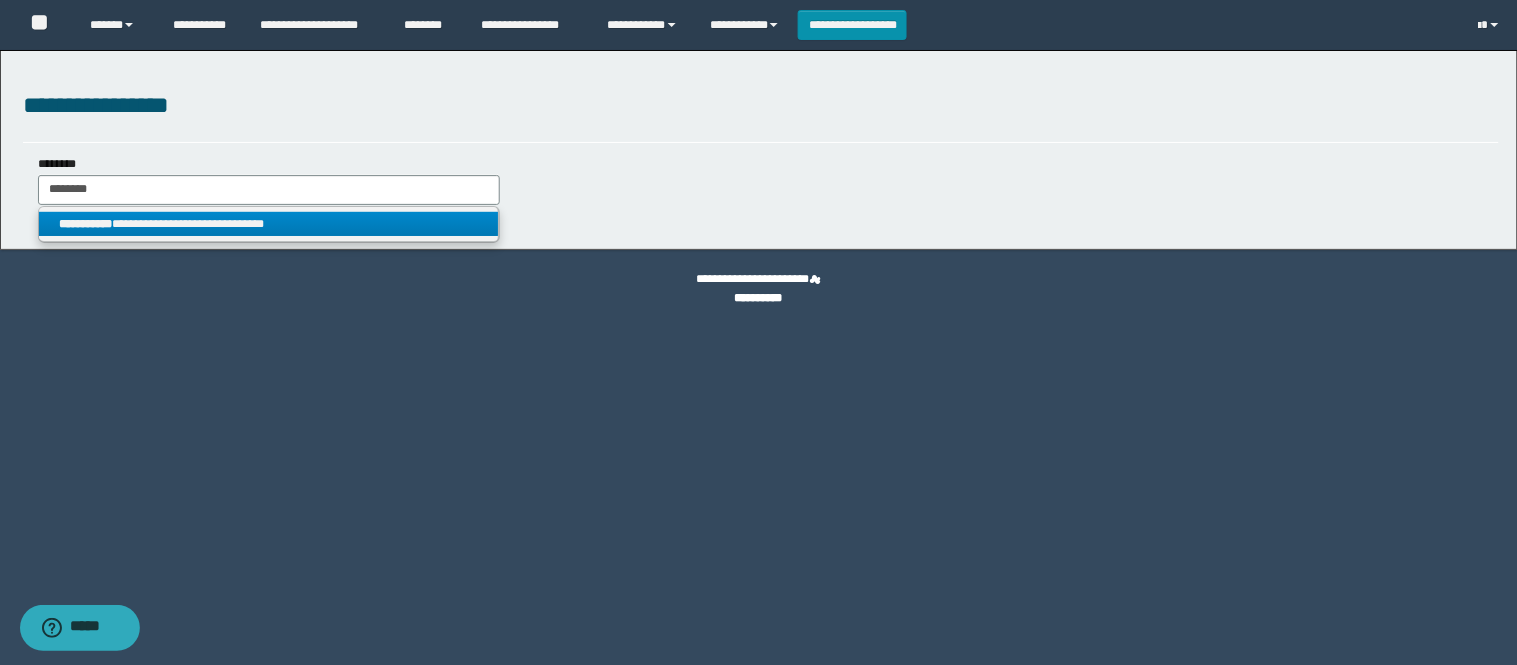 click on "**********" at bounding box center [269, 224] 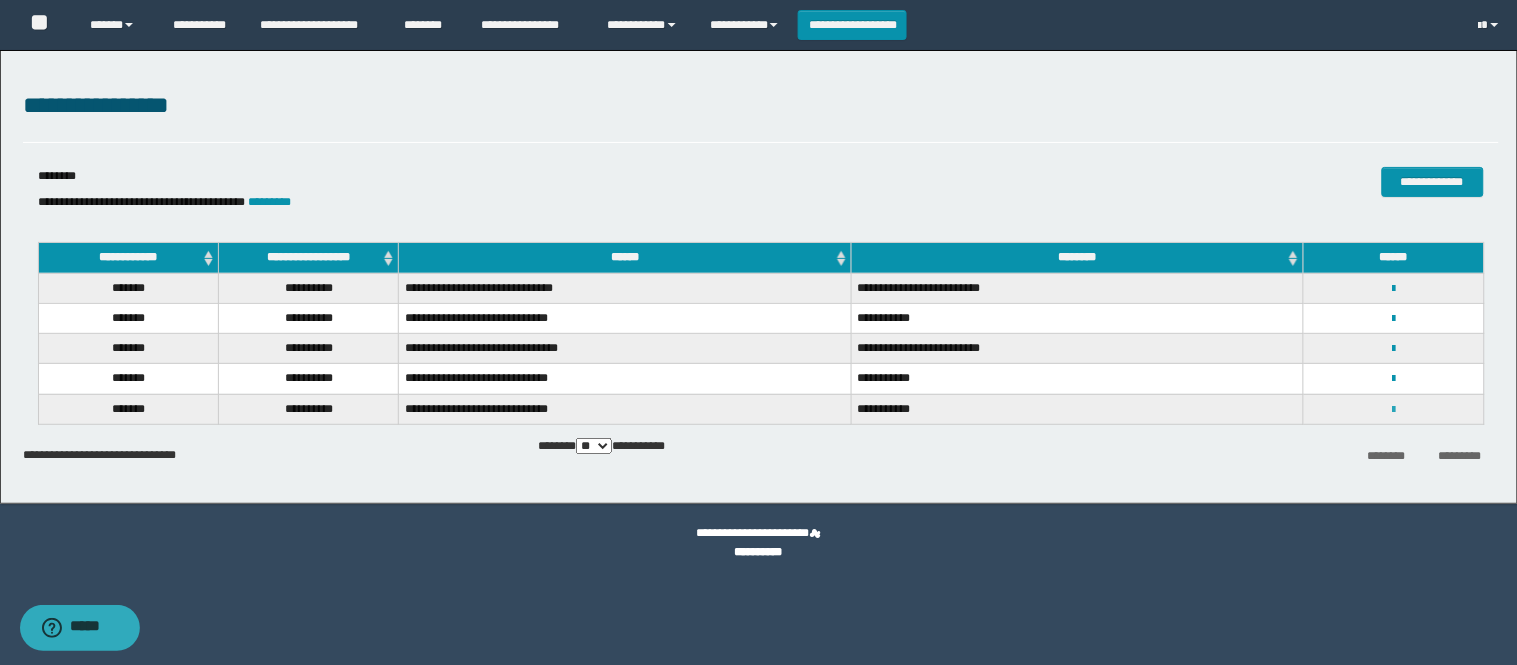 click at bounding box center [1393, 410] 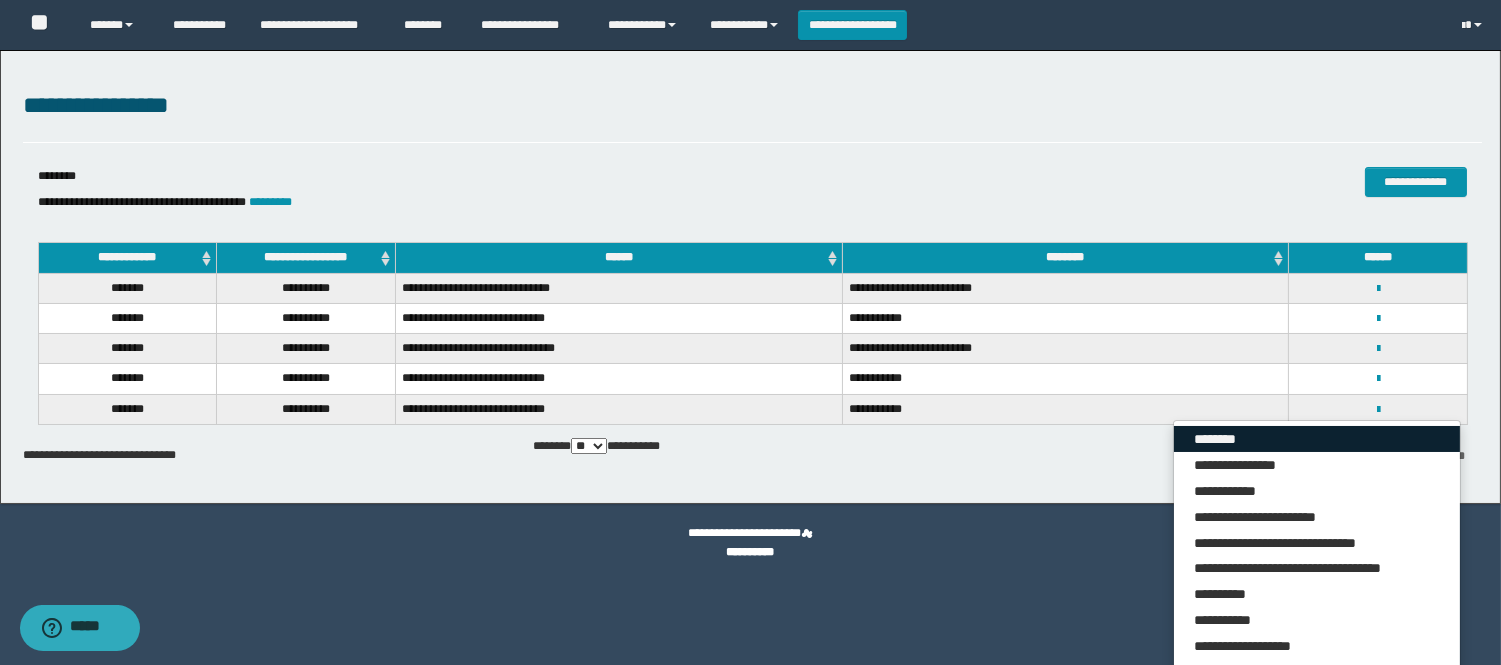 click on "********" at bounding box center [1316, 439] 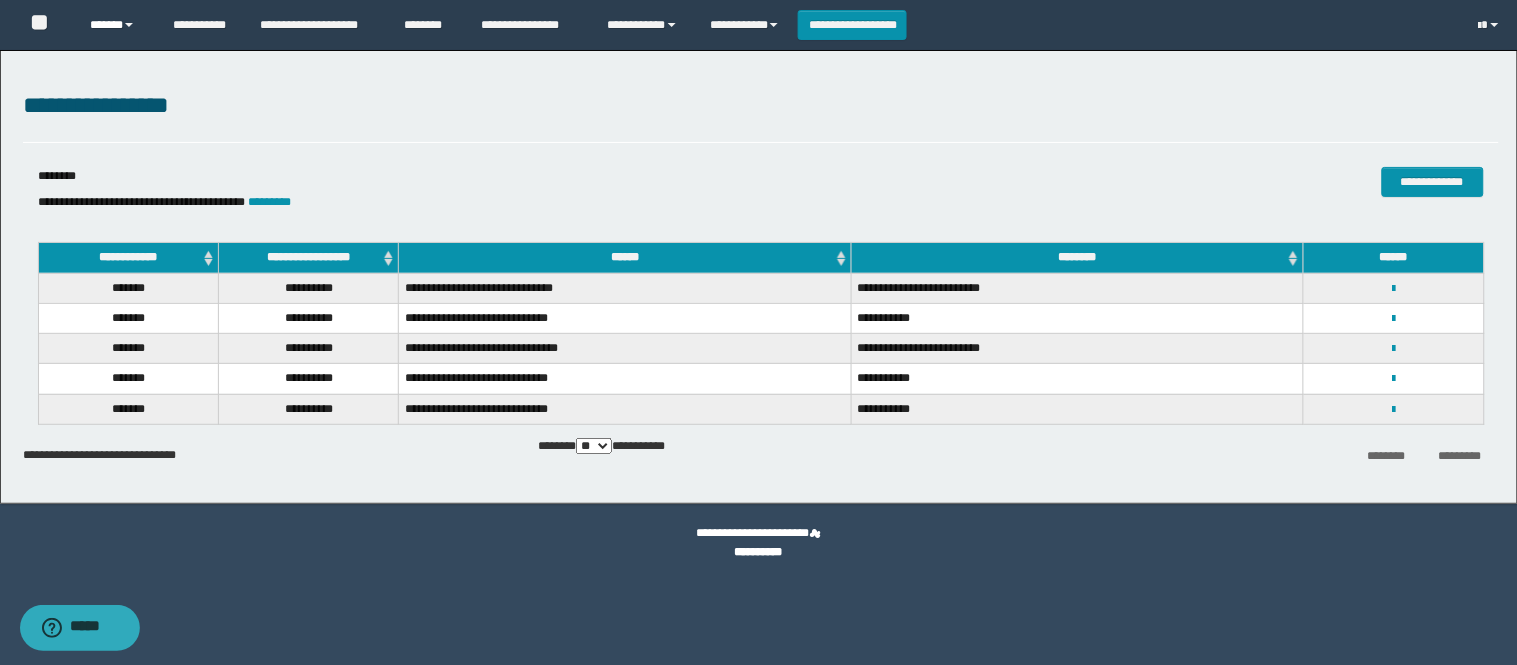 click on "******" at bounding box center [116, 25] 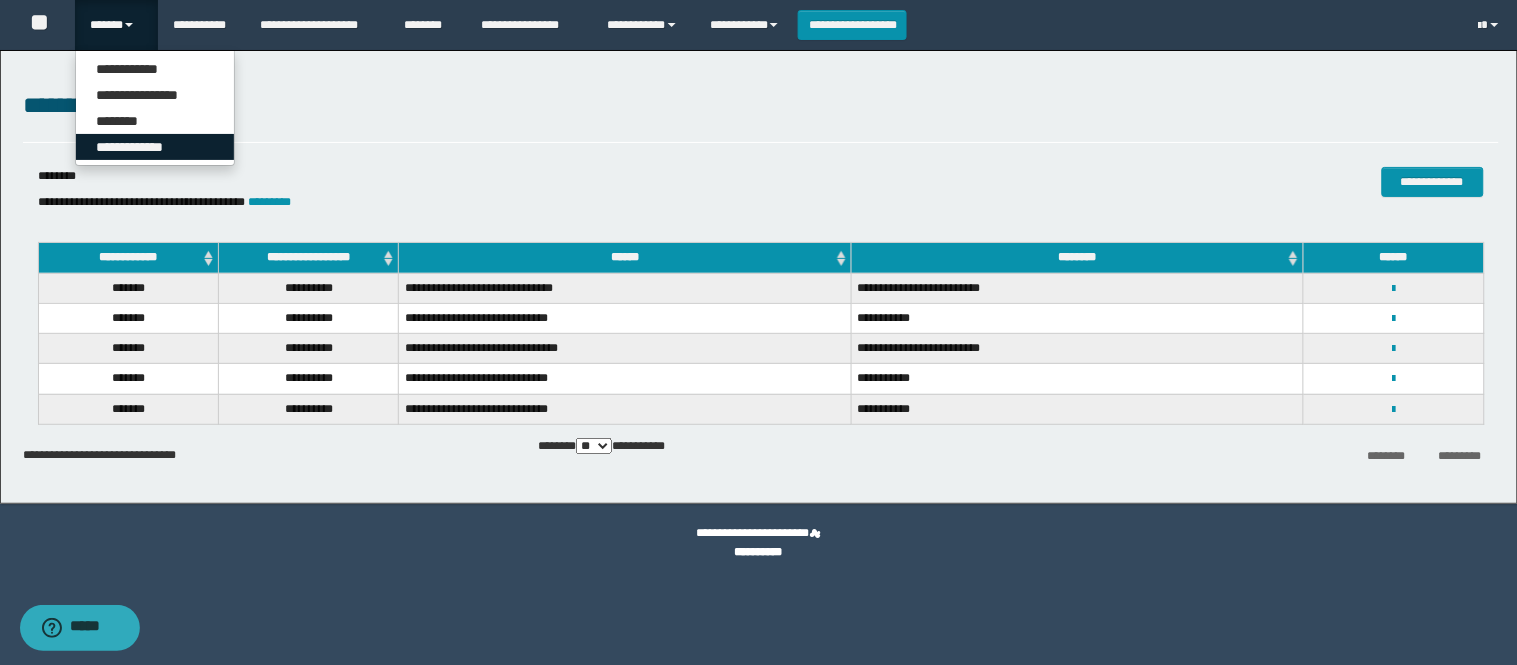 click on "**********" at bounding box center (155, 147) 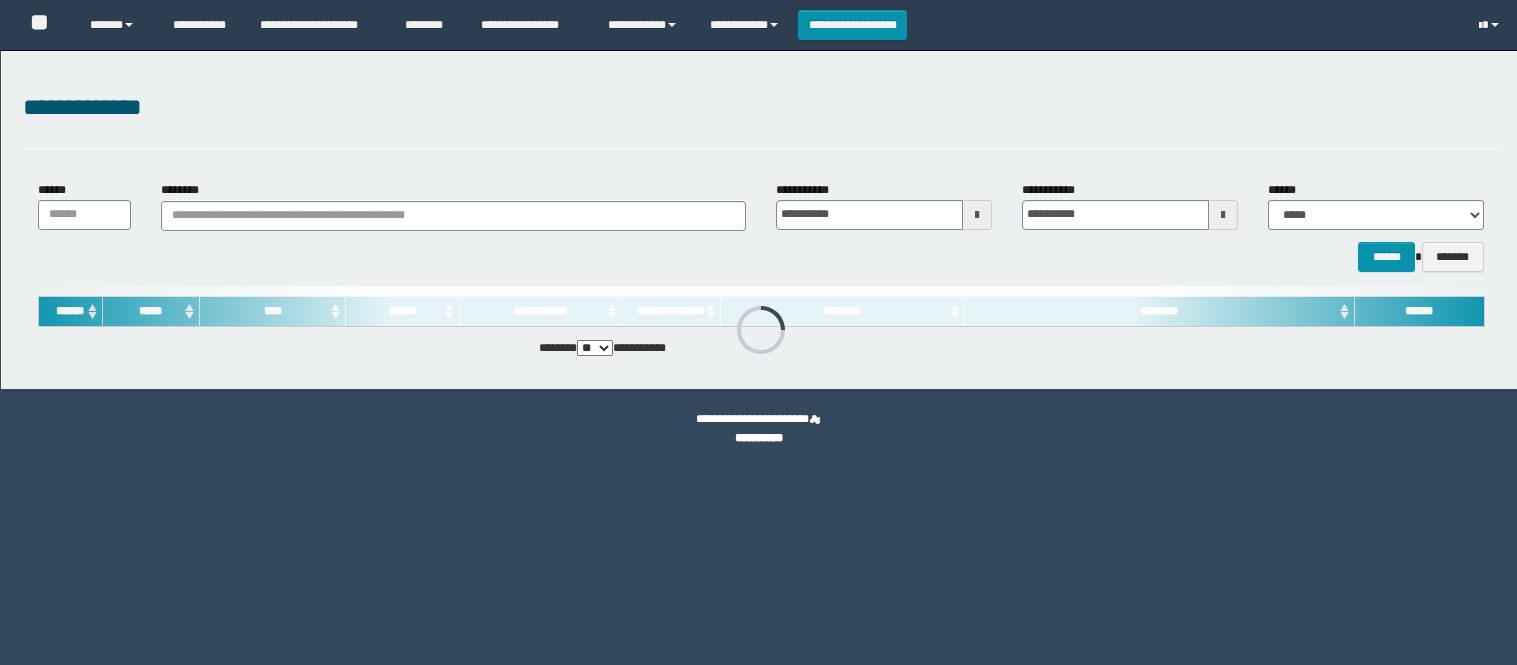 scroll, scrollTop: 0, scrollLeft: 0, axis: both 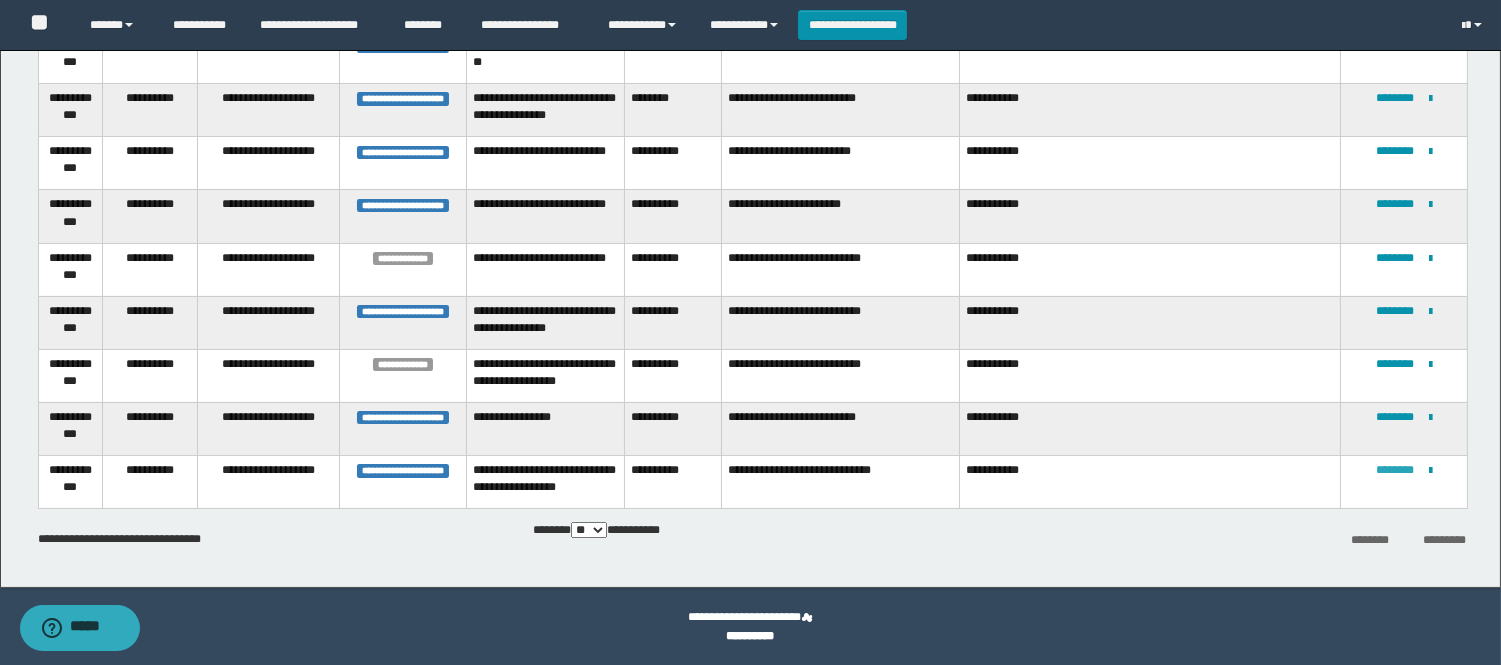 click on "********" at bounding box center (1395, 470) 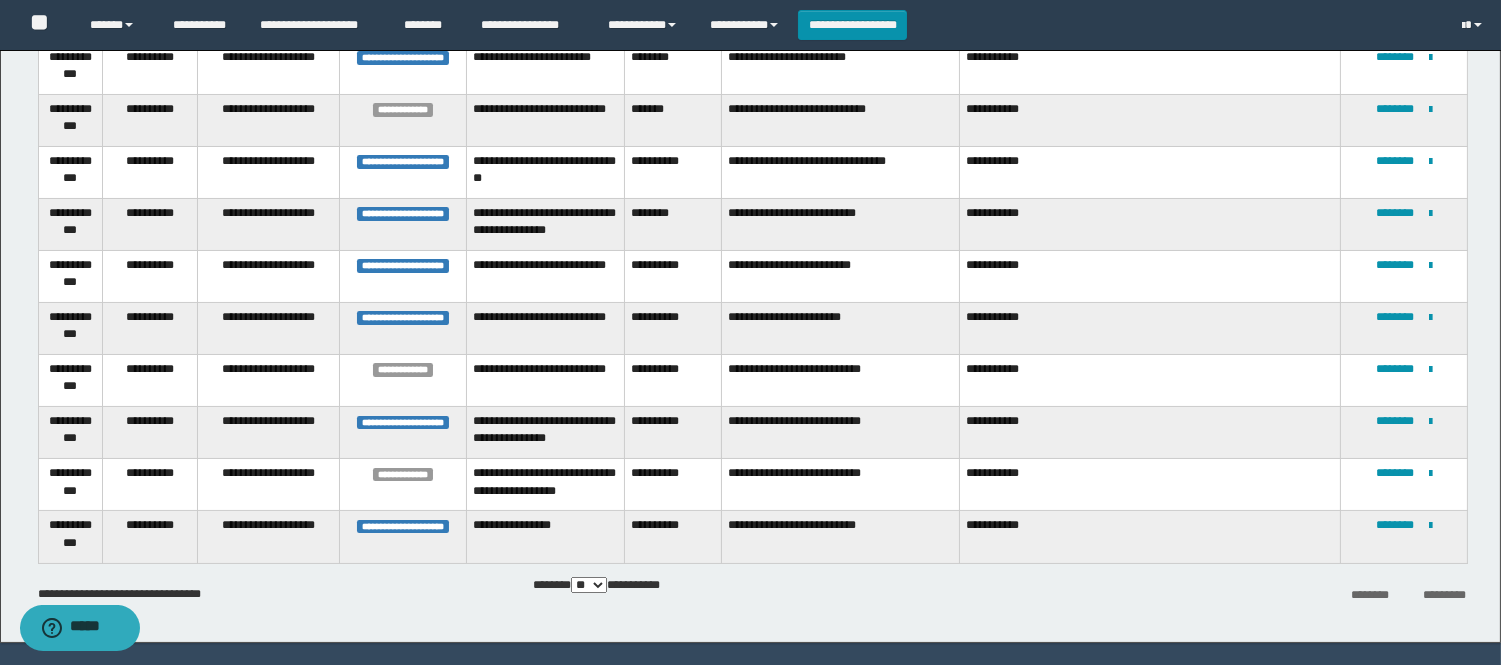 scroll, scrollTop: 391, scrollLeft: 0, axis: vertical 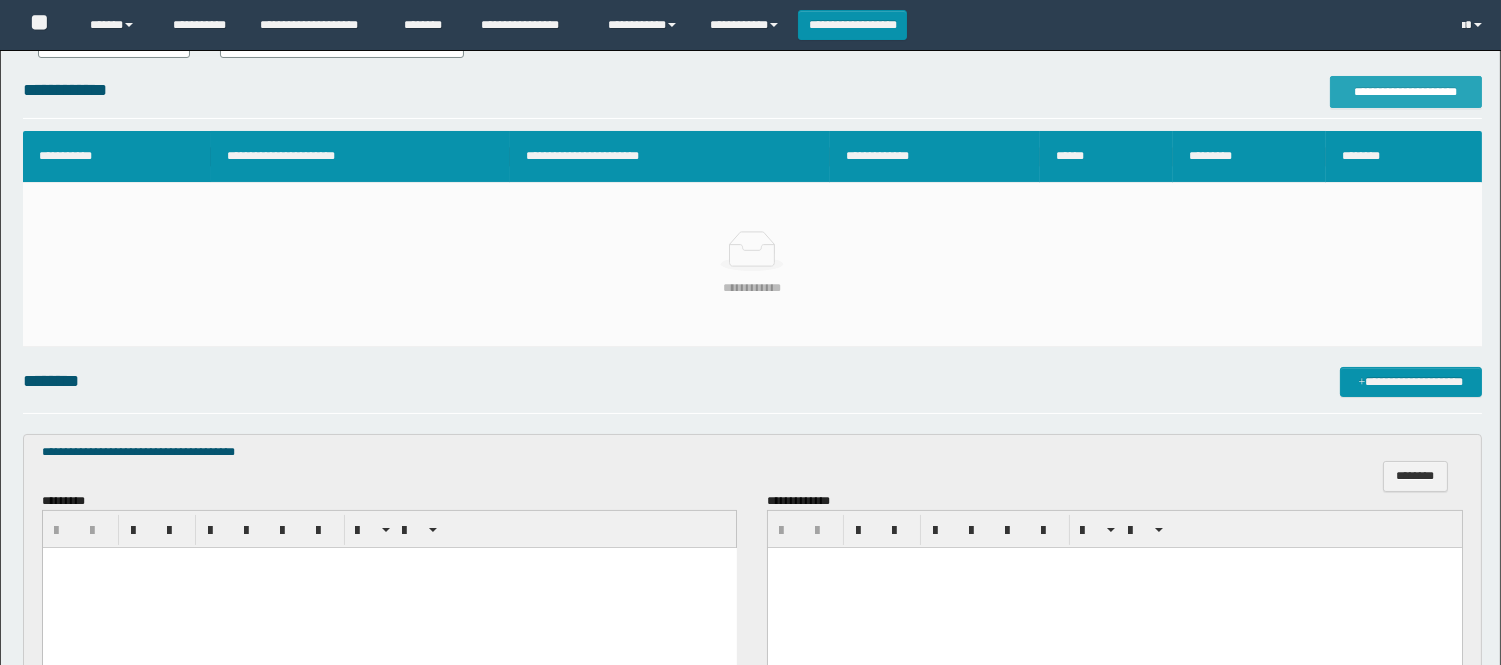 click on "**********" at bounding box center [1406, 92] 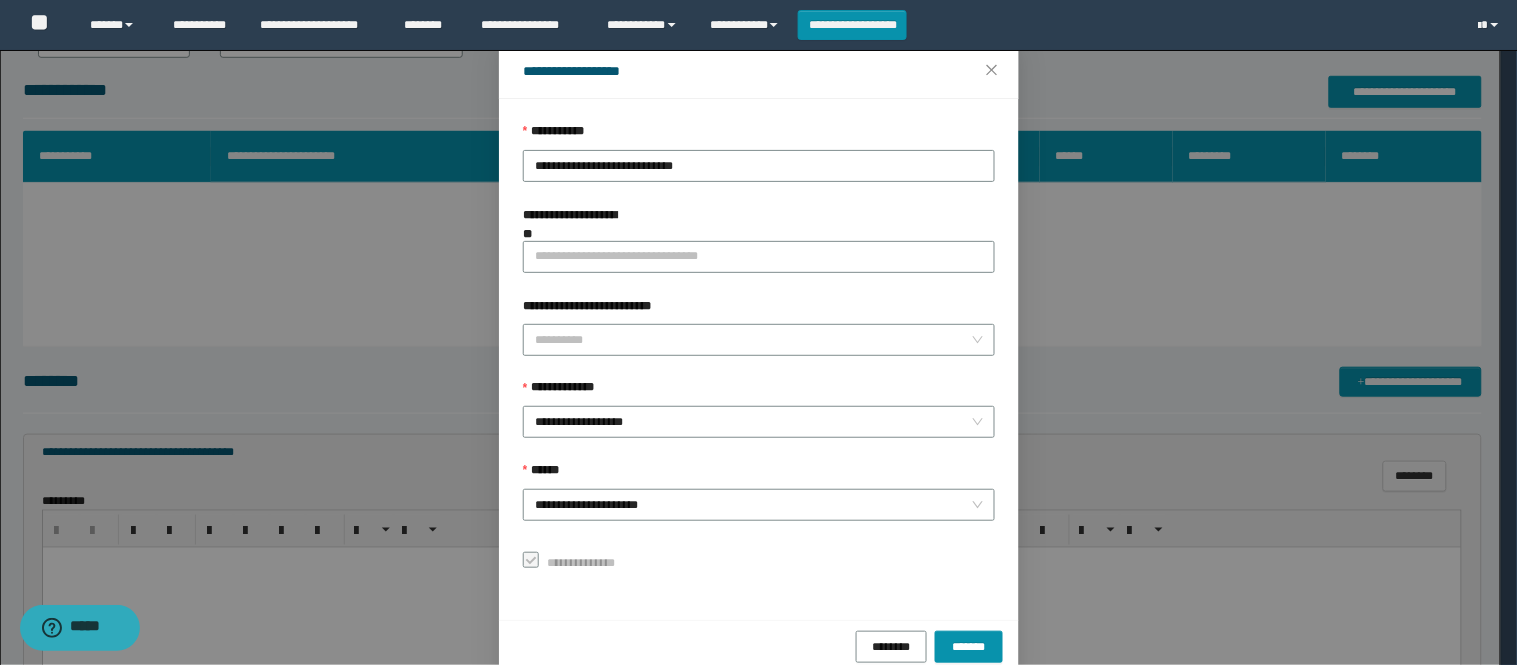 scroll, scrollTop: 87, scrollLeft: 0, axis: vertical 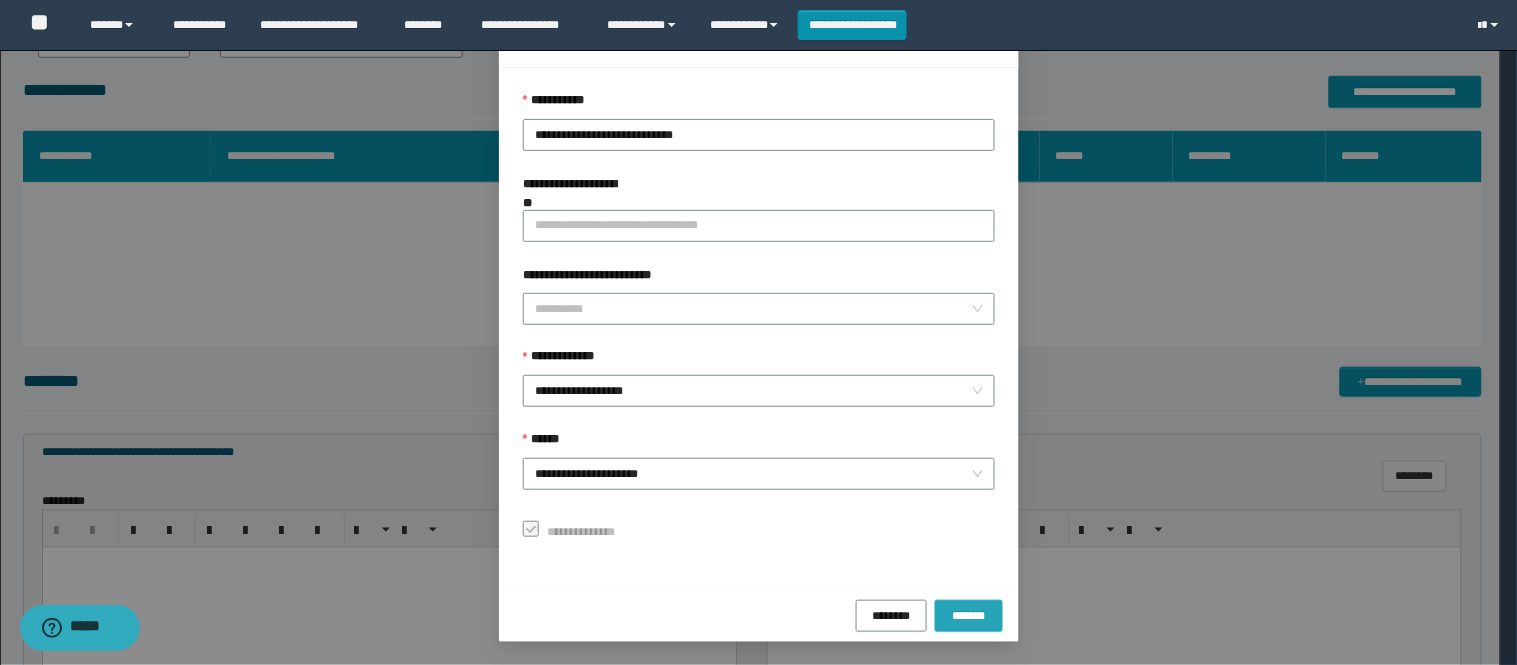 click on "*******" at bounding box center (969, 616) 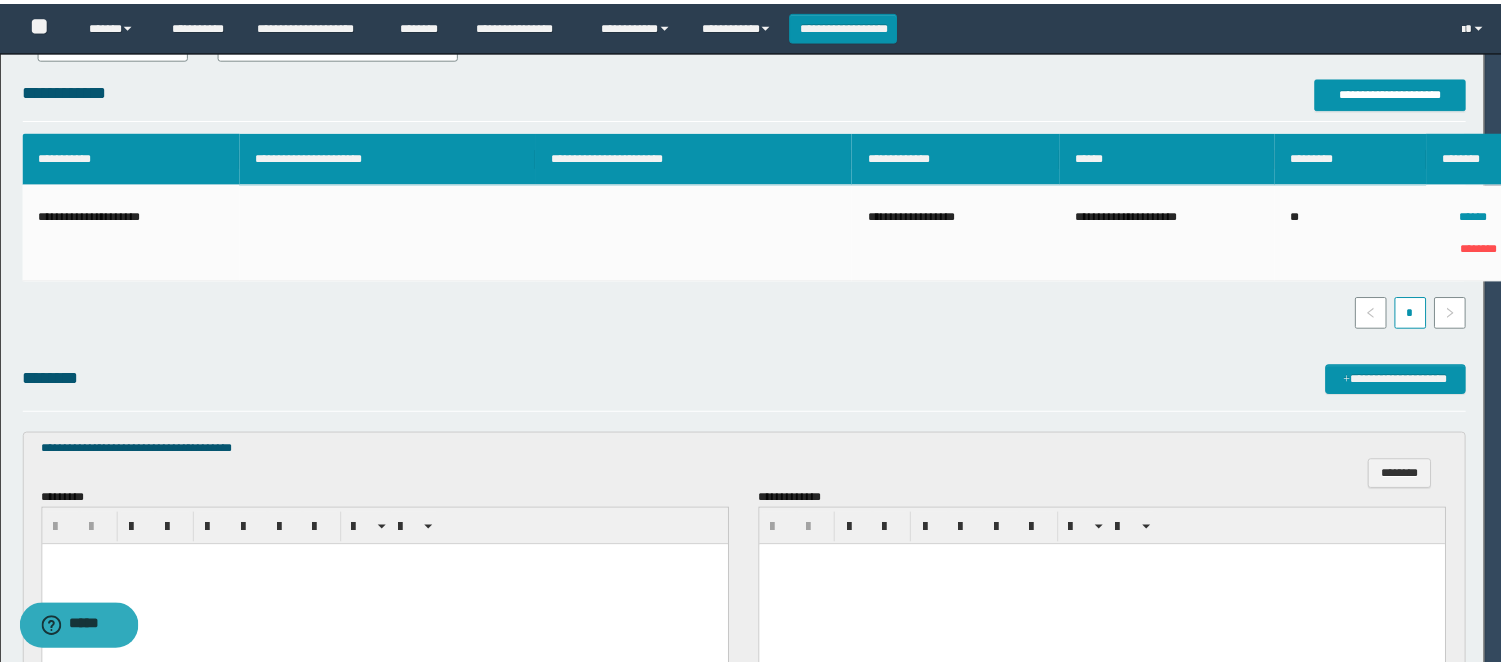 scroll, scrollTop: 41, scrollLeft: 0, axis: vertical 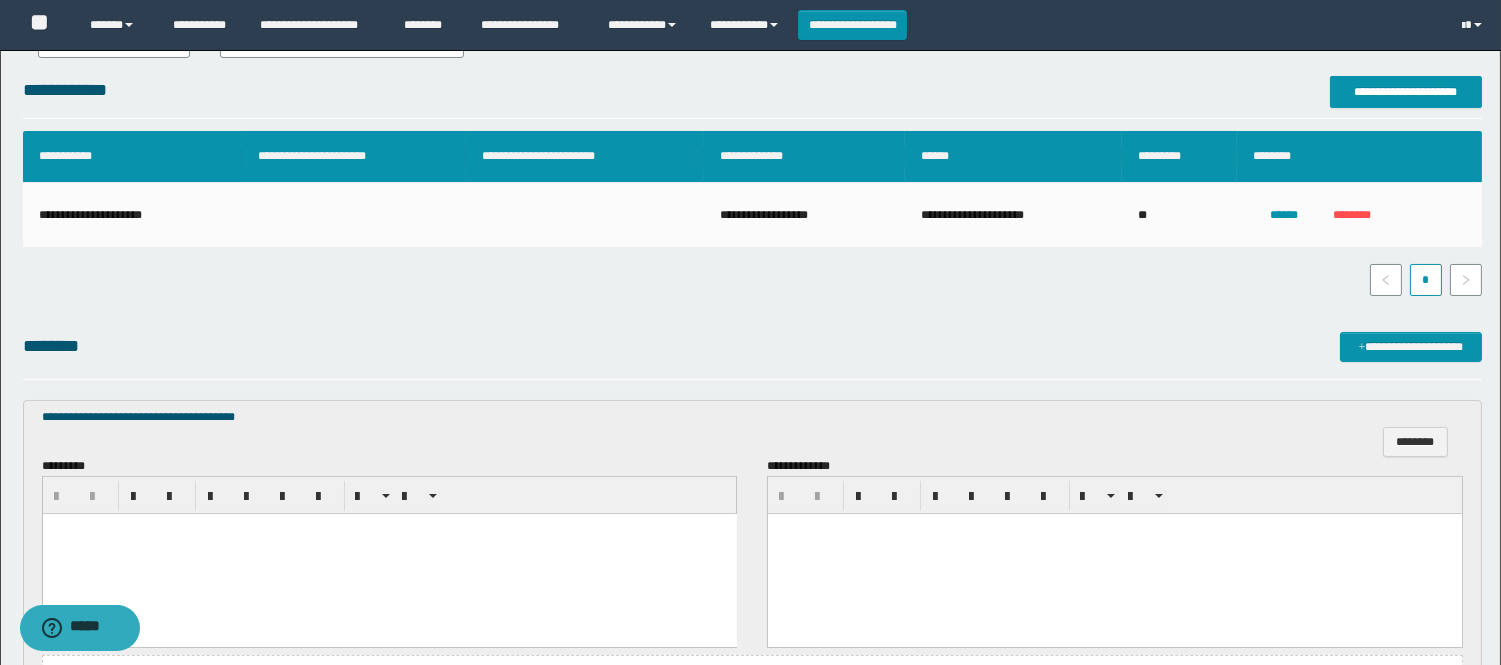 click at bounding box center (389, 553) 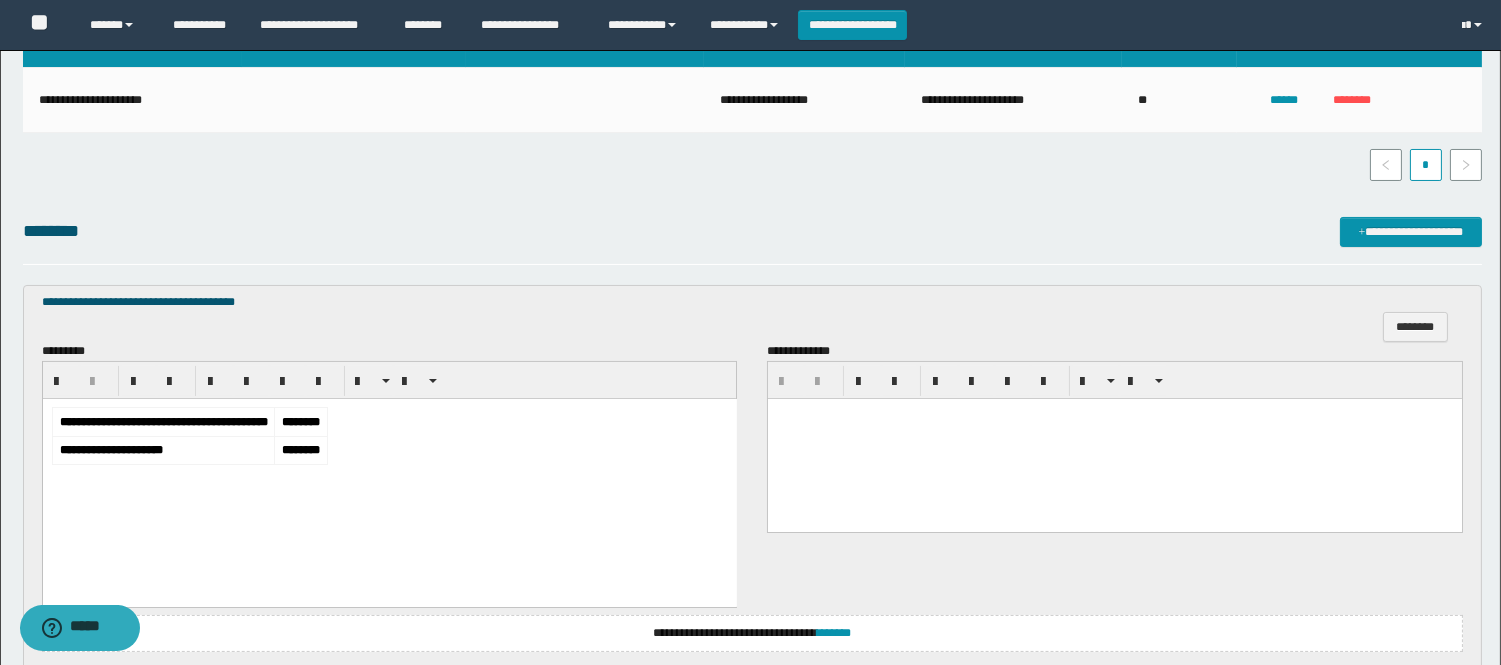 scroll, scrollTop: 606, scrollLeft: 0, axis: vertical 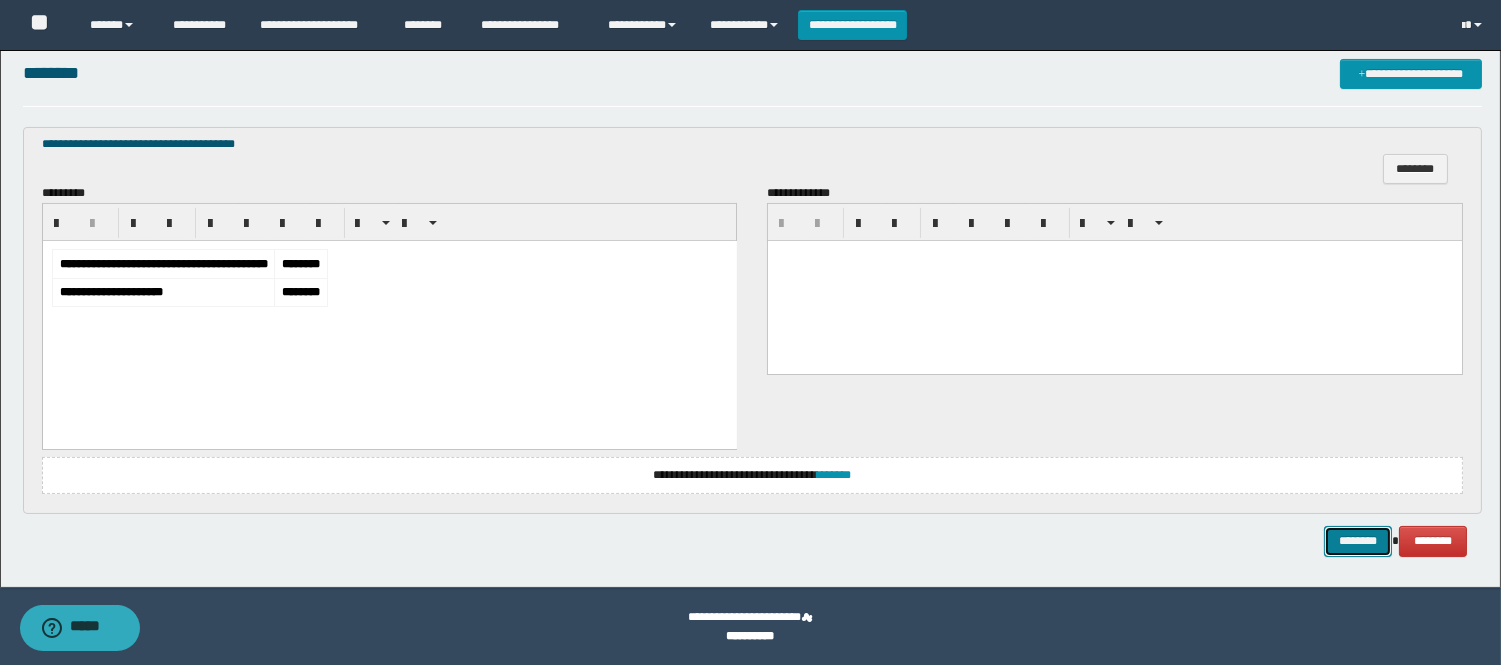 click on "********" at bounding box center (1358, 541) 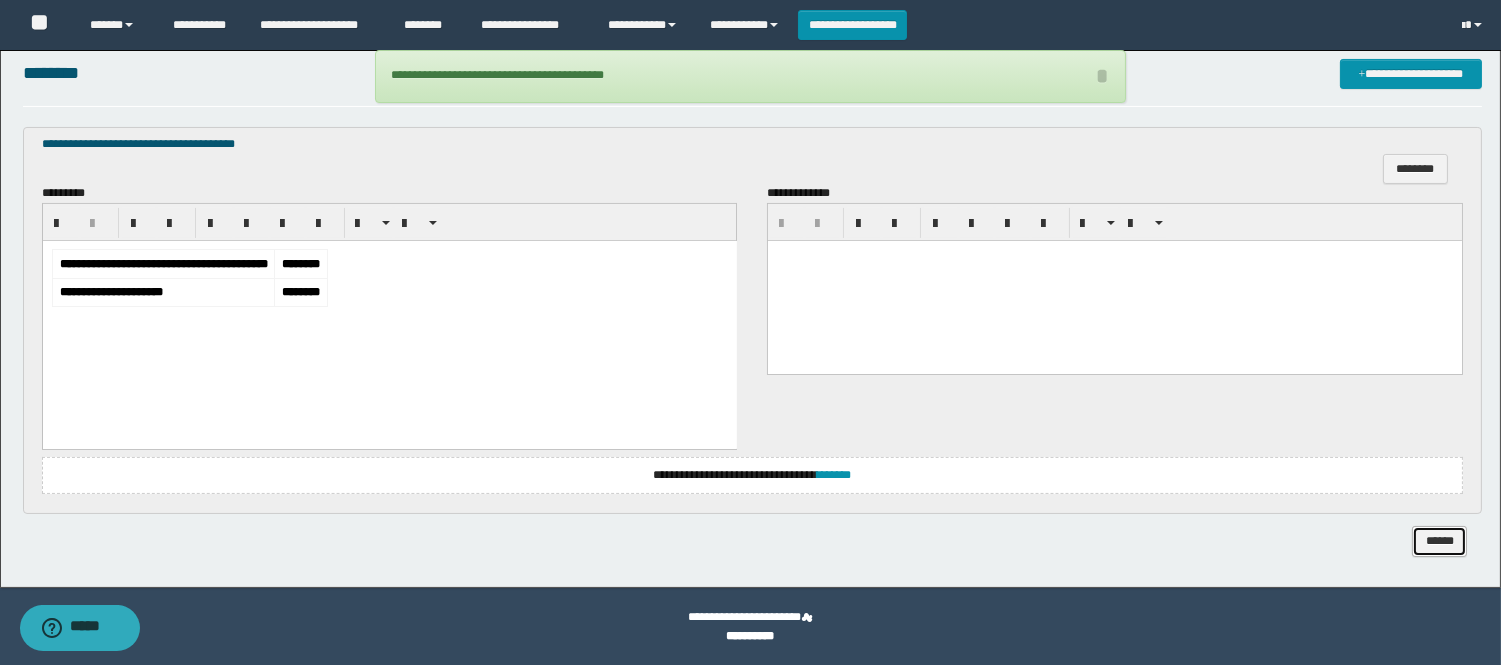 click on "******" at bounding box center [1439, 541] 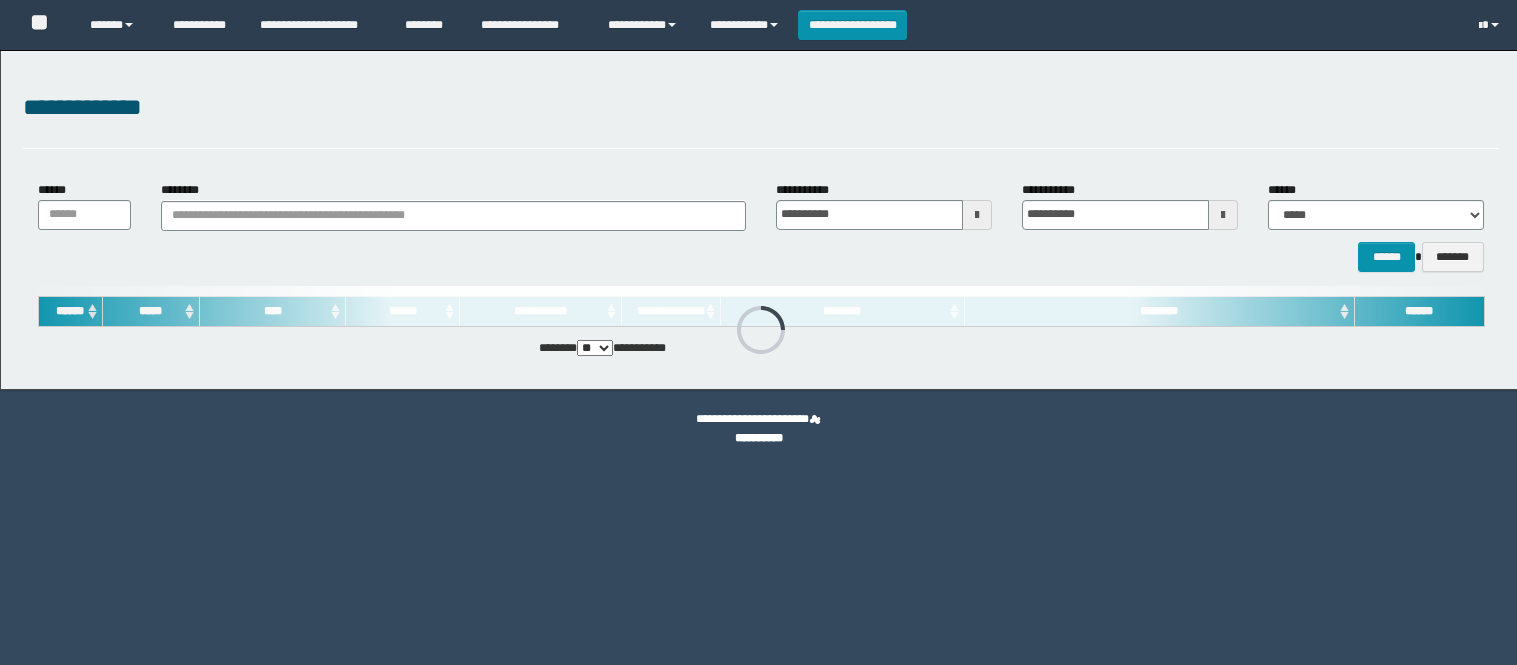scroll, scrollTop: 0, scrollLeft: 0, axis: both 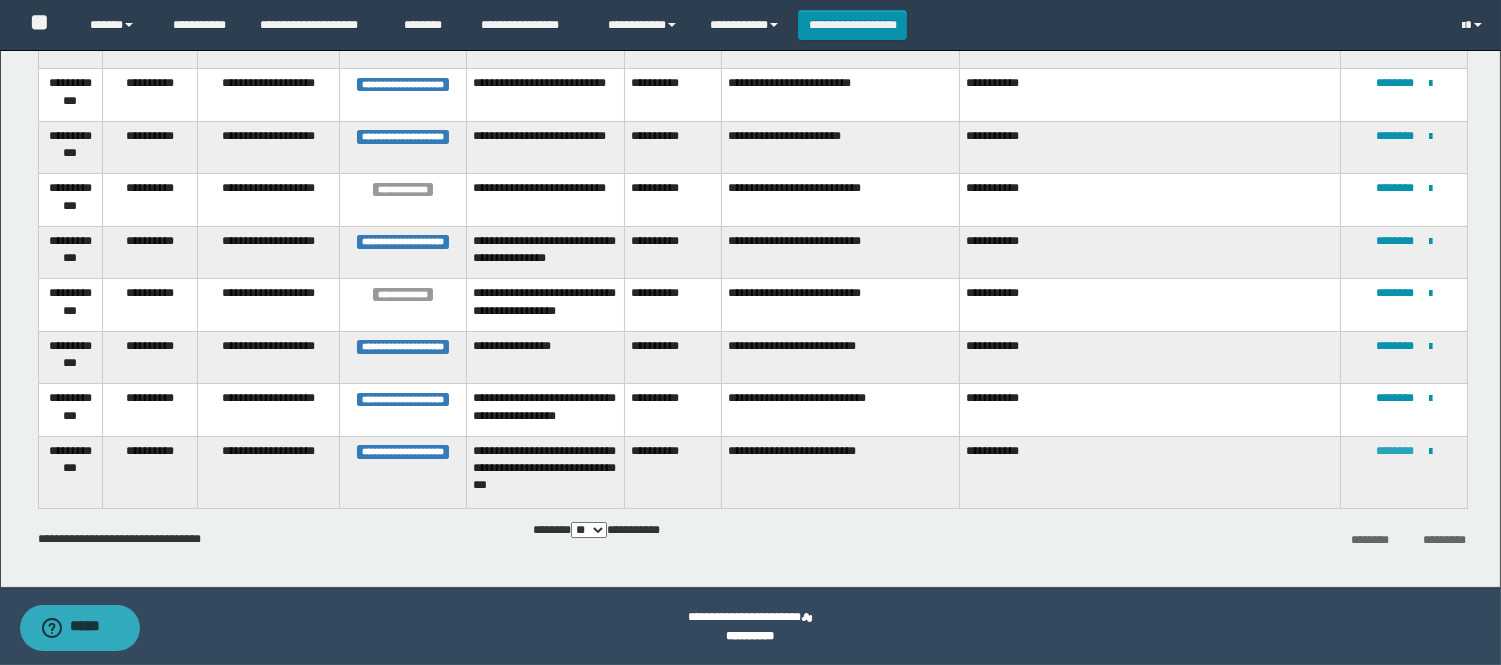 click on "********" at bounding box center (1395, 451) 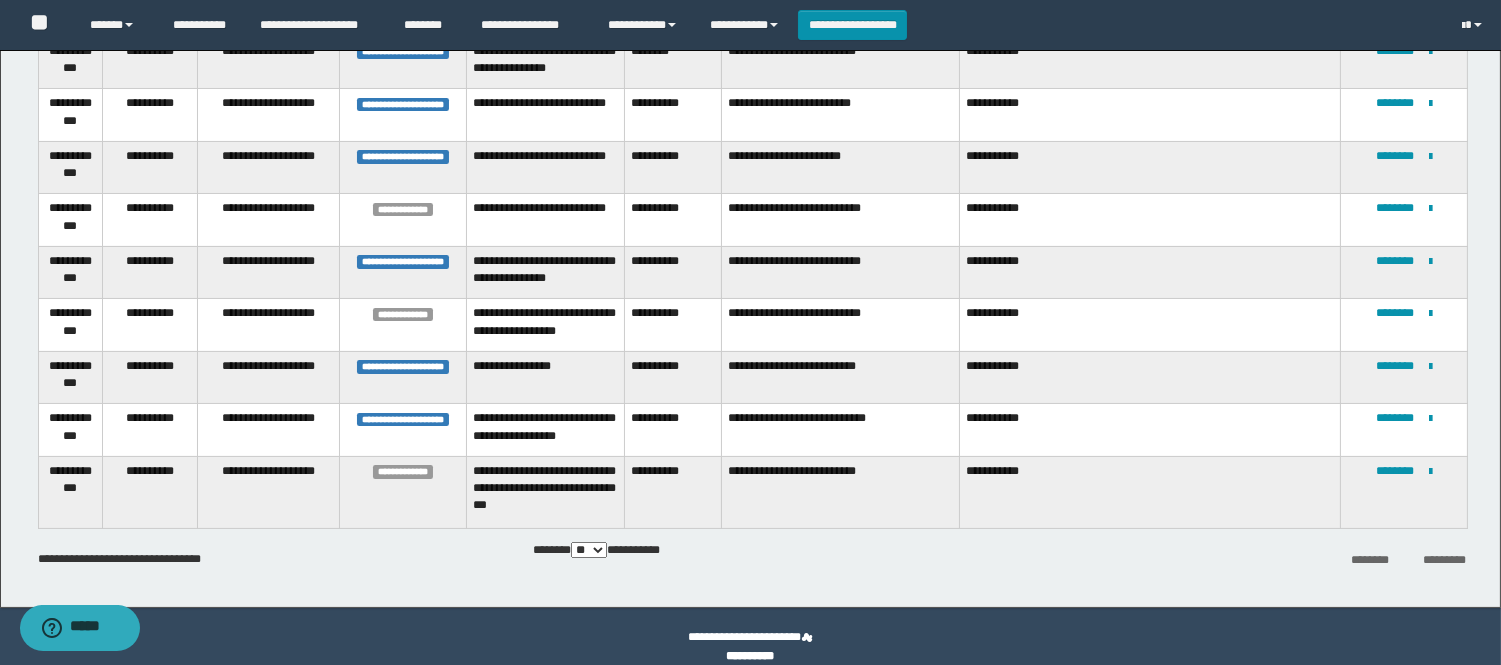 scroll, scrollTop: 520, scrollLeft: 0, axis: vertical 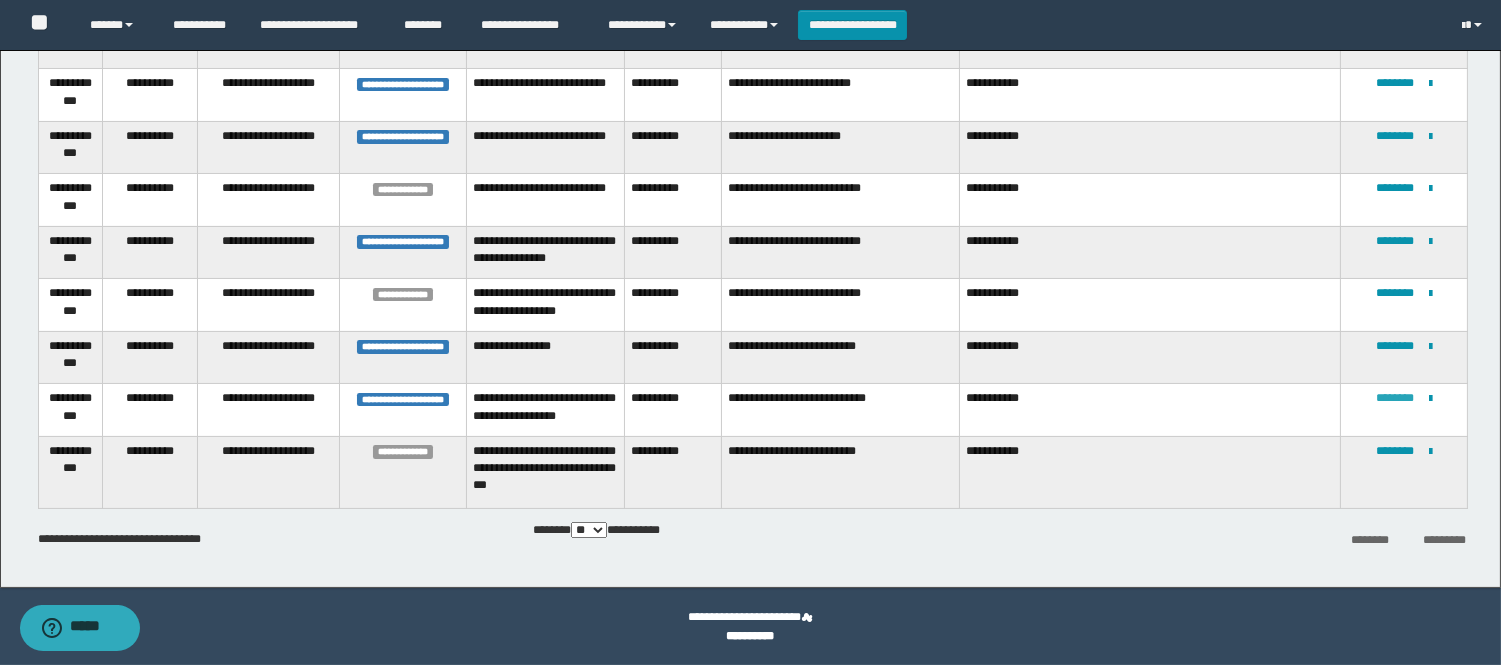 click on "********" at bounding box center (1395, 398) 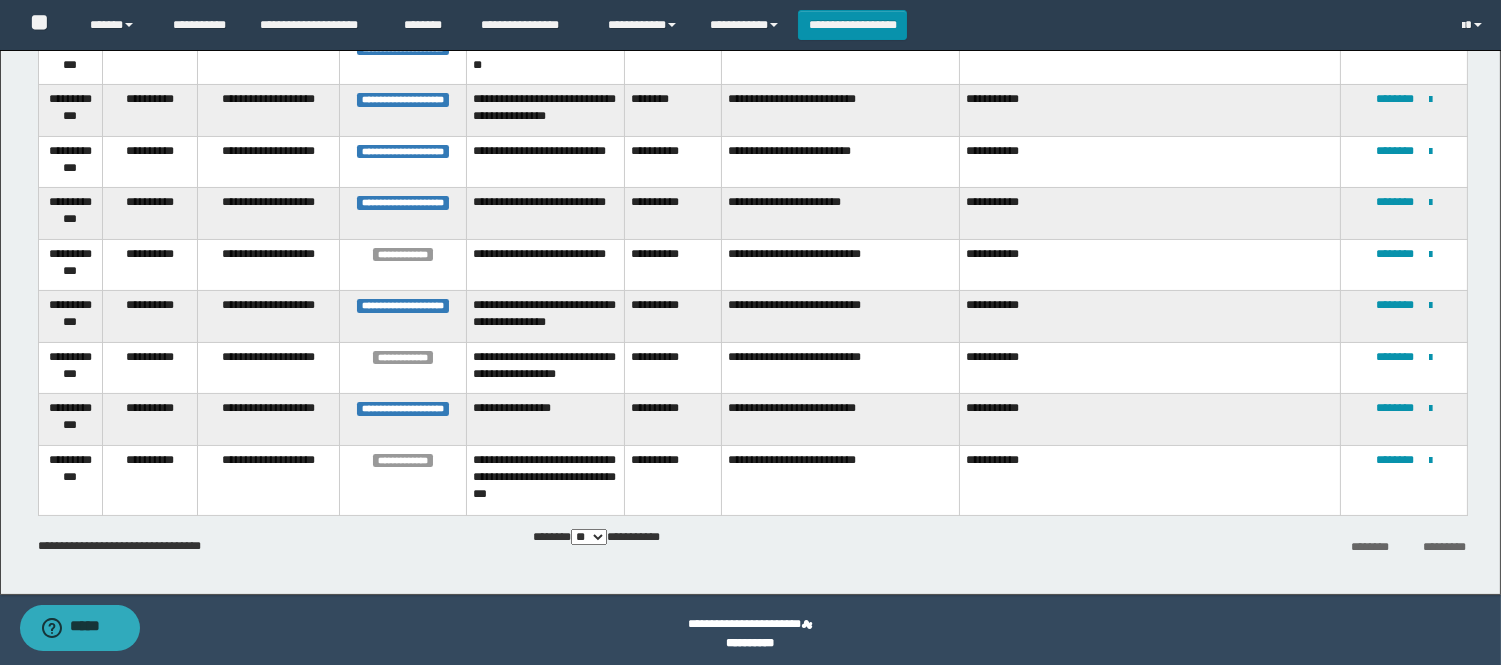 scroll, scrollTop: 455, scrollLeft: 0, axis: vertical 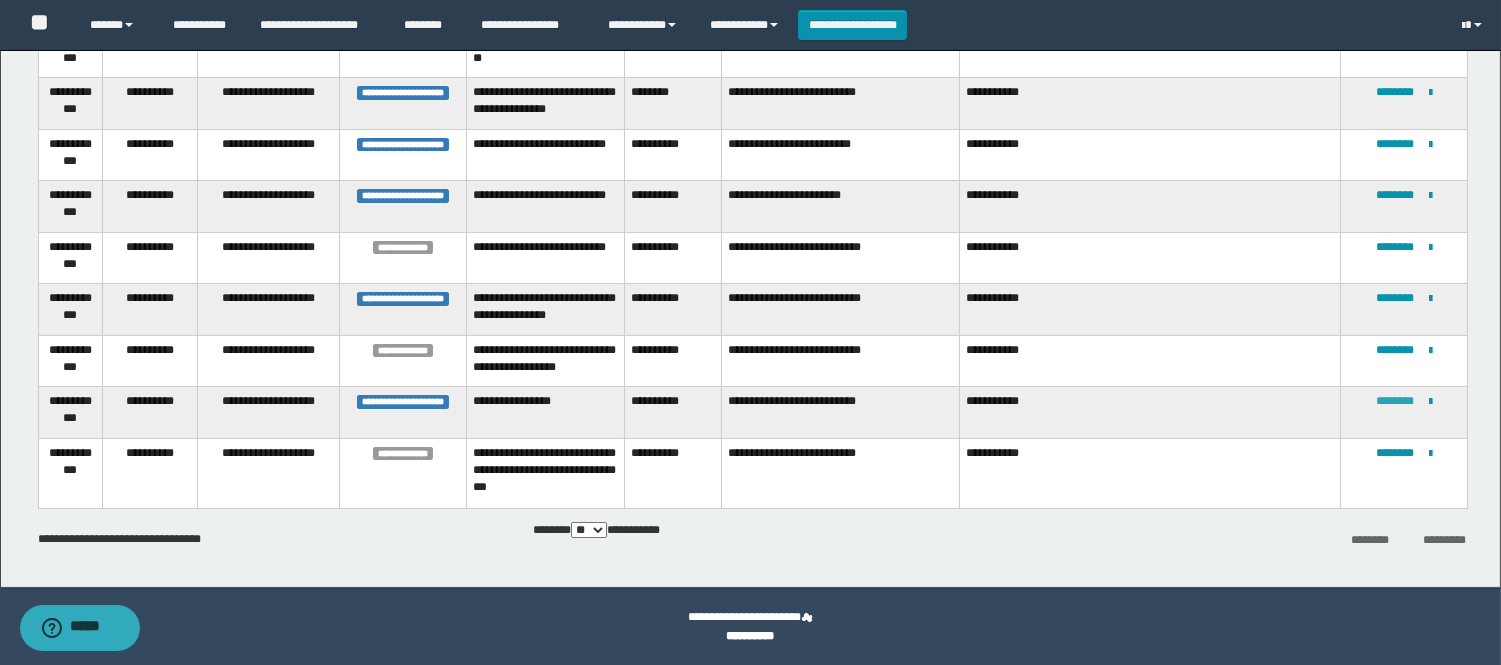 click on "********" at bounding box center (1395, 401) 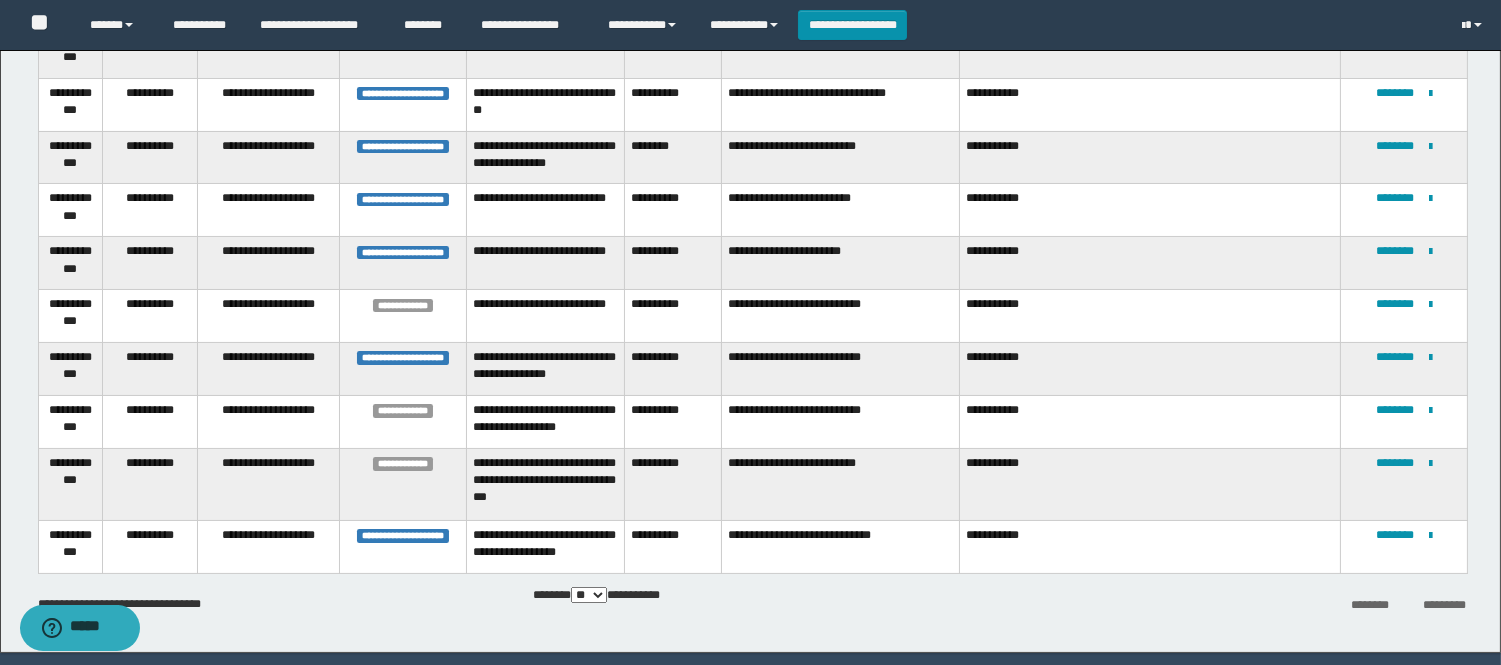 scroll, scrollTop: 472, scrollLeft: 0, axis: vertical 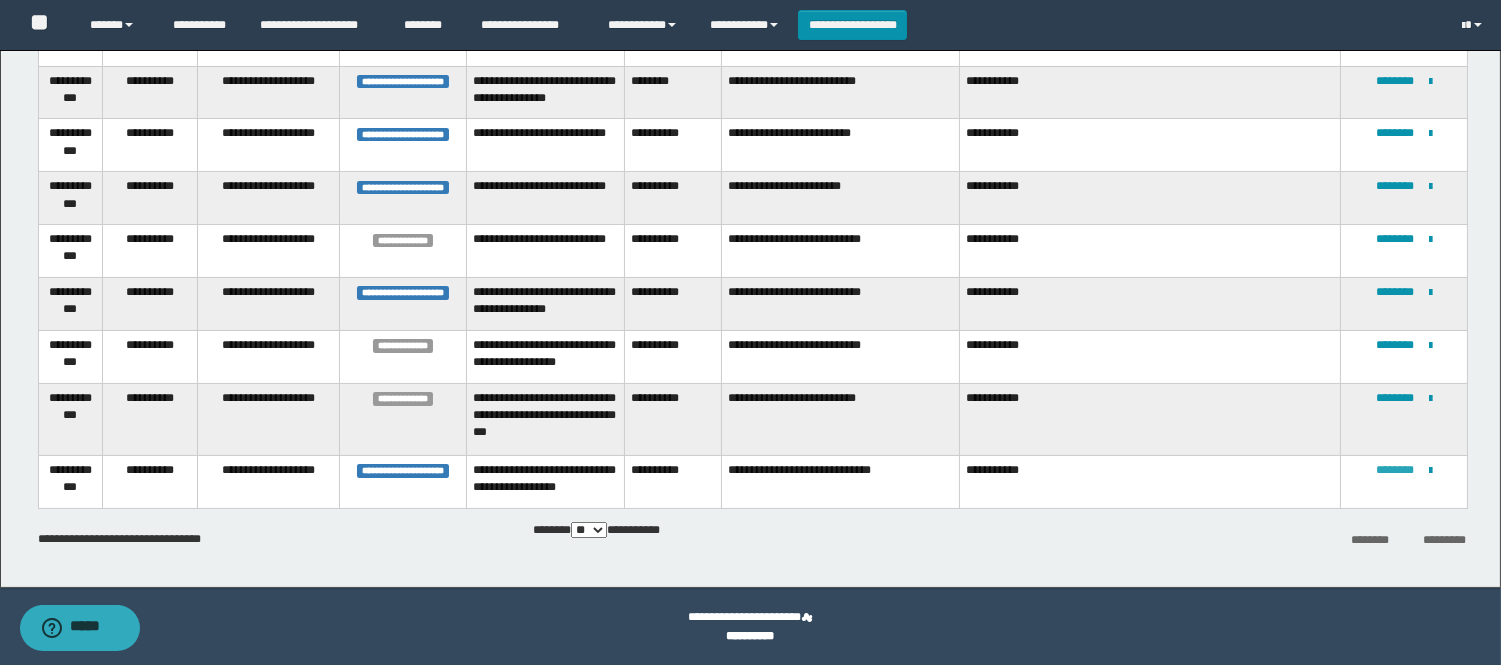 click on "********" at bounding box center (1395, 470) 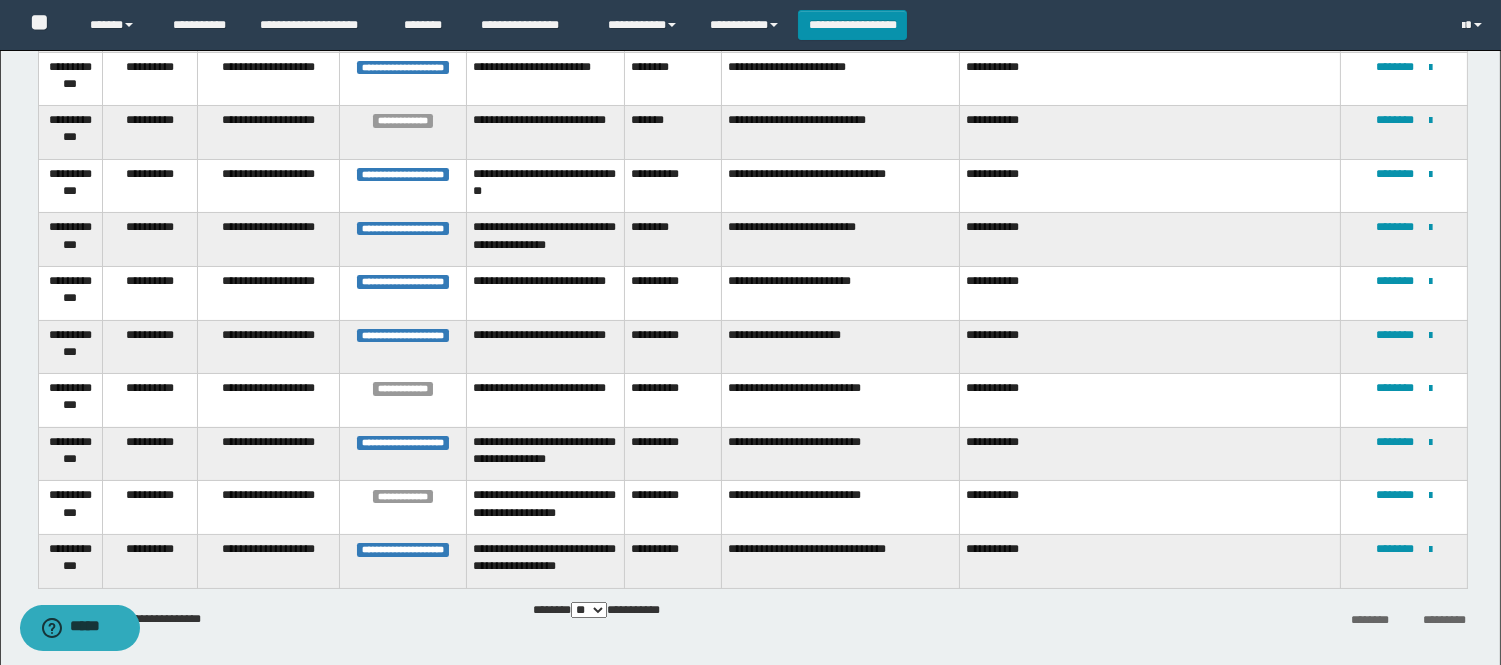 scroll, scrollTop: 407, scrollLeft: 0, axis: vertical 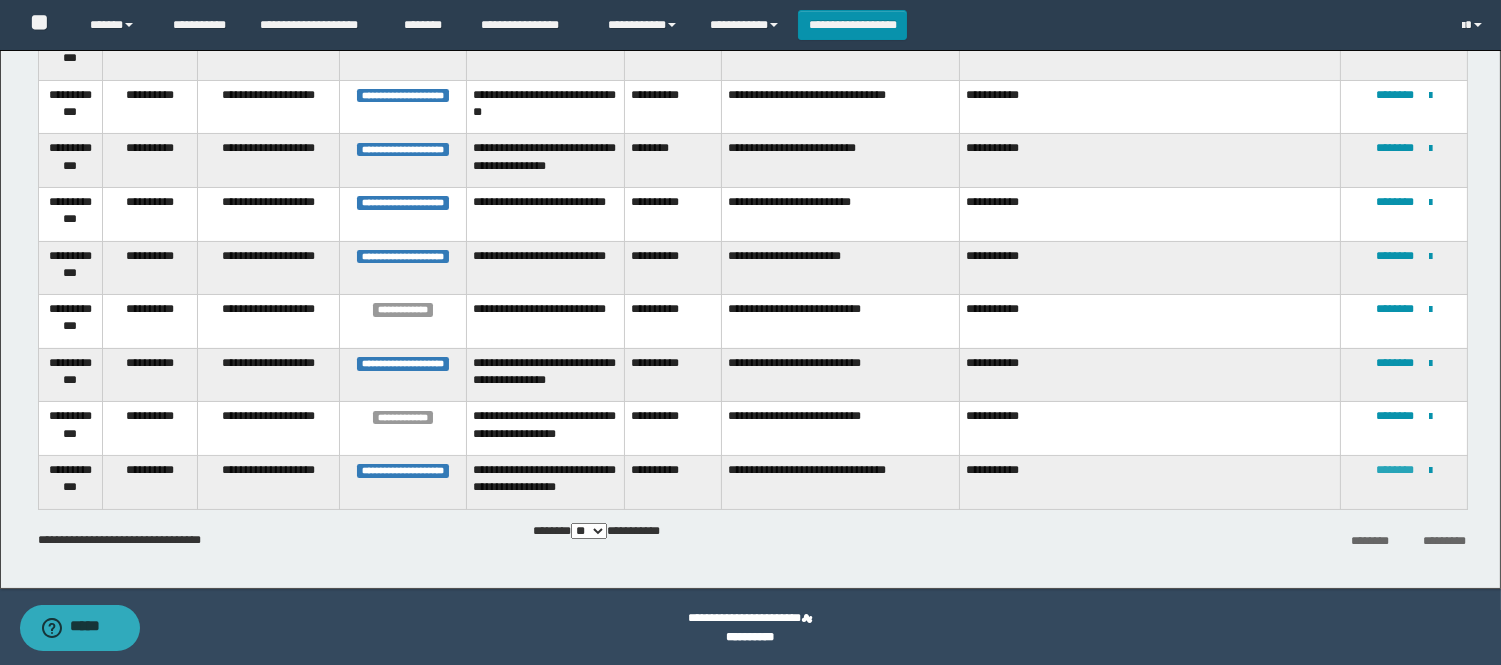 click on "********" at bounding box center (1395, 470) 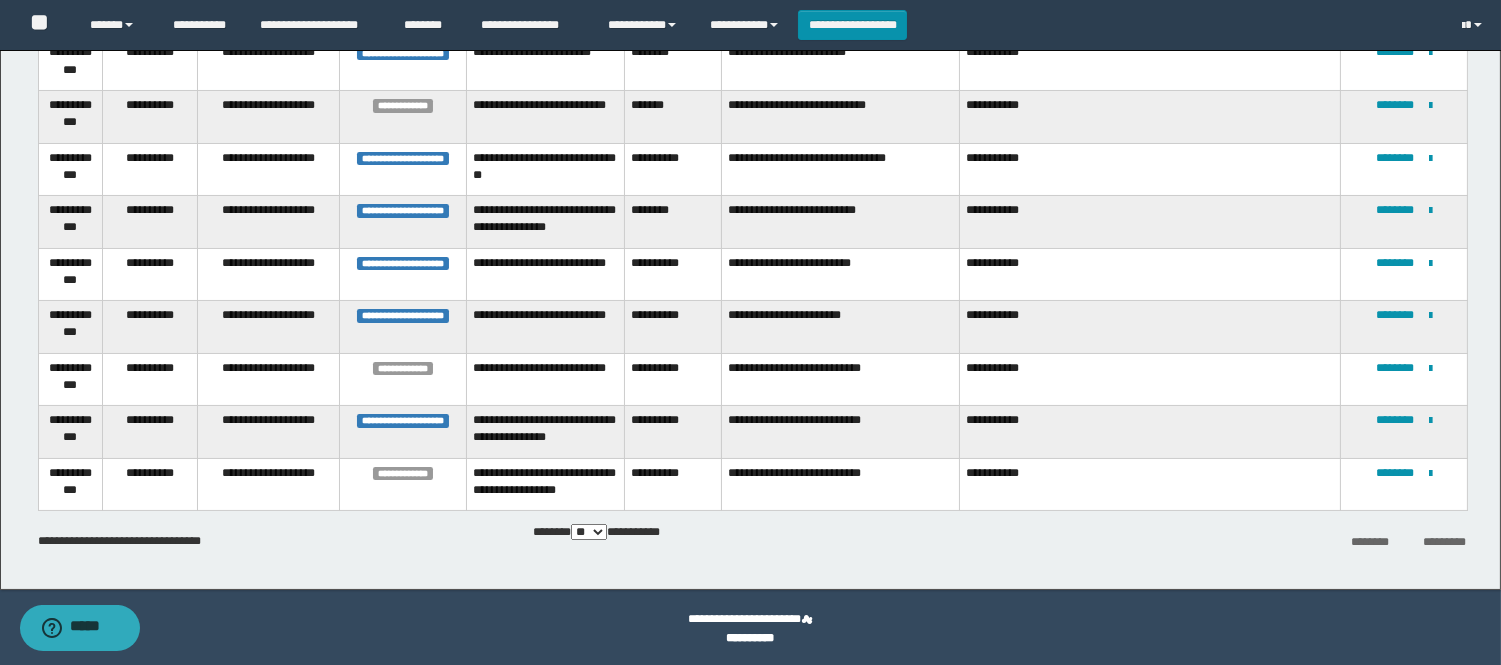 scroll, scrollTop: 343, scrollLeft: 0, axis: vertical 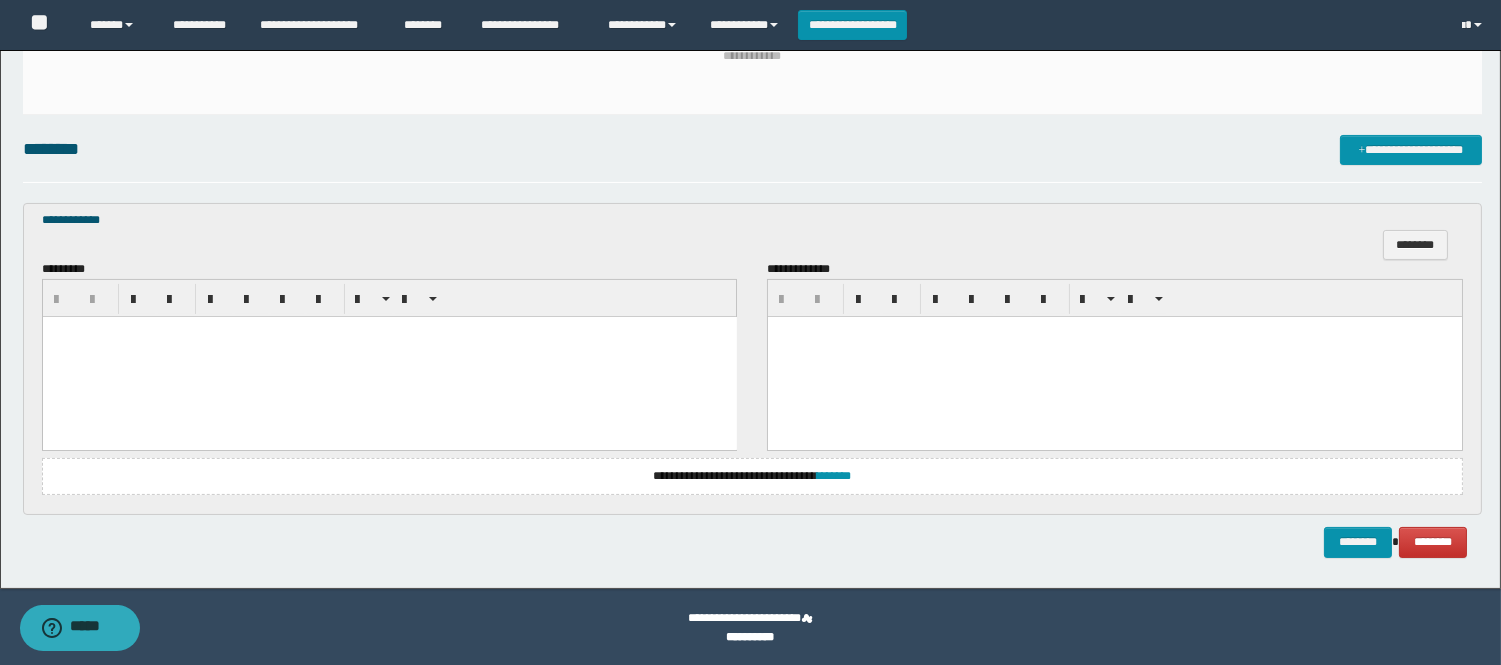 click at bounding box center [389, 356] 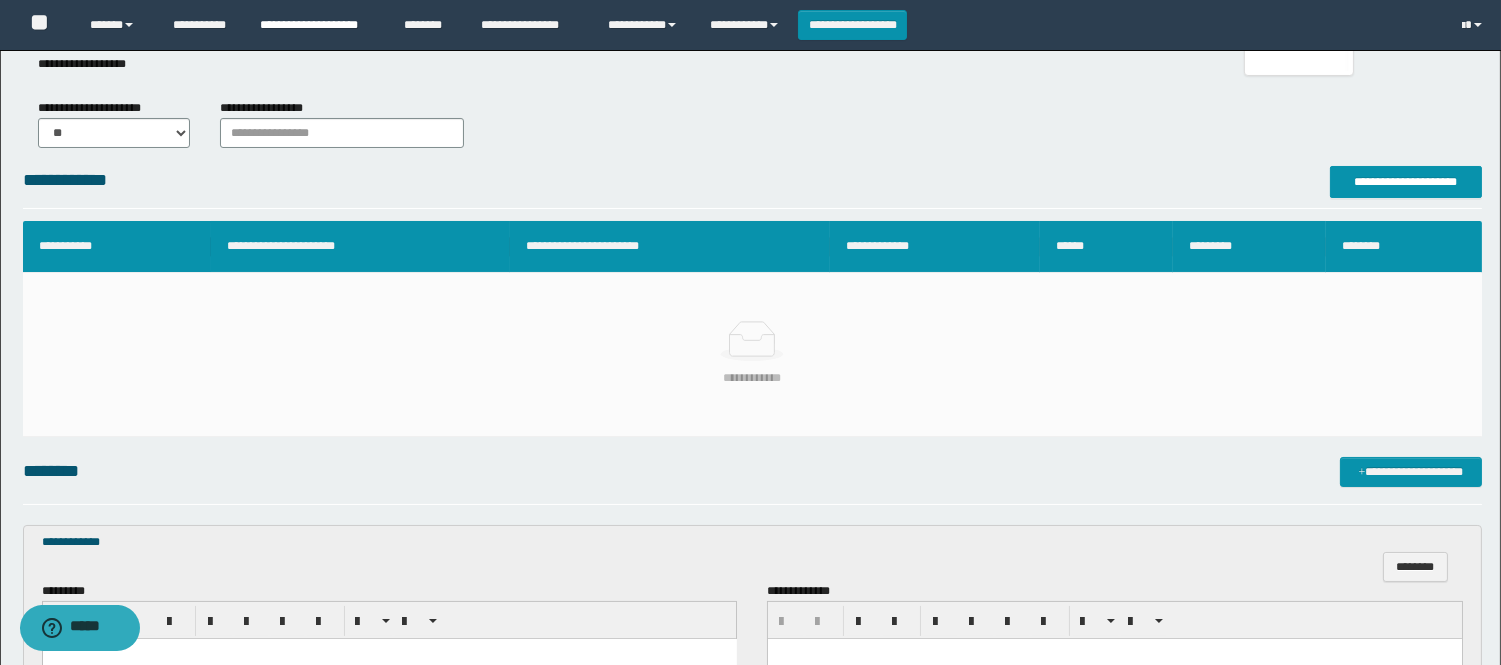 scroll, scrollTop: 213, scrollLeft: 0, axis: vertical 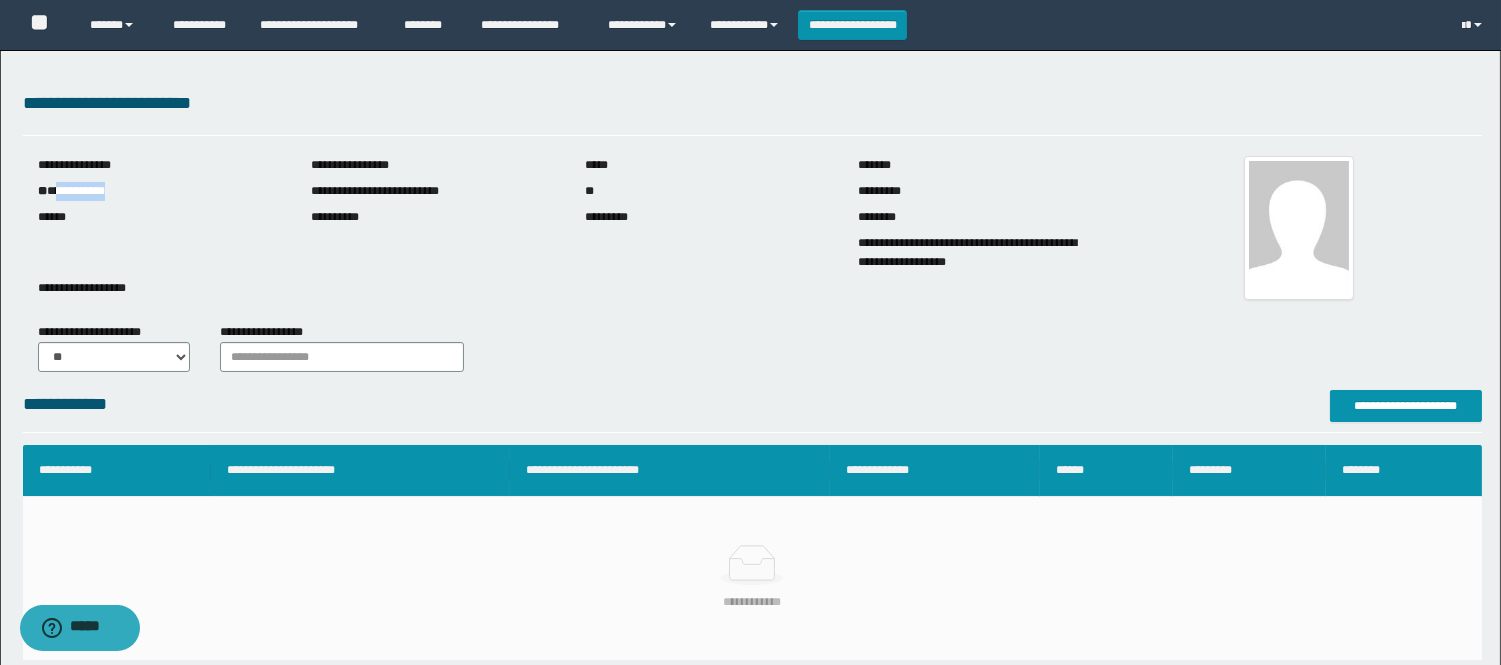 drag, startPoint x: 143, startPoint y: 188, endPoint x: 57, endPoint y: 185, distance: 86.05231 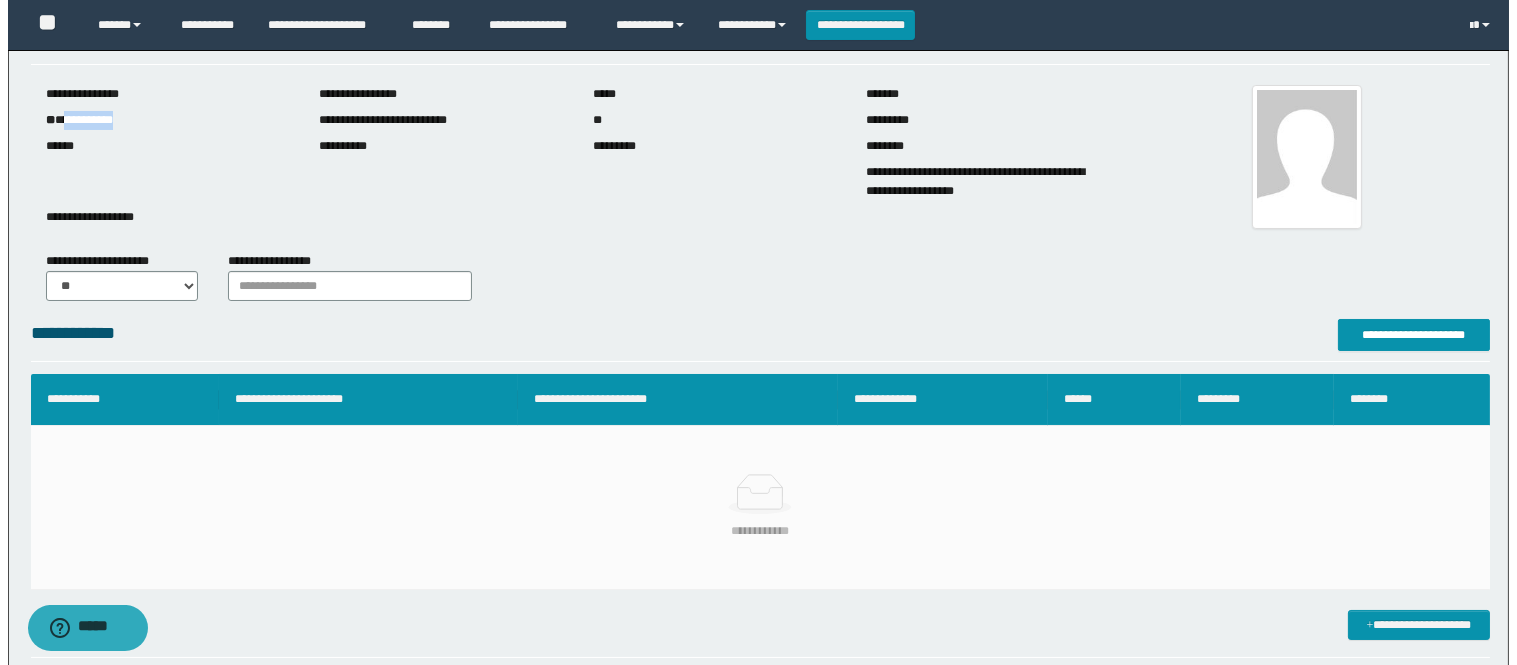 scroll, scrollTop: 111, scrollLeft: 0, axis: vertical 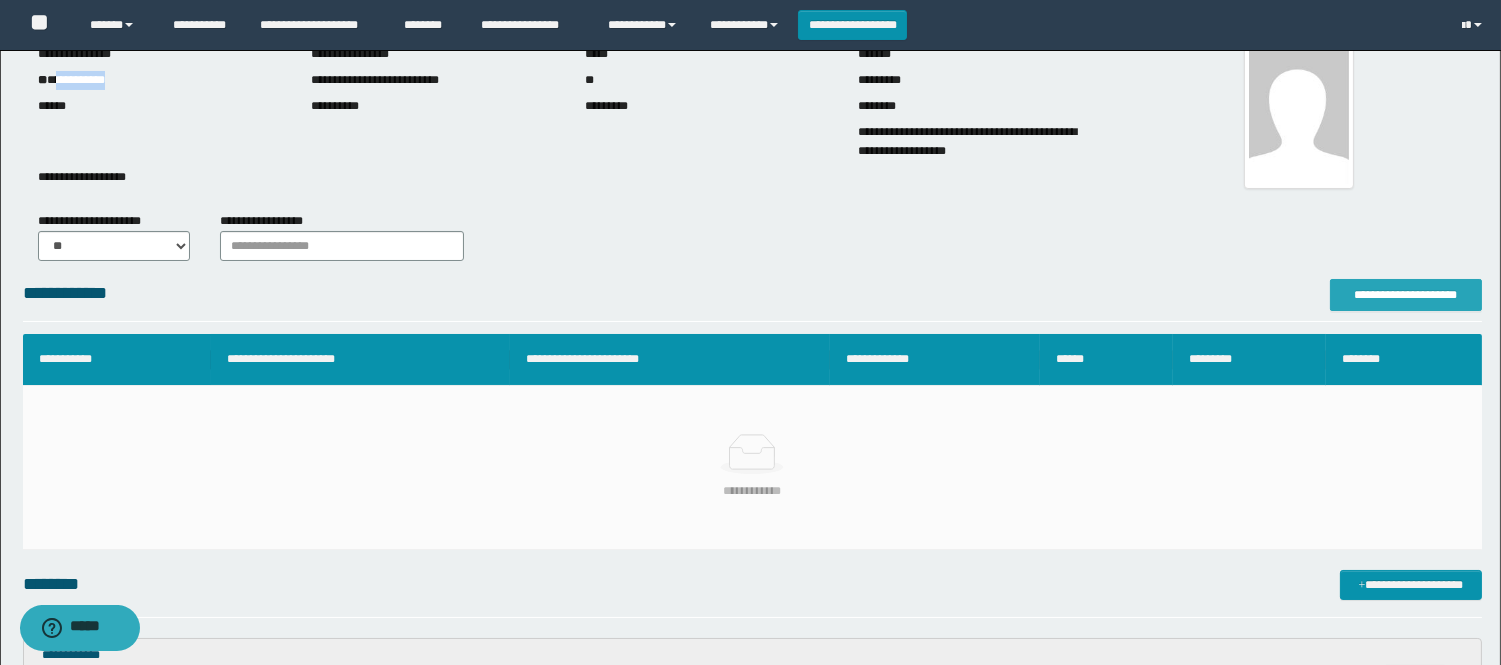 click on "**********" at bounding box center [1406, 295] 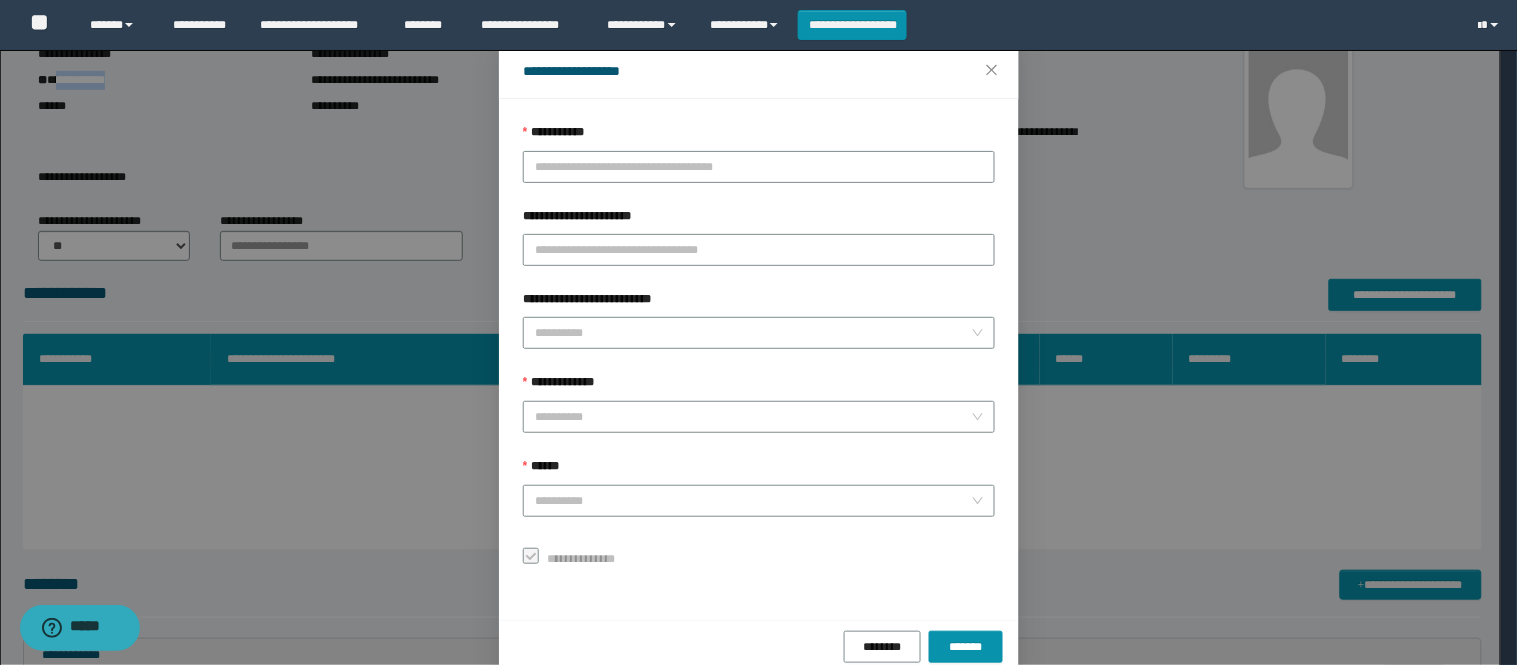 scroll, scrollTop: 87, scrollLeft: 0, axis: vertical 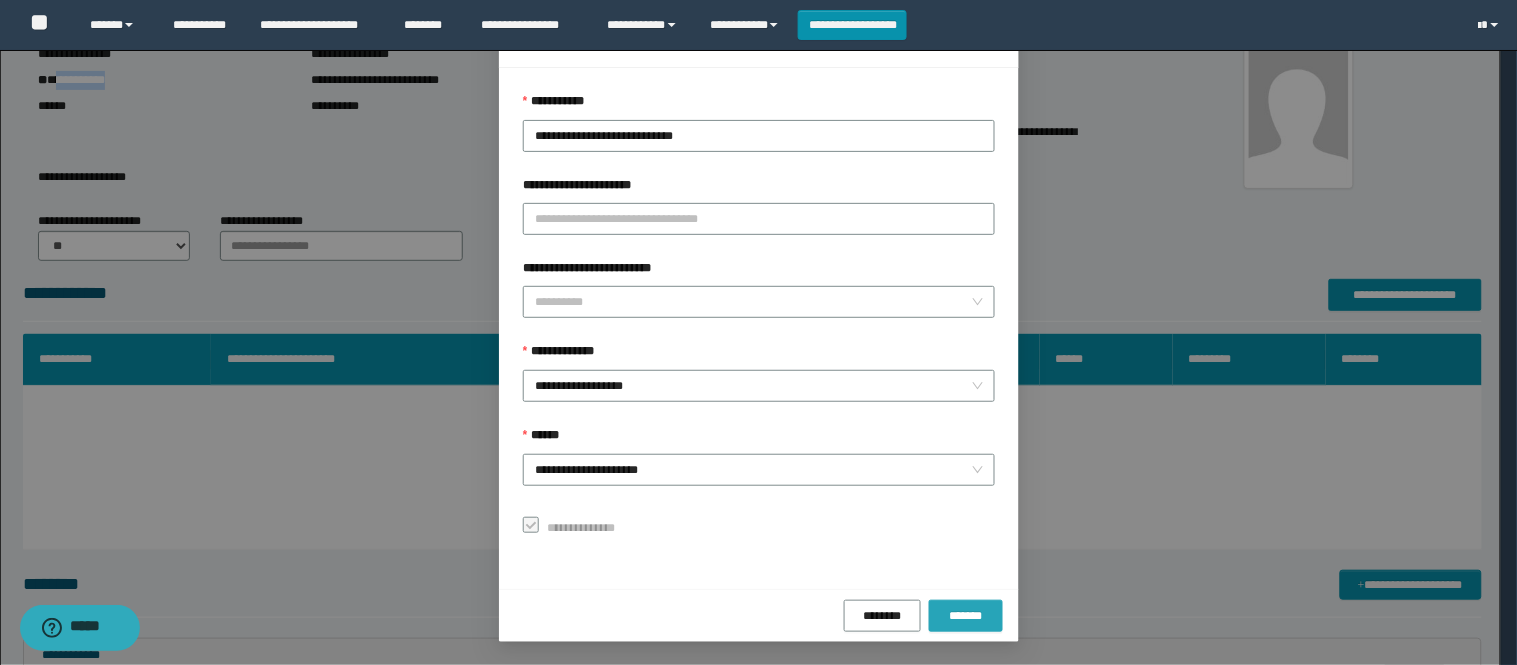 click on "*******" at bounding box center (966, 616) 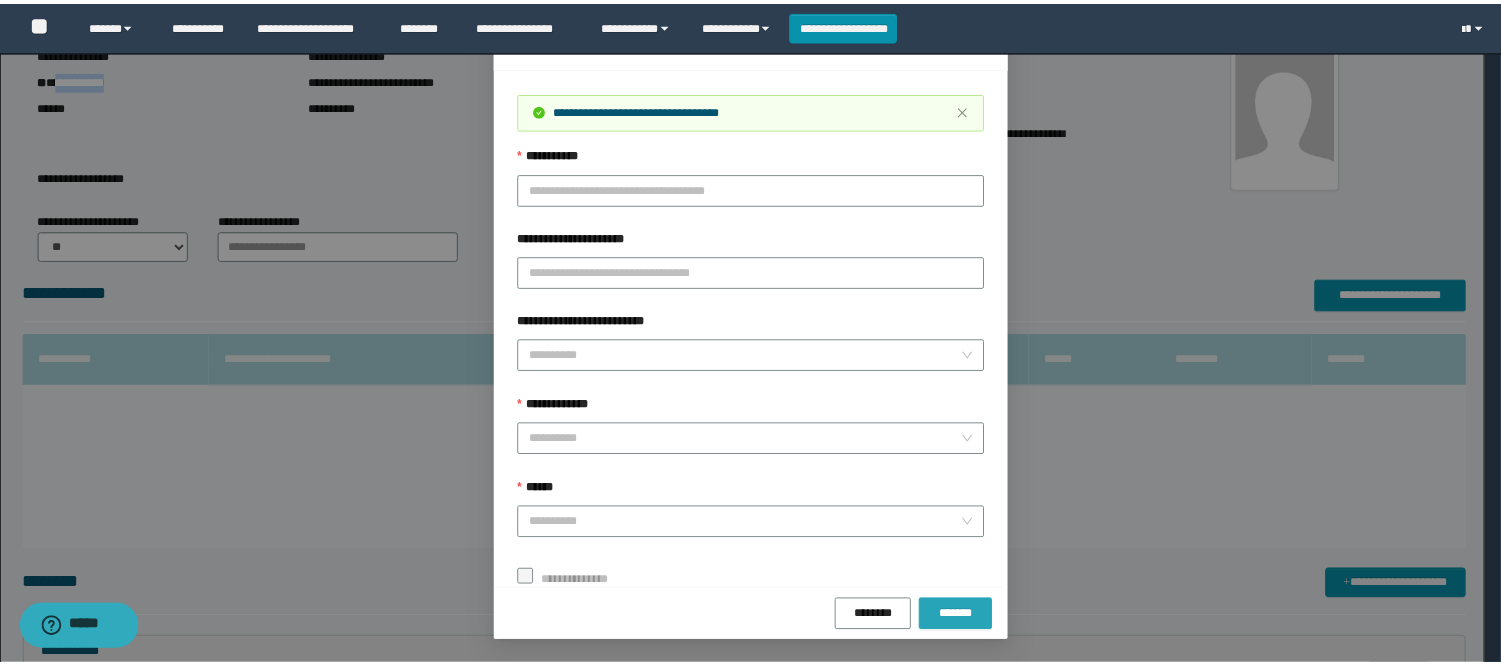 scroll, scrollTop: 41, scrollLeft: 0, axis: vertical 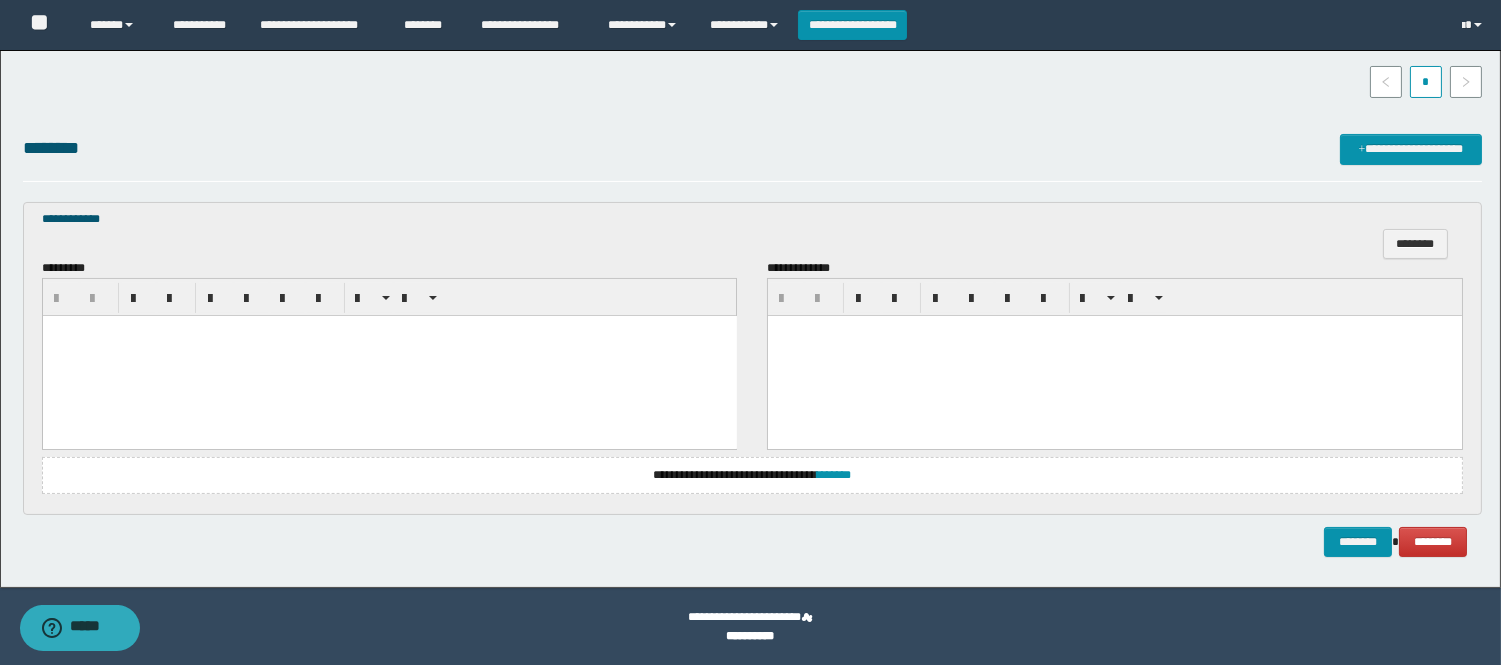 click on "**********" at bounding box center [752, 475] 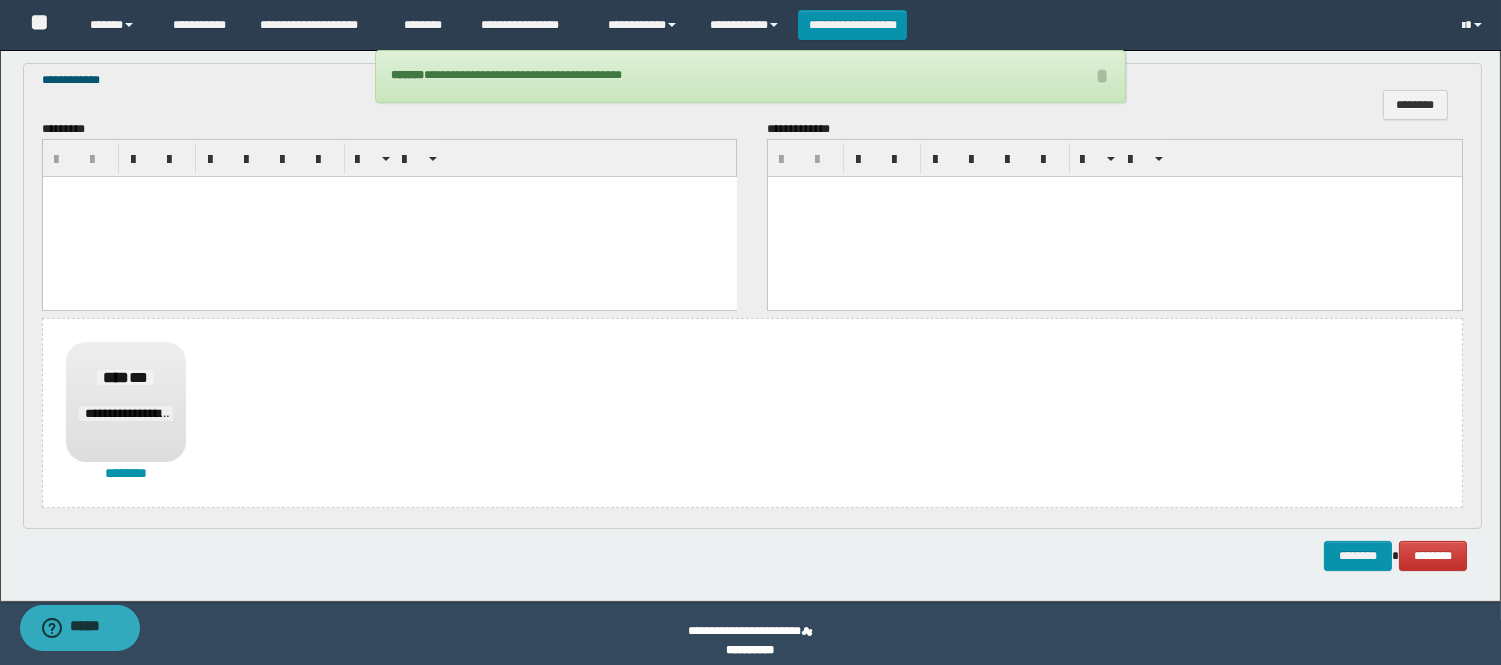 scroll, scrollTop: 665, scrollLeft: 0, axis: vertical 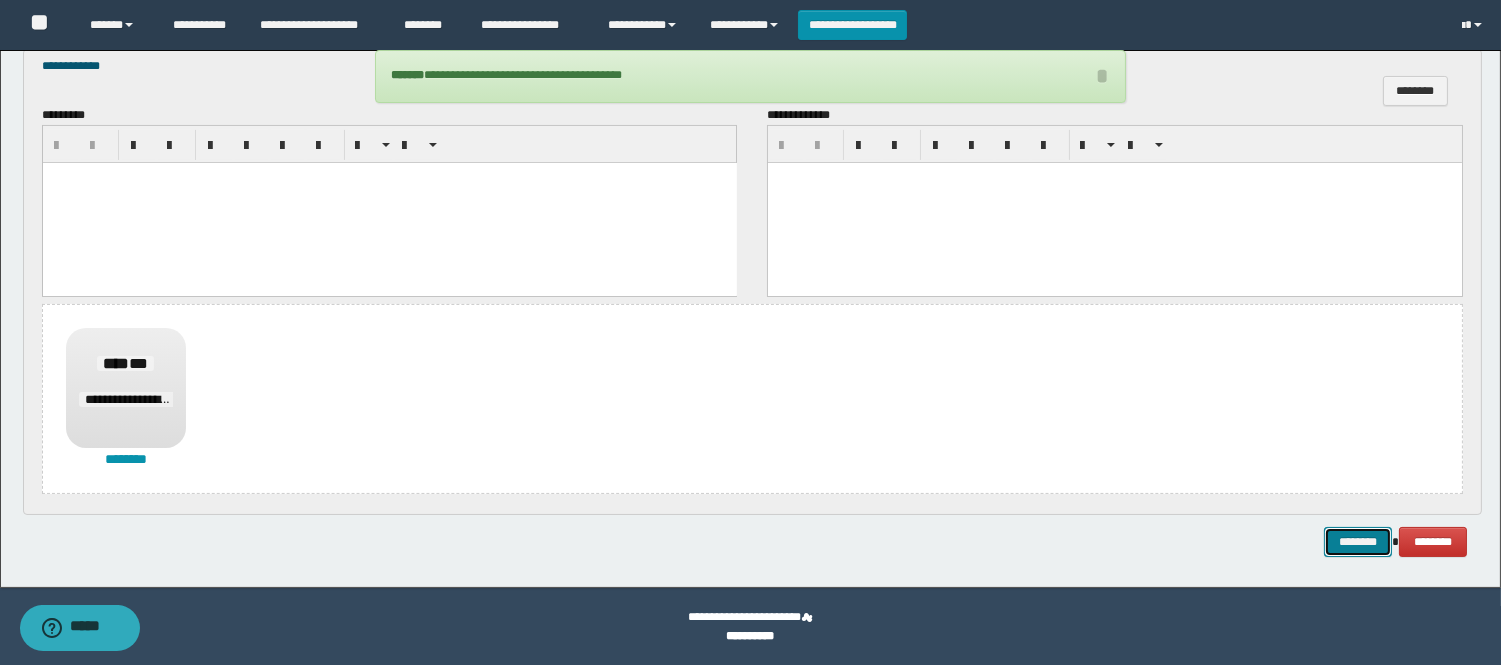 click on "********" at bounding box center (1358, 542) 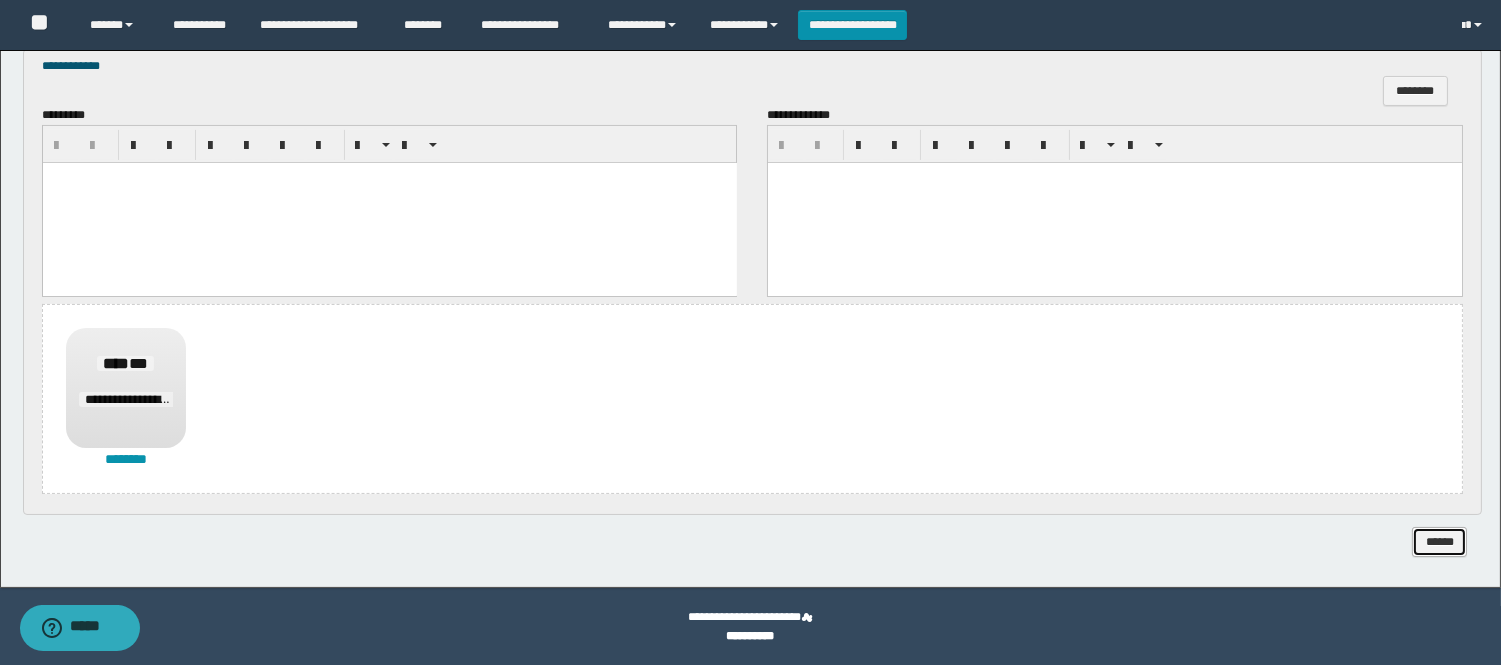 click on "******" at bounding box center [1439, 542] 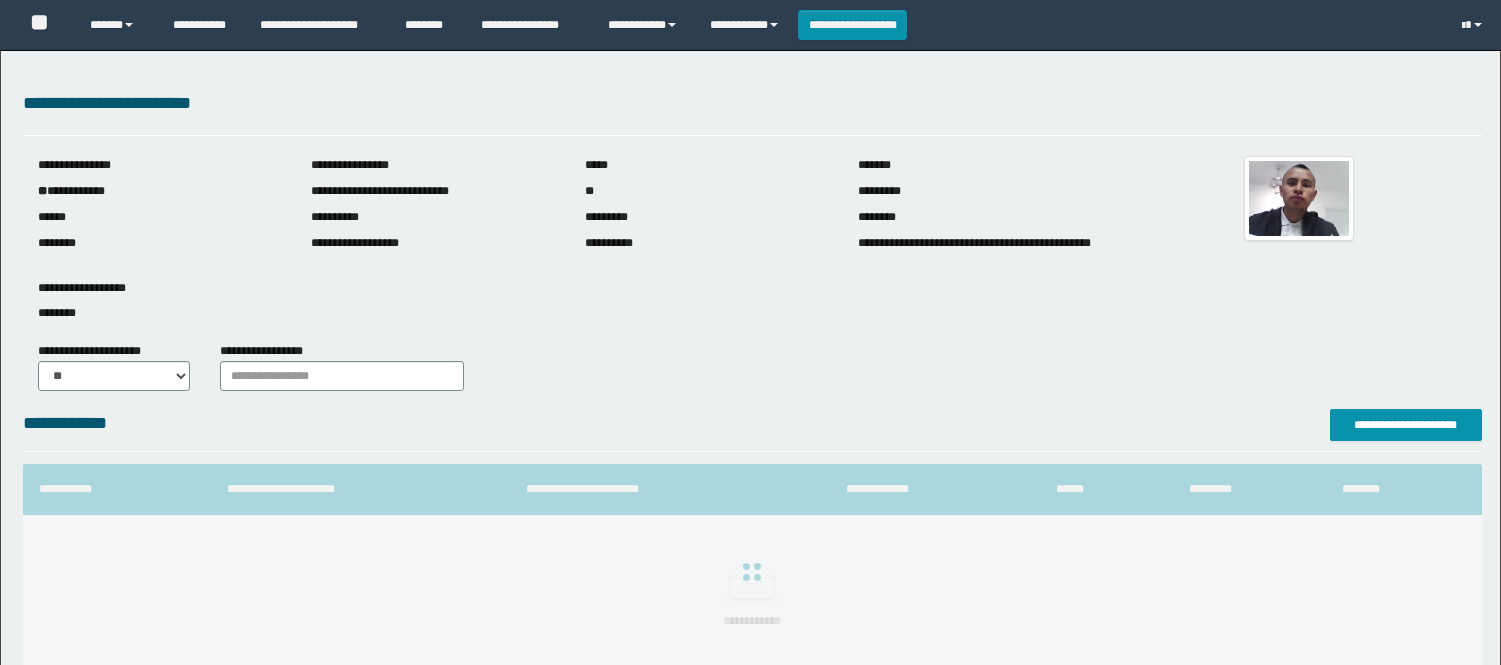 scroll, scrollTop: 58, scrollLeft: 0, axis: vertical 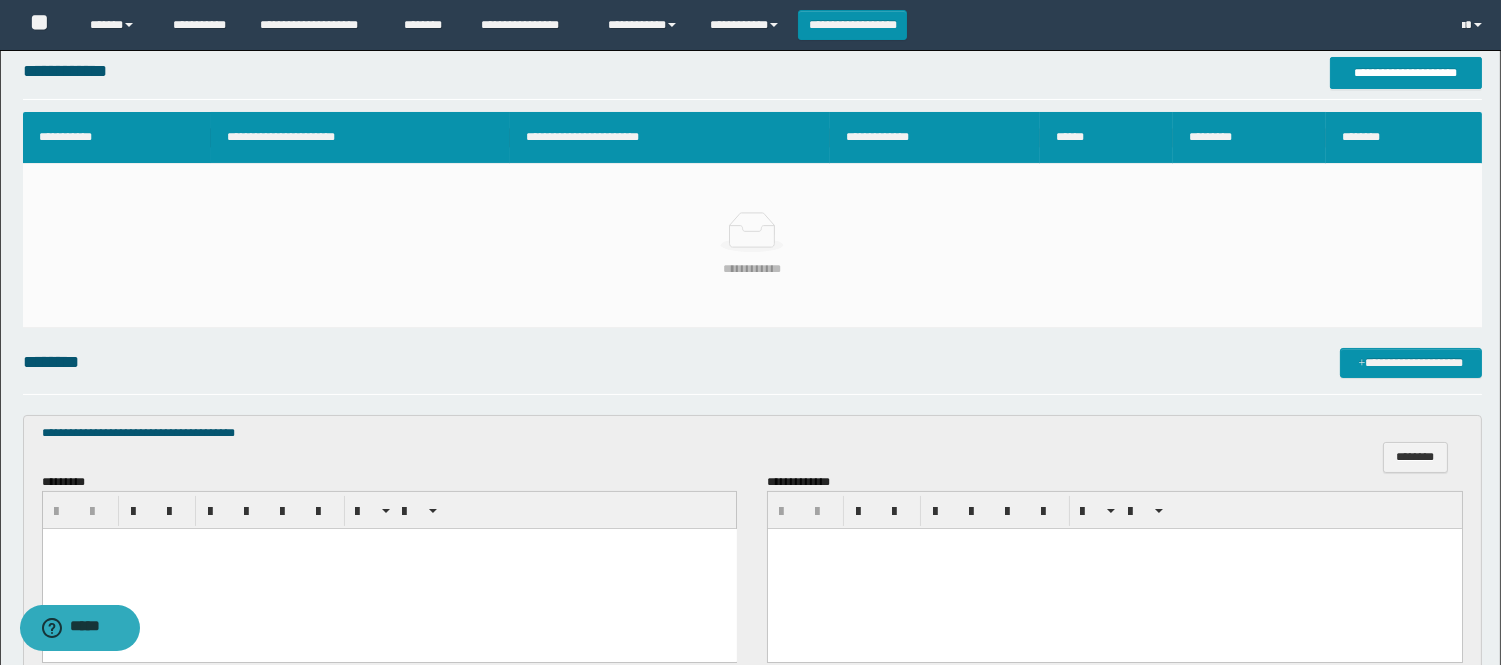 click at bounding box center [389, 569] 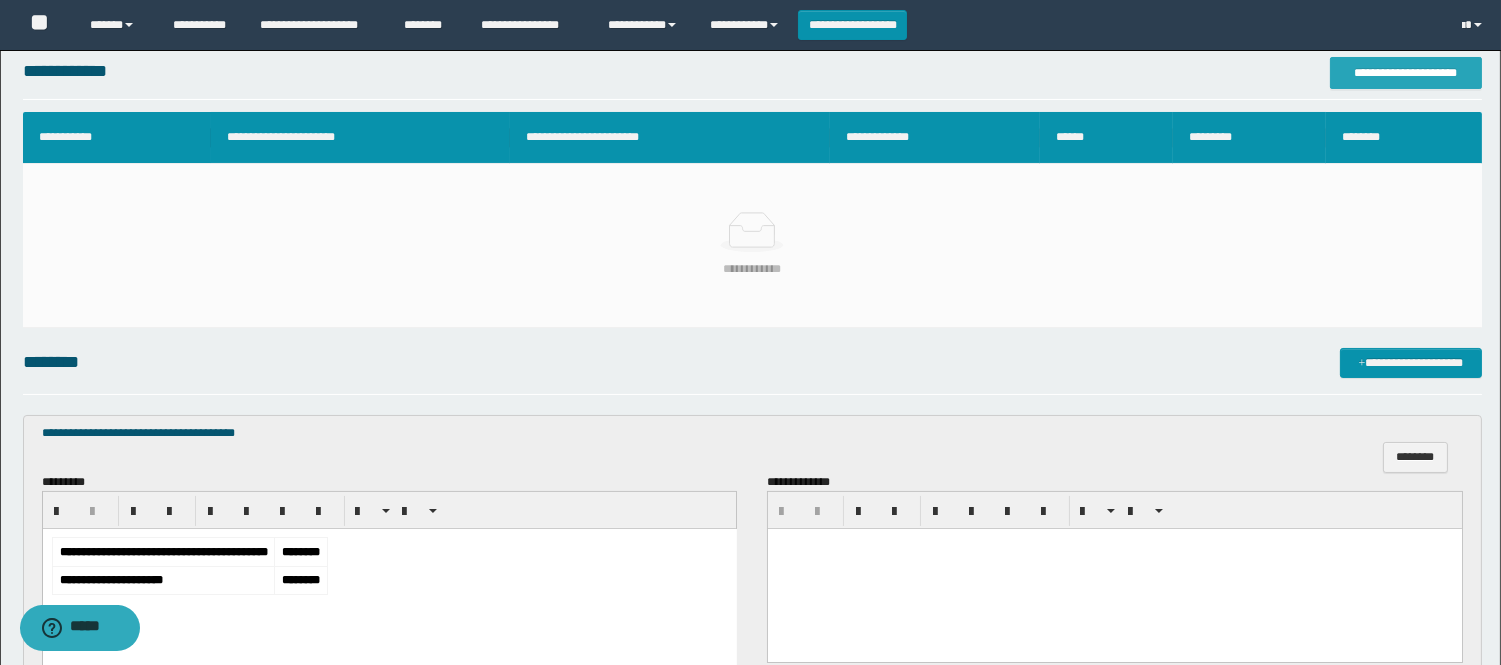 click on "**********" at bounding box center [1406, 73] 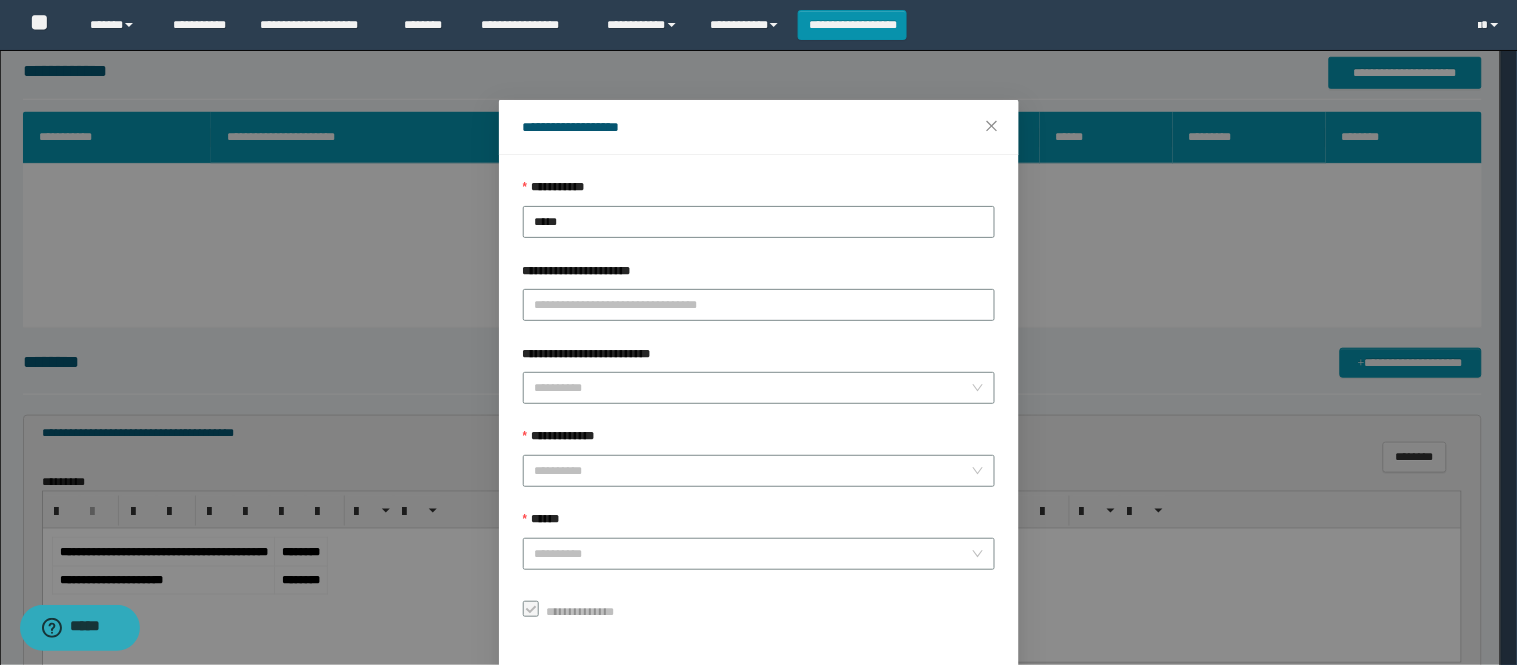 scroll, scrollTop: 87, scrollLeft: 0, axis: vertical 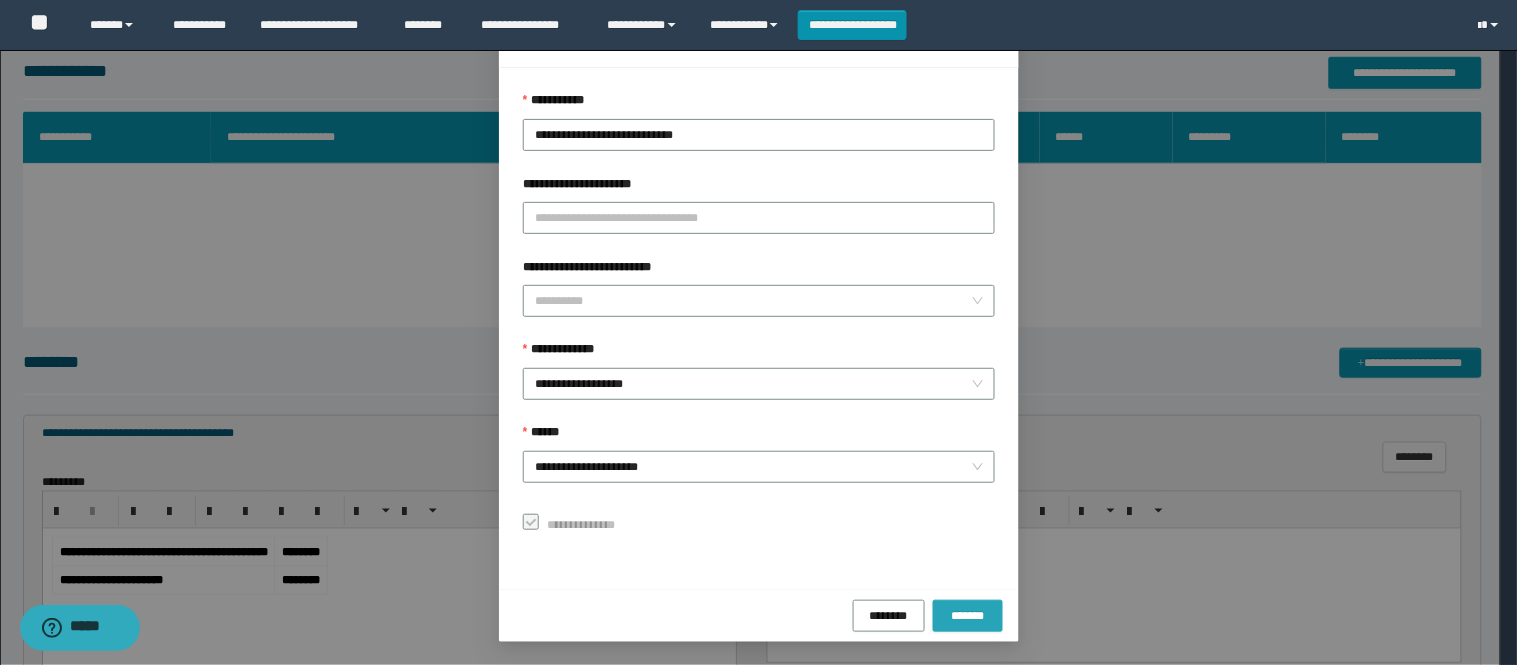 click on "*******" at bounding box center [968, 615] 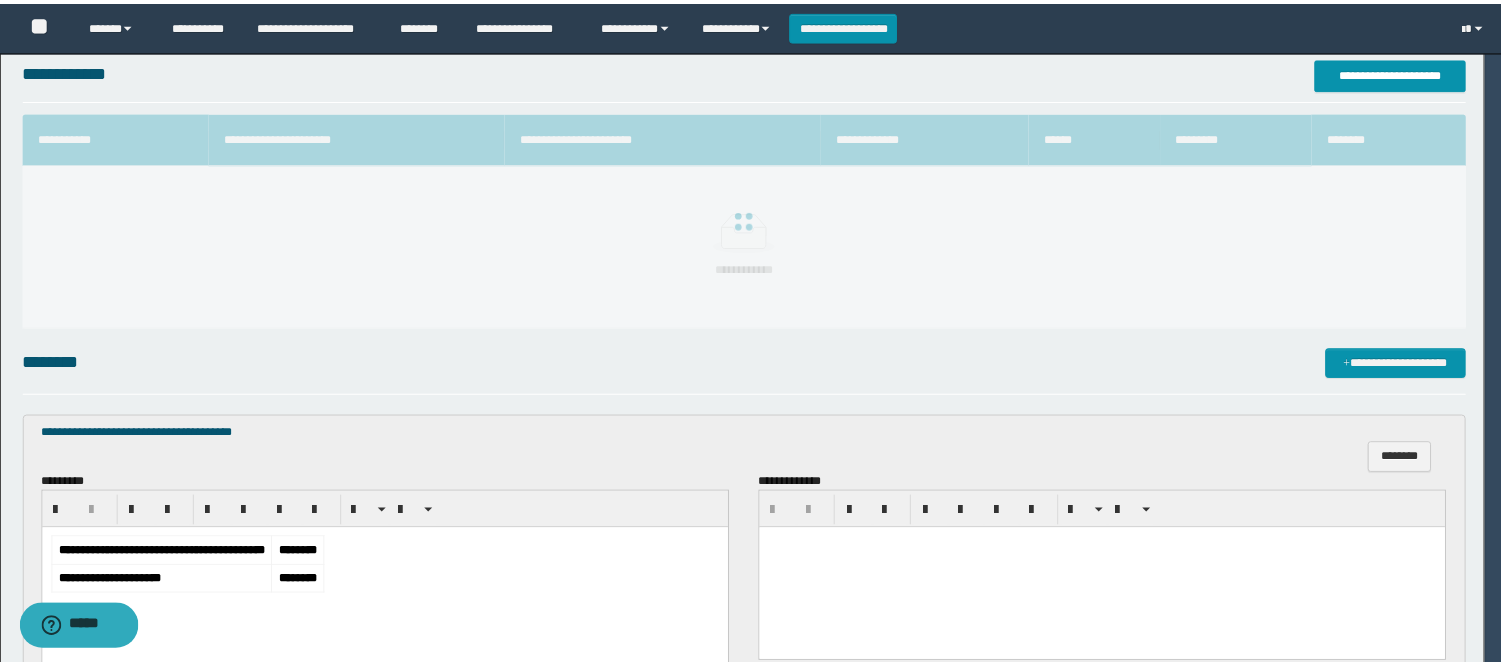 scroll, scrollTop: 41, scrollLeft: 0, axis: vertical 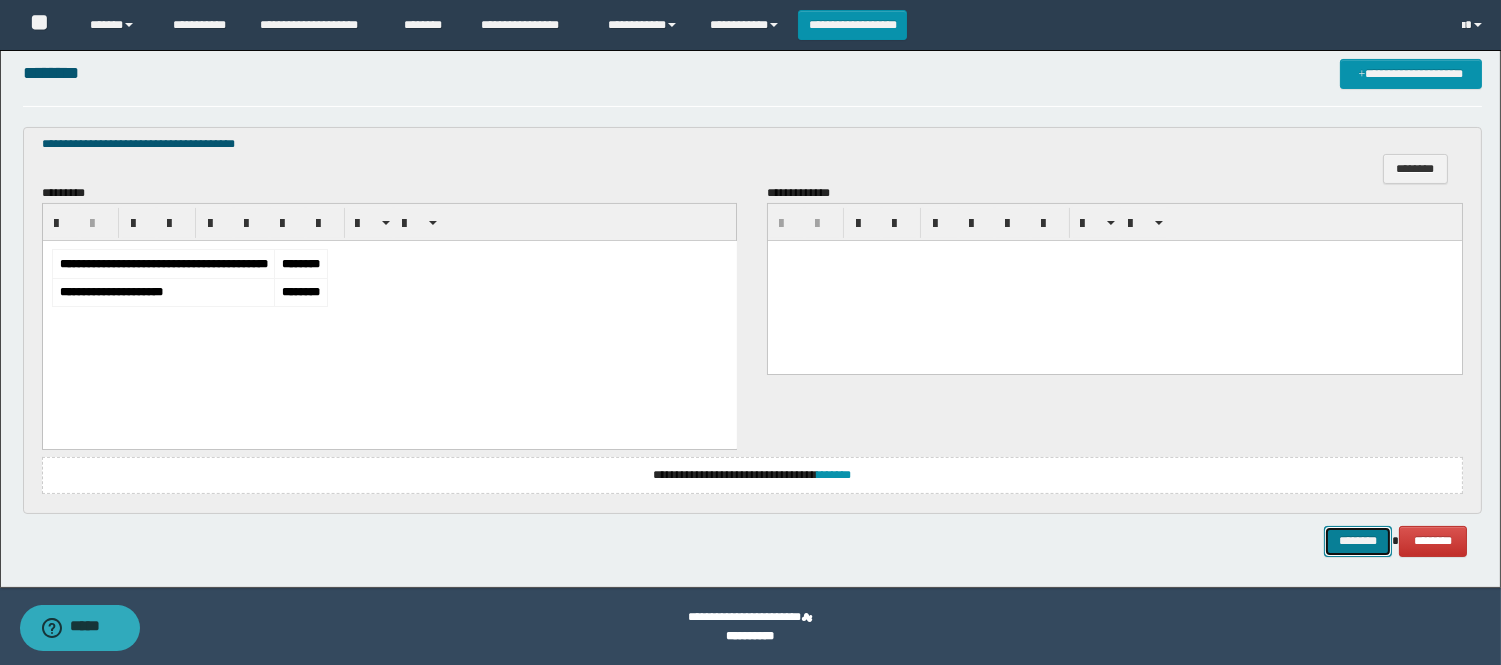 click on "********" at bounding box center [1358, 541] 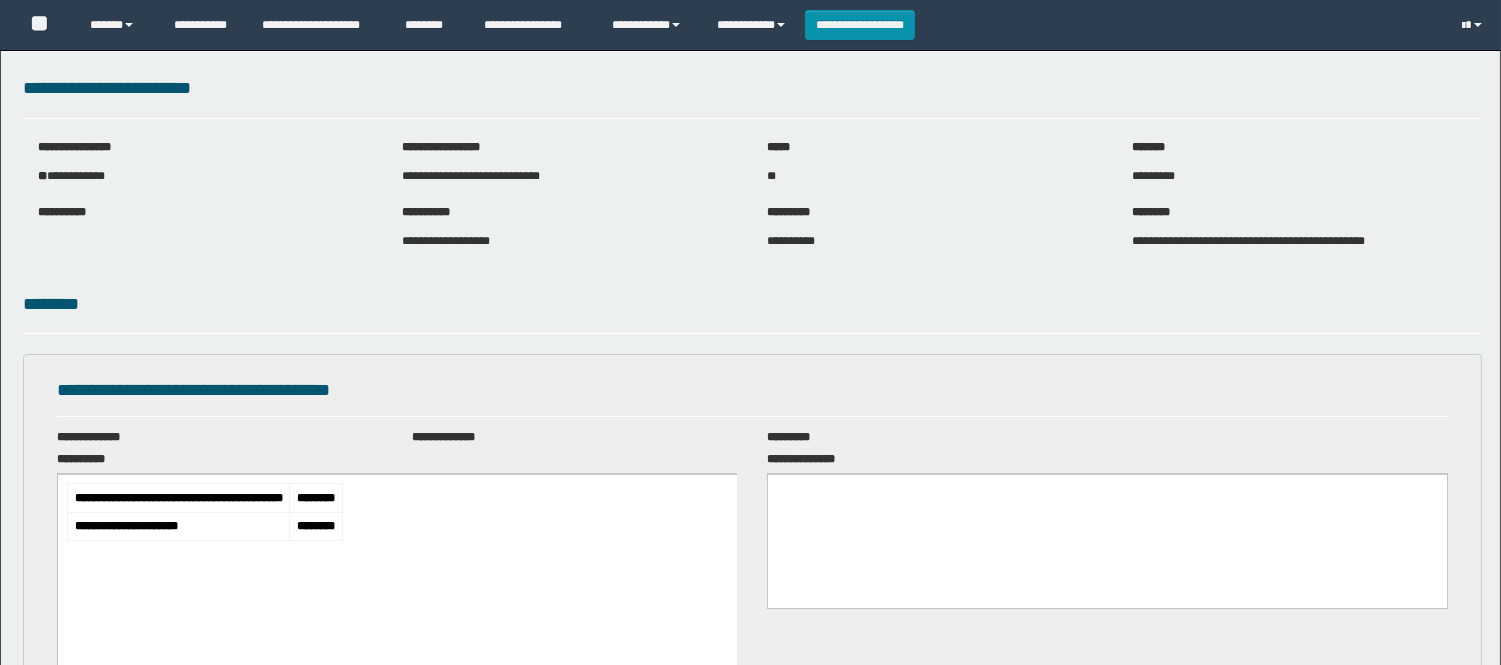 scroll, scrollTop: 0, scrollLeft: 0, axis: both 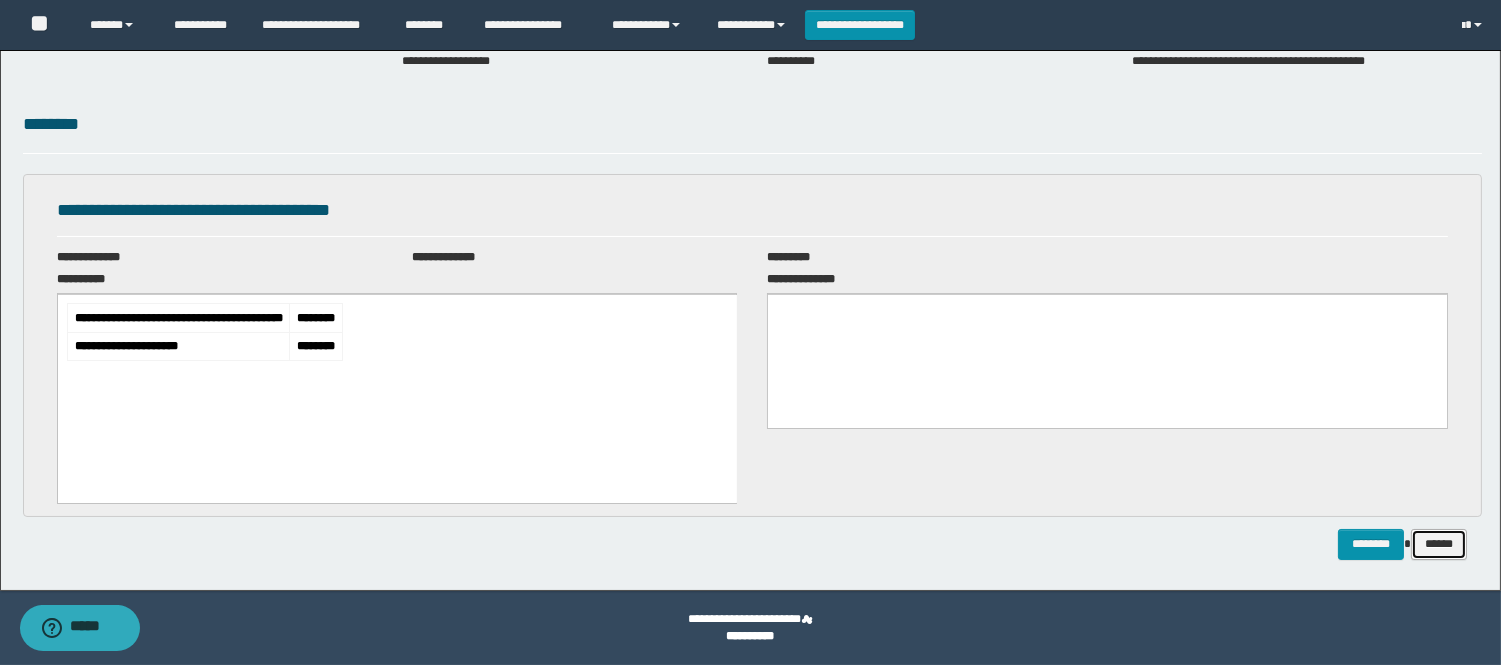 click on "******" at bounding box center (1439, 544) 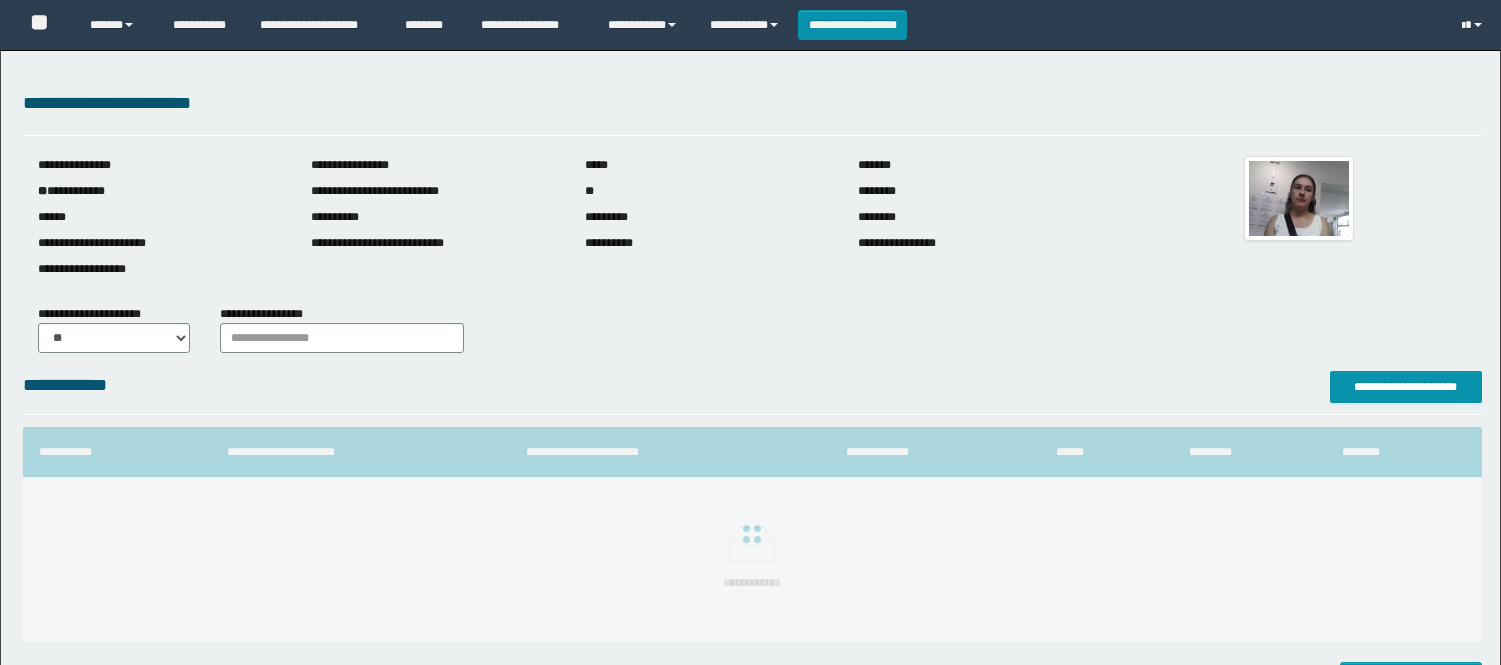 scroll, scrollTop: 0, scrollLeft: 0, axis: both 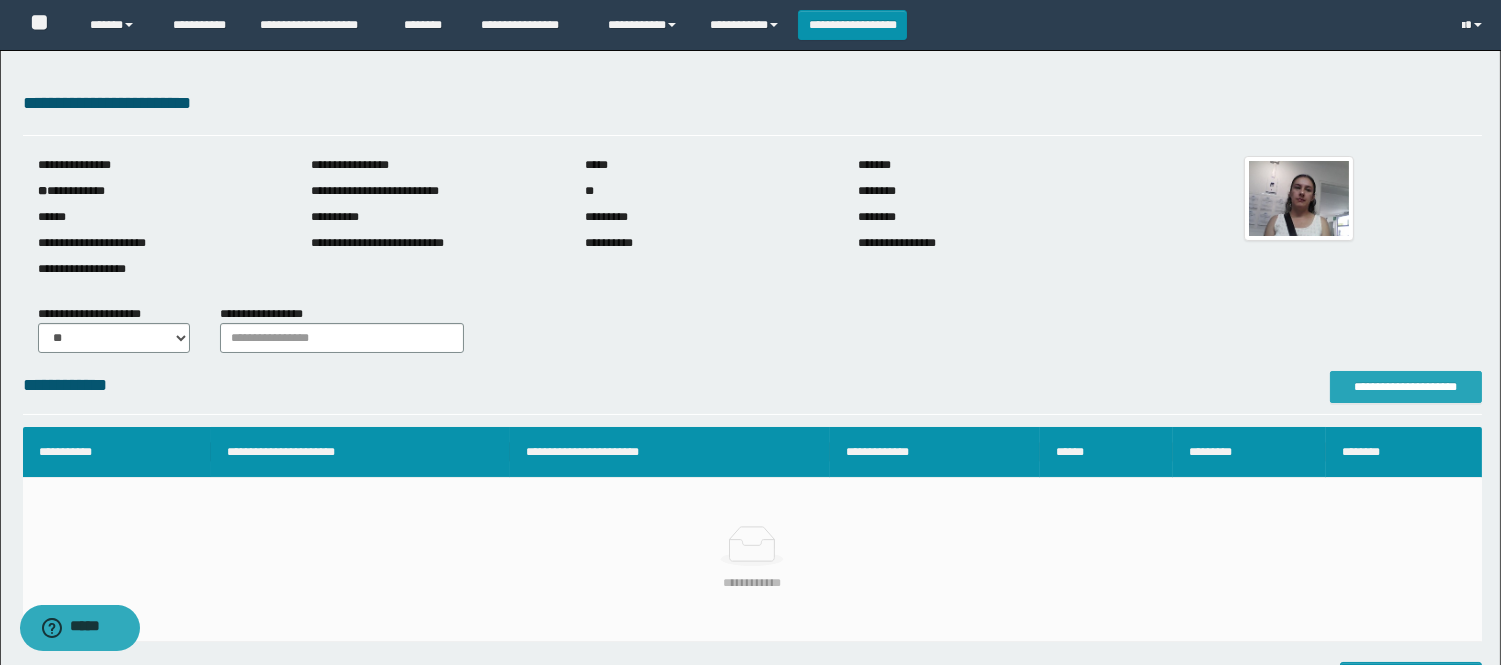 click on "**********" at bounding box center (1406, 387) 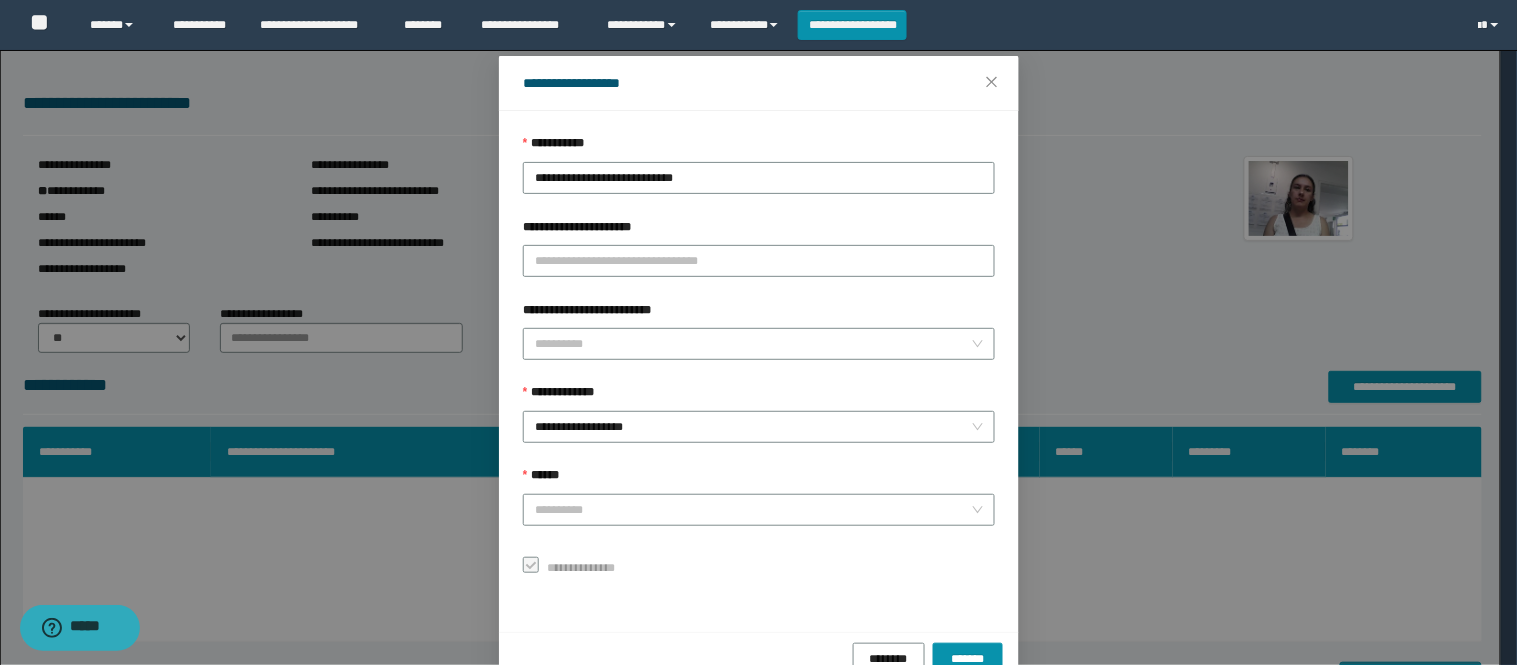 scroll, scrollTop: 87, scrollLeft: 0, axis: vertical 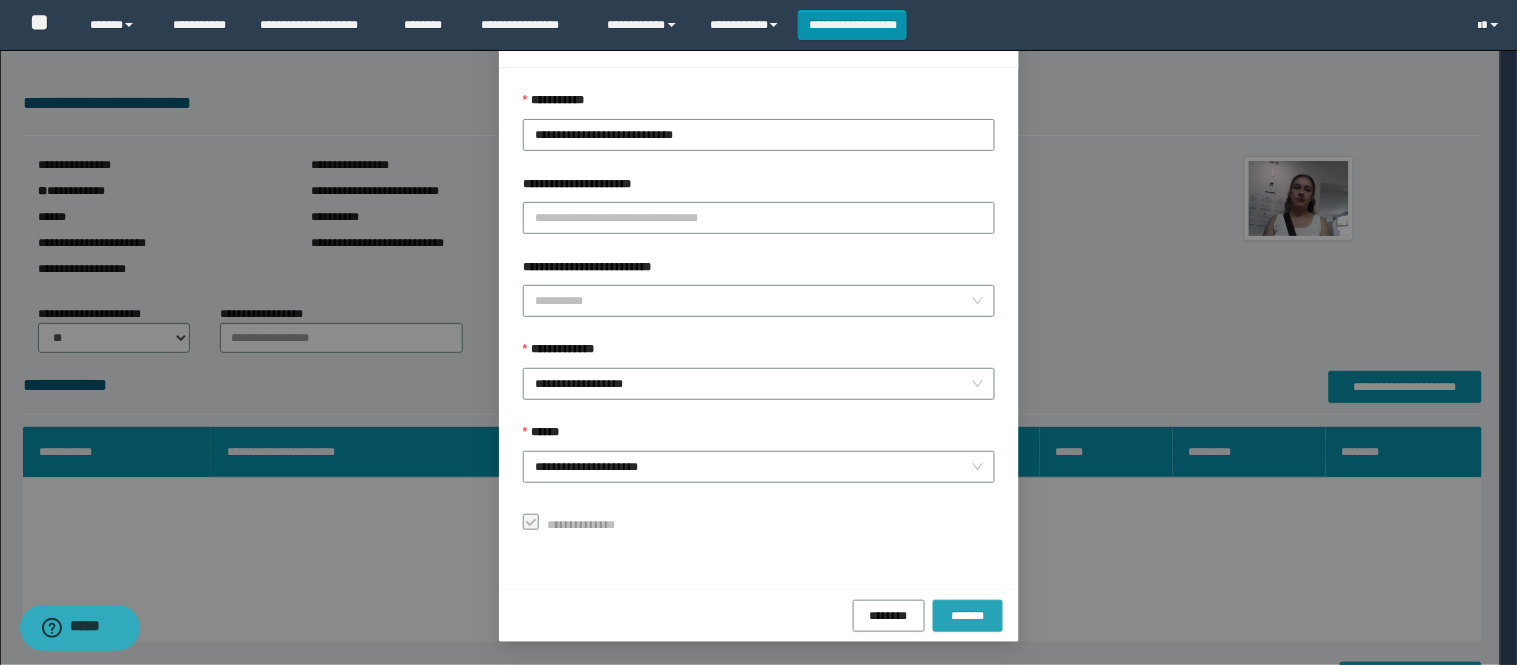 click on "*******" at bounding box center (968, 615) 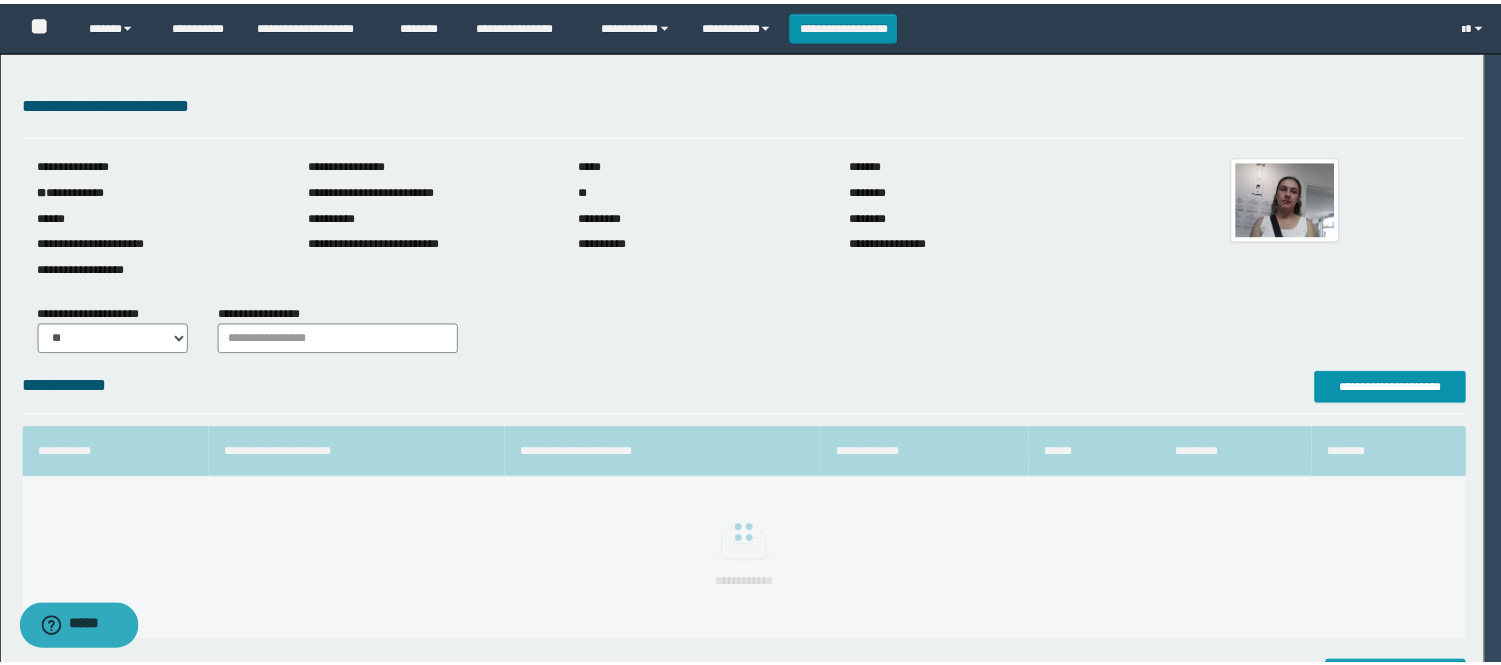scroll, scrollTop: 41, scrollLeft: 0, axis: vertical 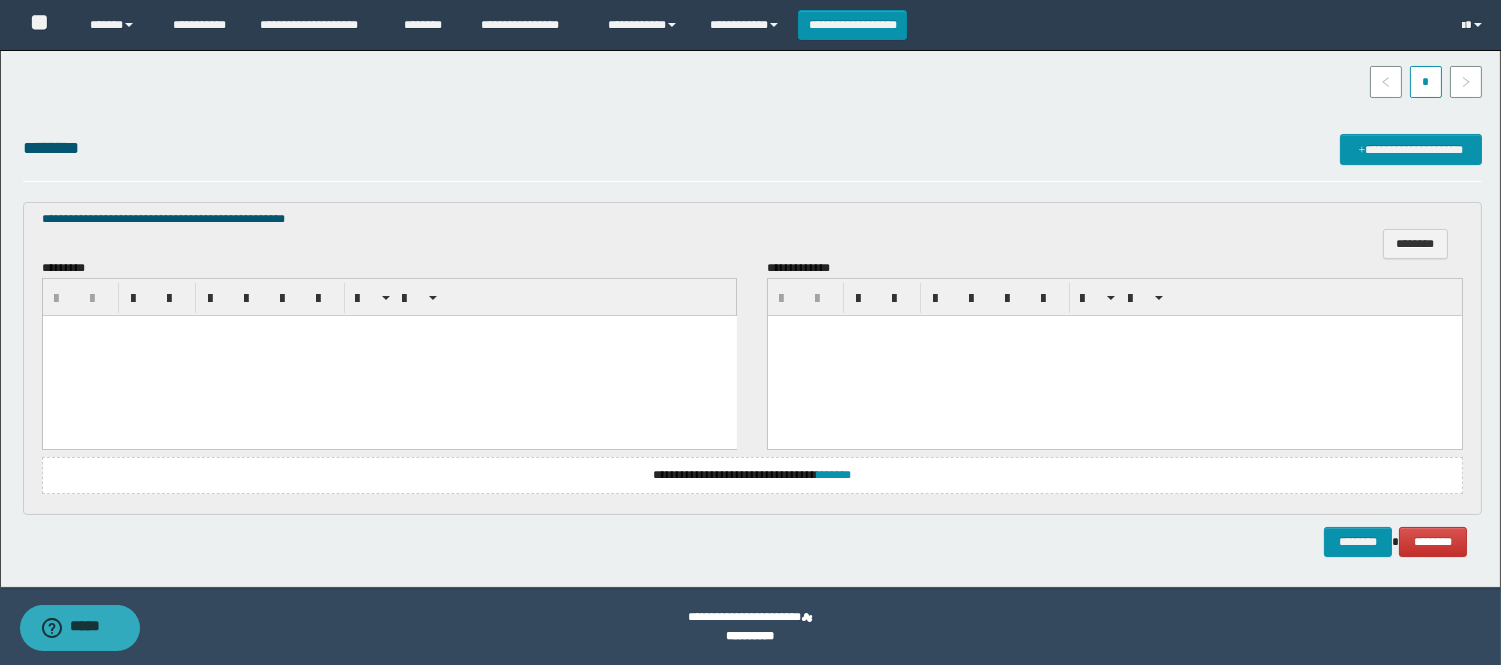 click on "**********" at bounding box center [752, 475] 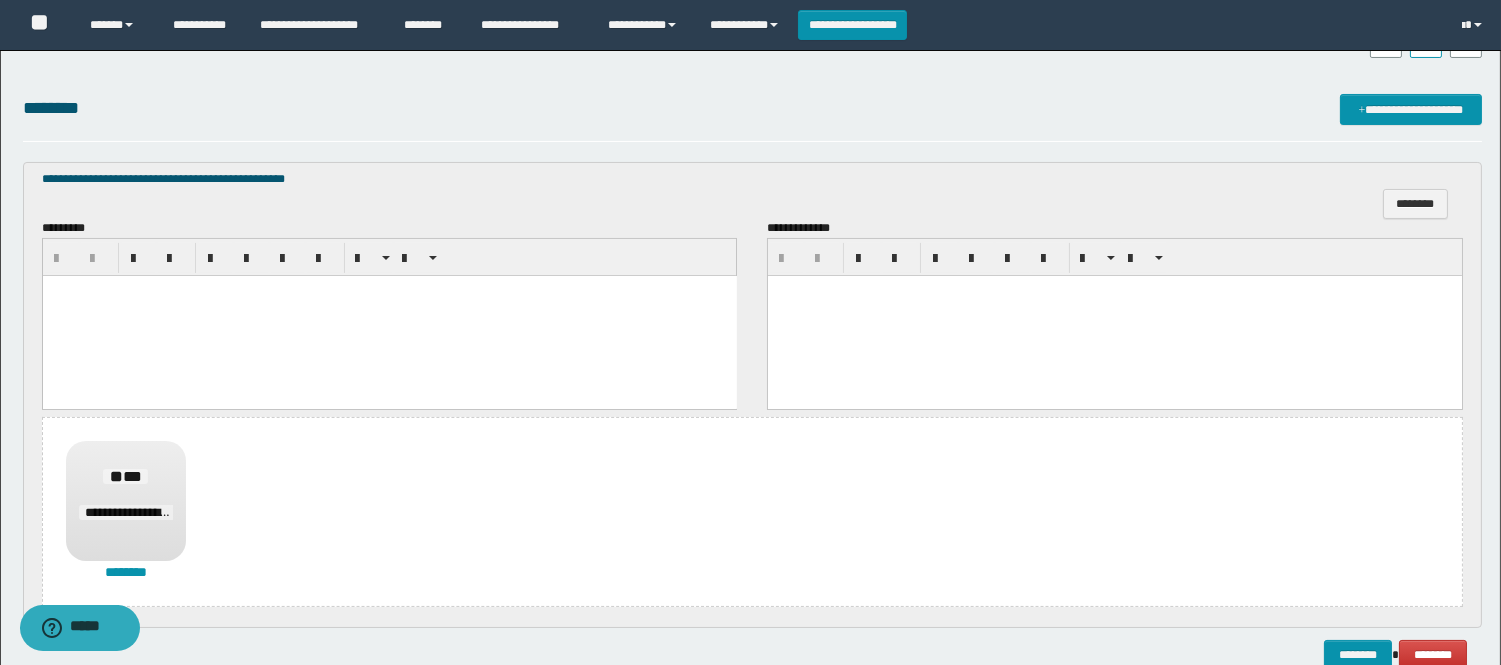 scroll, scrollTop: 555, scrollLeft: 0, axis: vertical 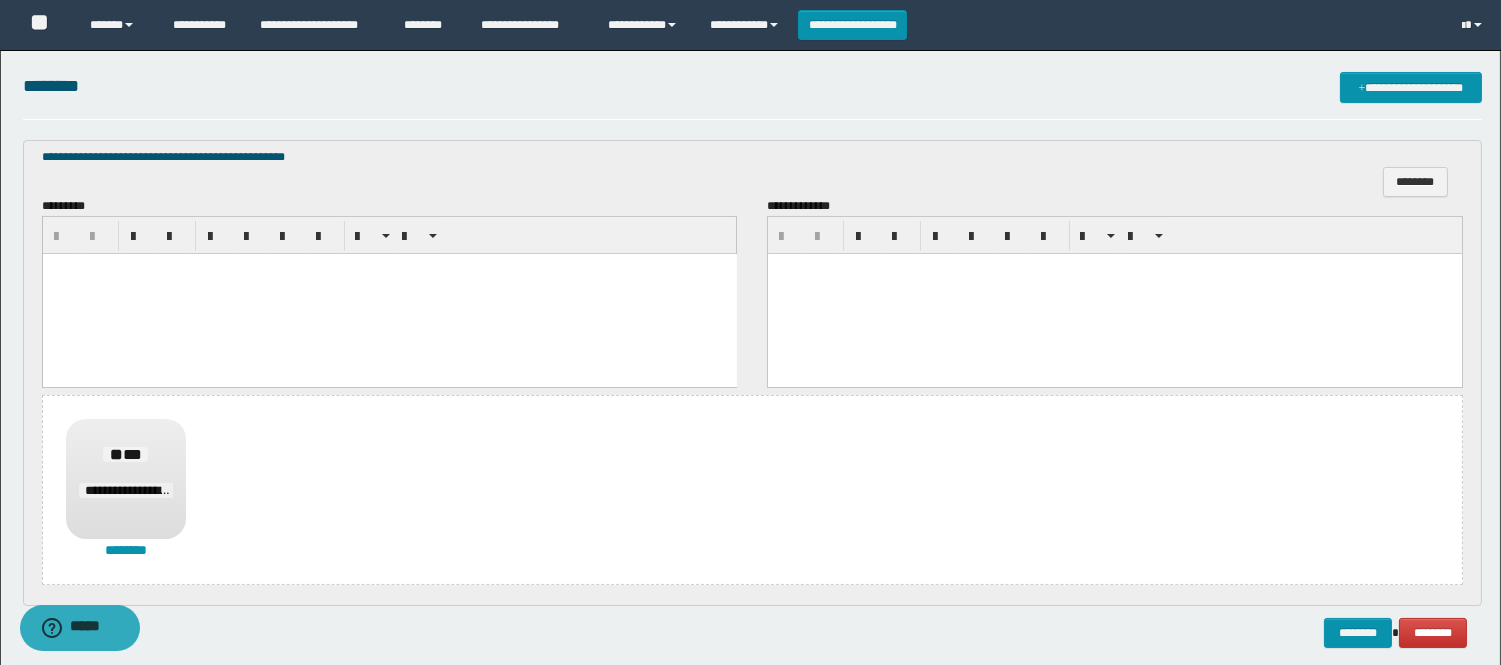 click at bounding box center (1115, 293) 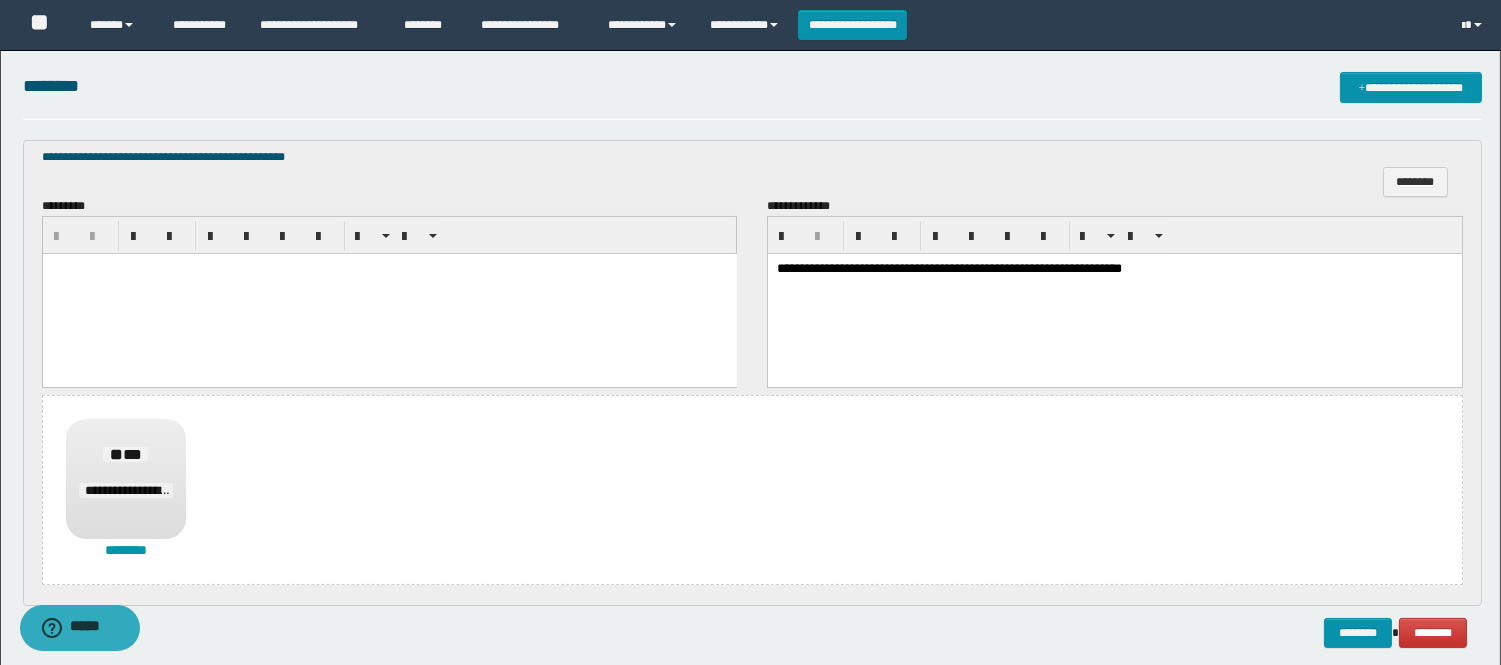 scroll, scrollTop: 646, scrollLeft: 0, axis: vertical 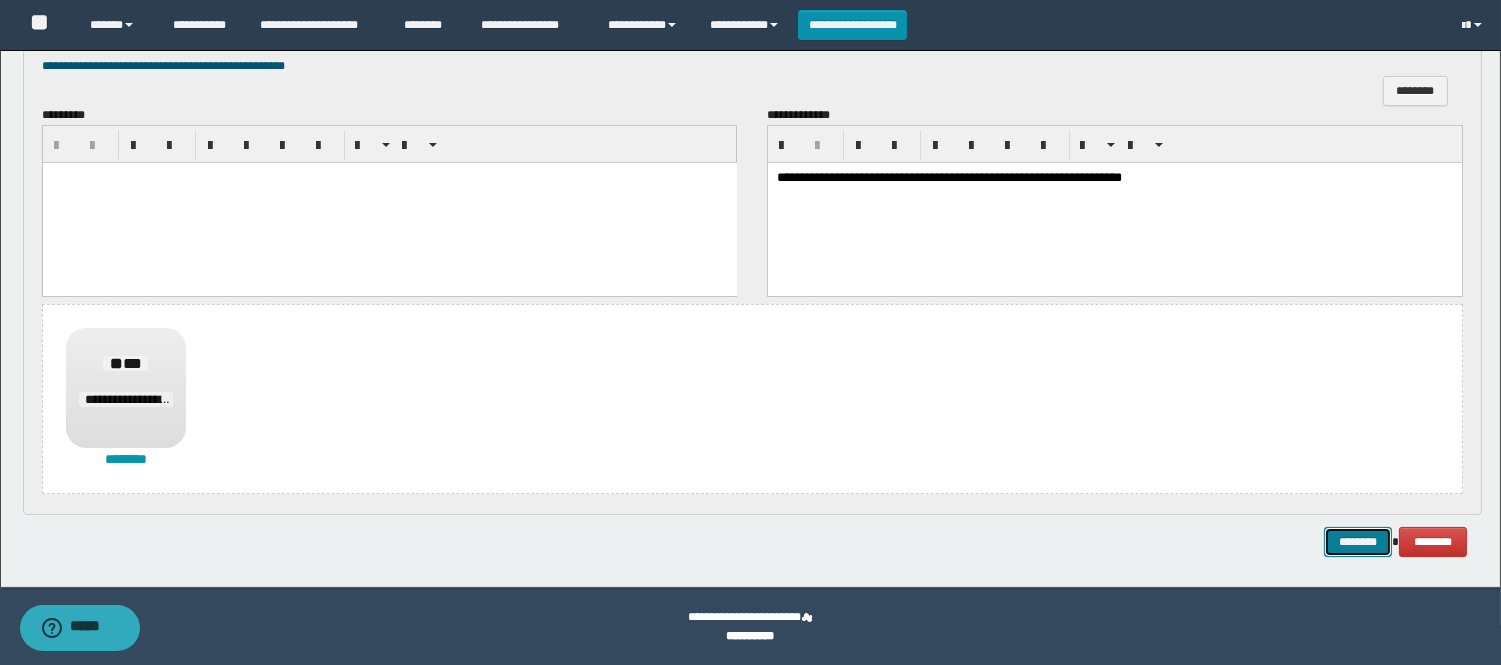 click on "********" at bounding box center (1358, 542) 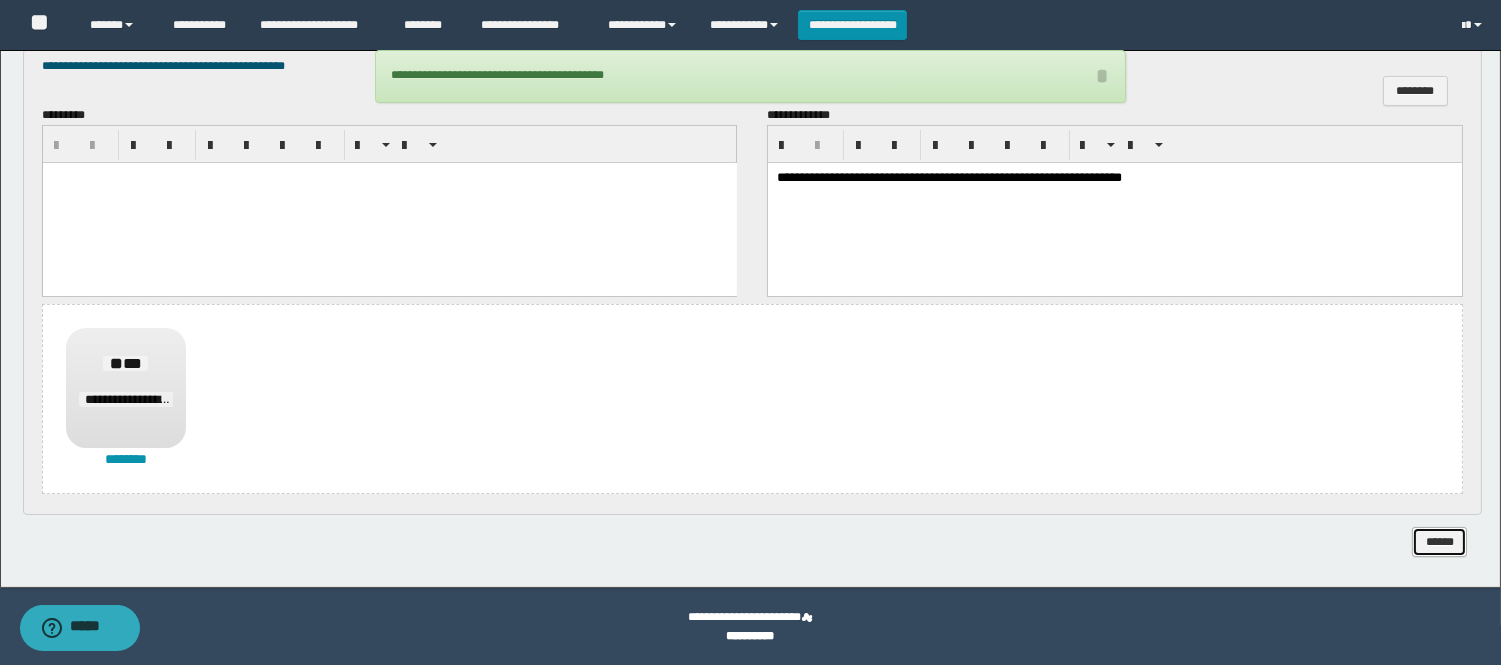click on "******" at bounding box center [1439, 542] 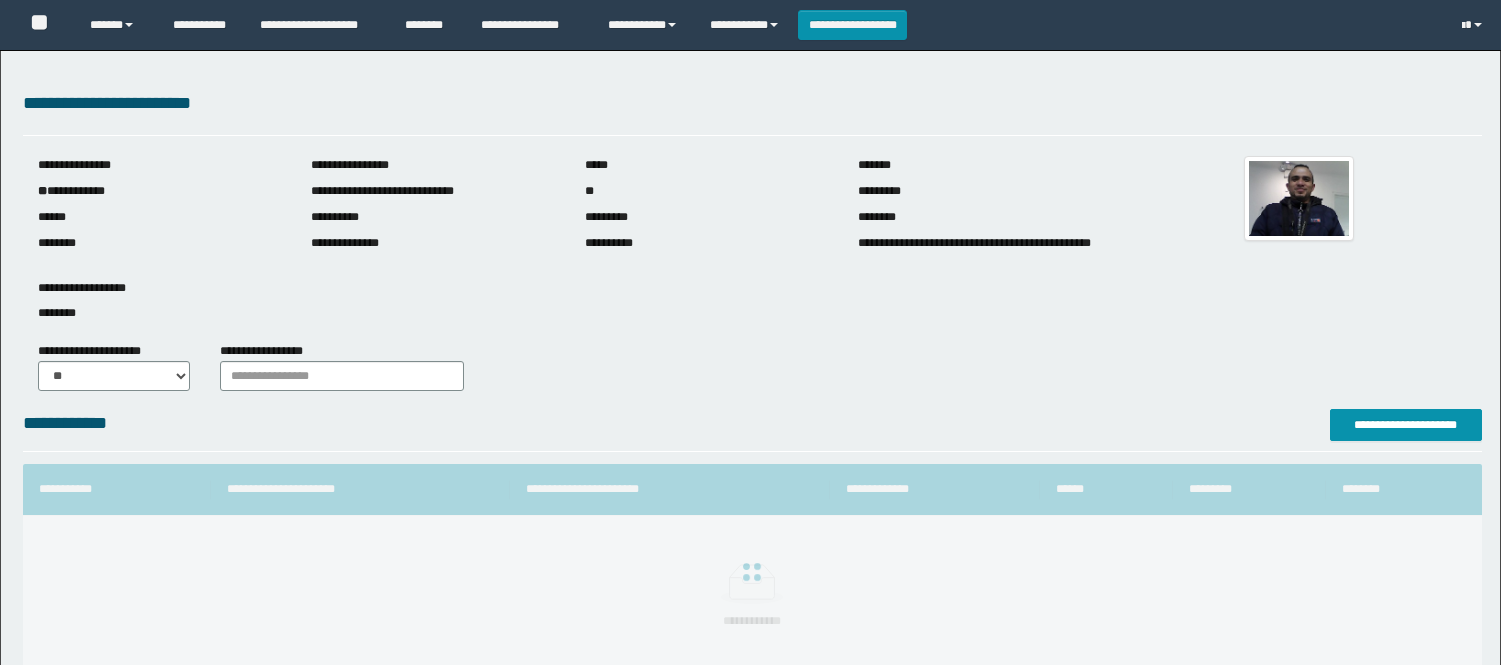 scroll, scrollTop: 0, scrollLeft: 0, axis: both 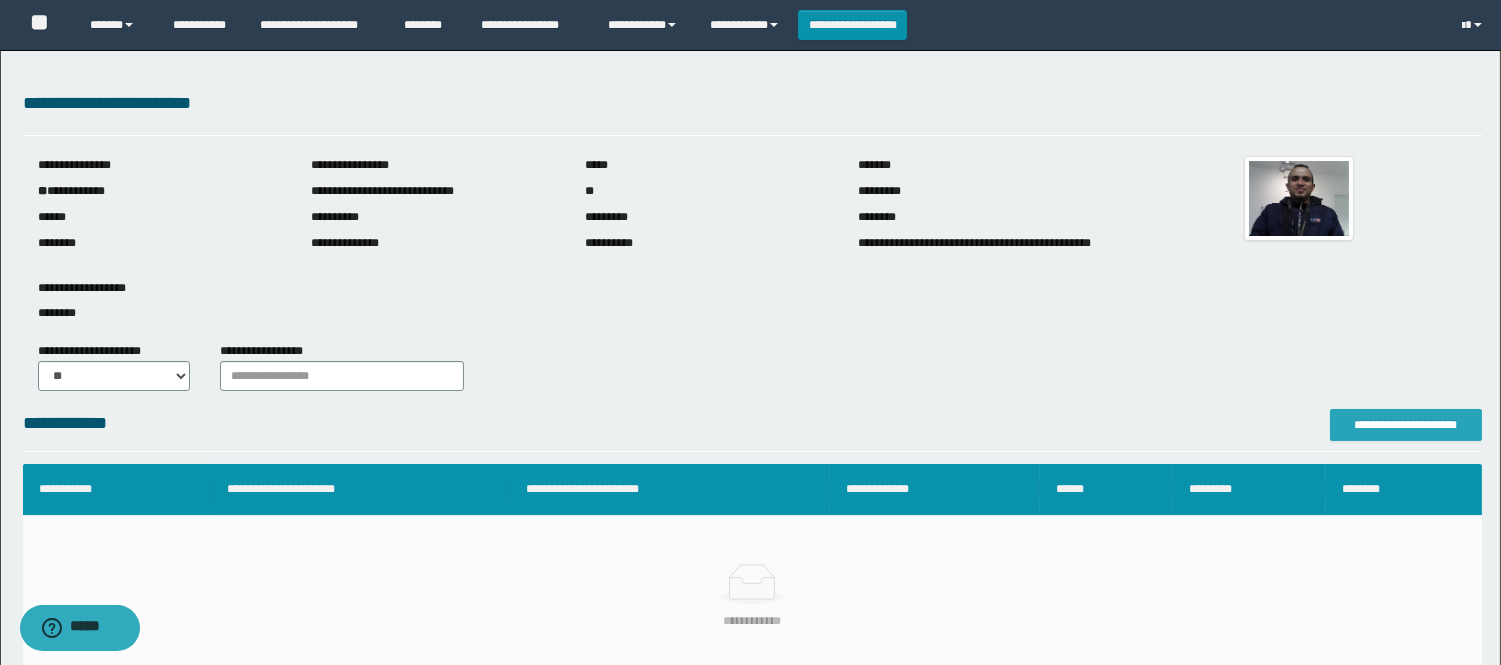 click on "**********" at bounding box center [1406, 425] 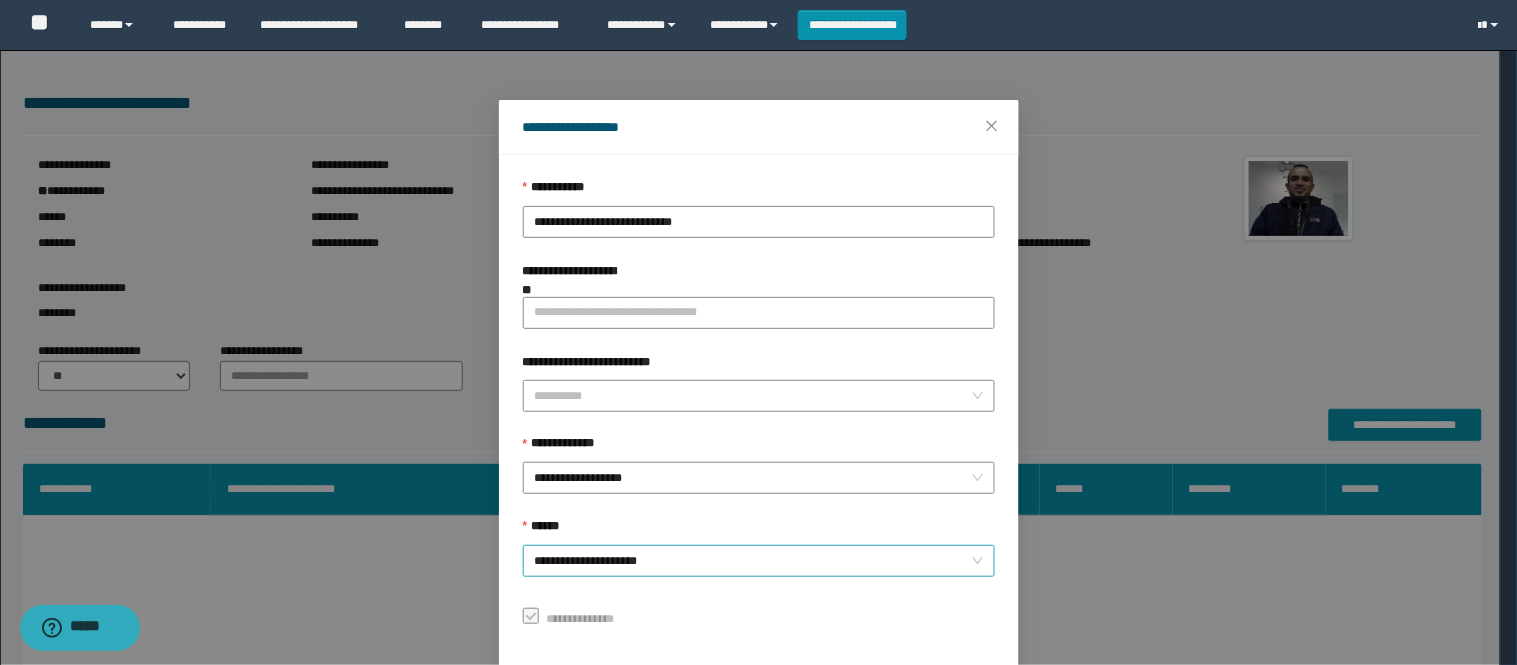 scroll, scrollTop: 87, scrollLeft: 0, axis: vertical 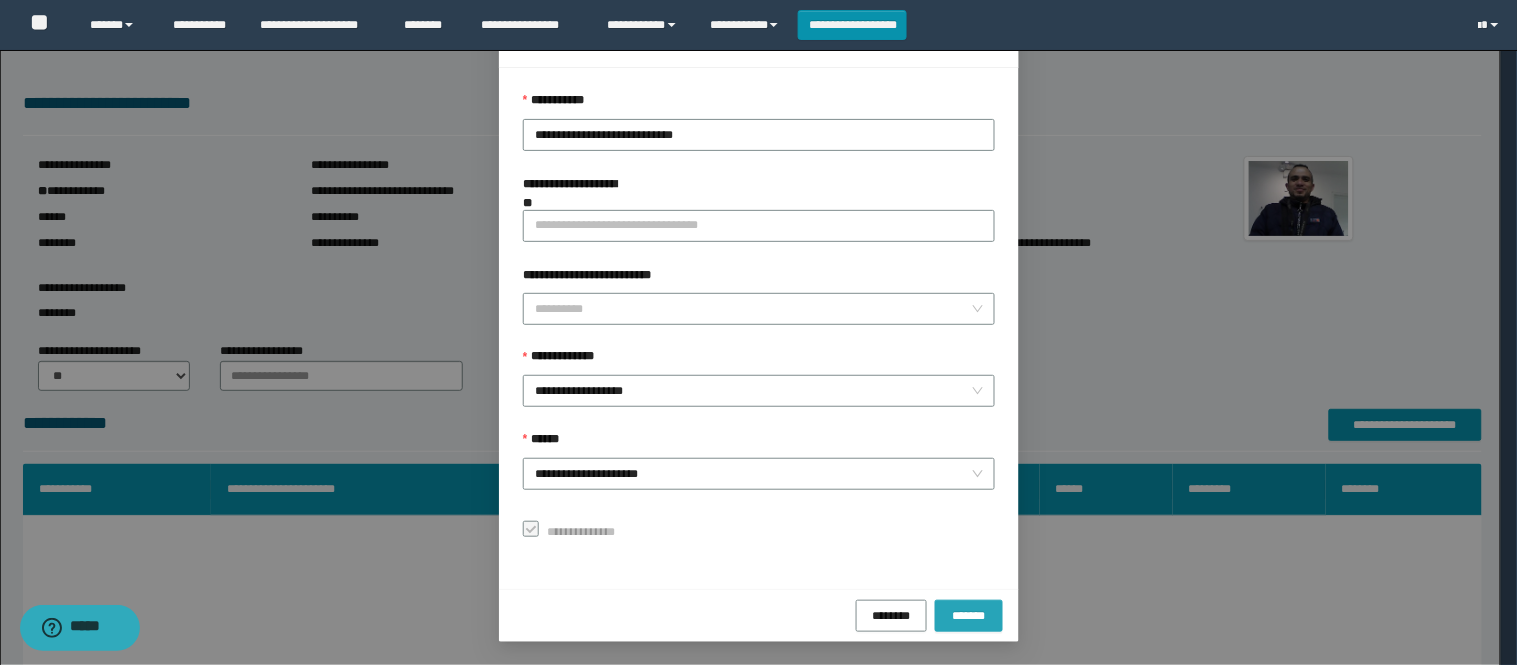 click on "*******" at bounding box center [969, 615] 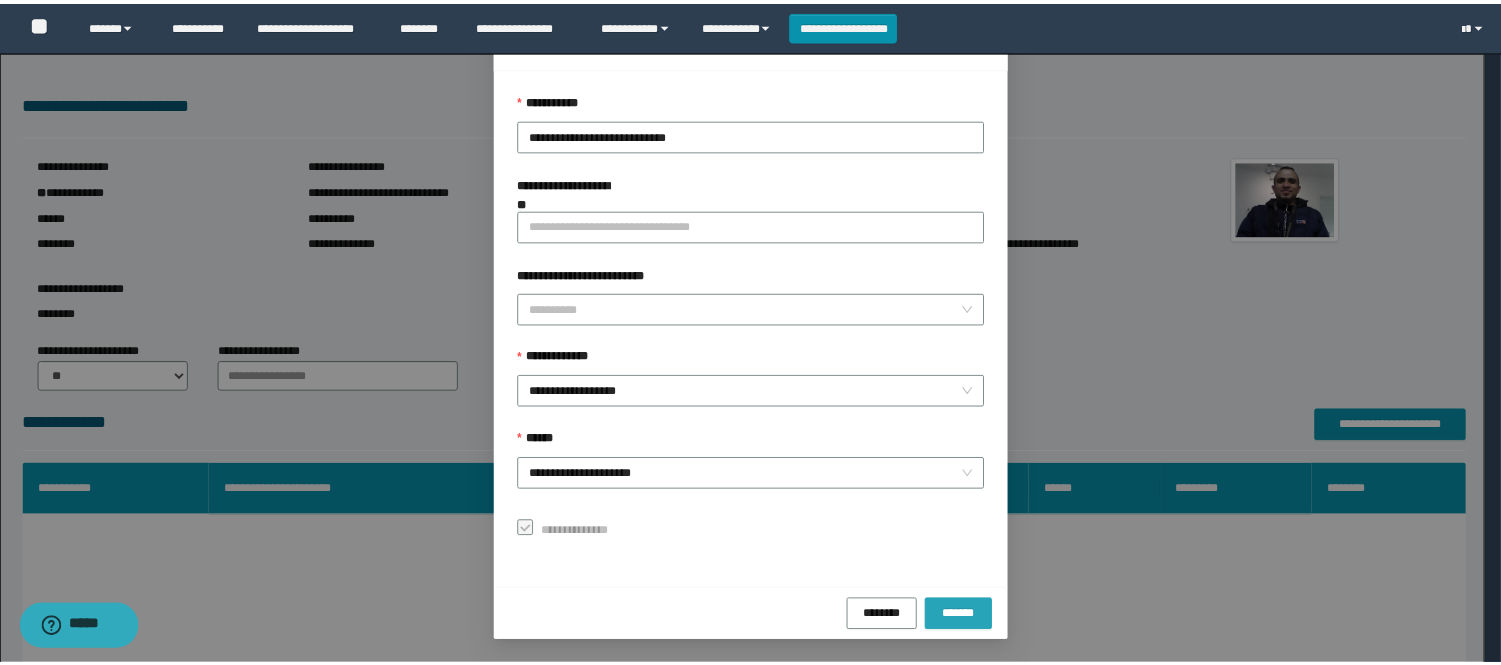 scroll, scrollTop: 41, scrollLeft: 0, axis: vertical 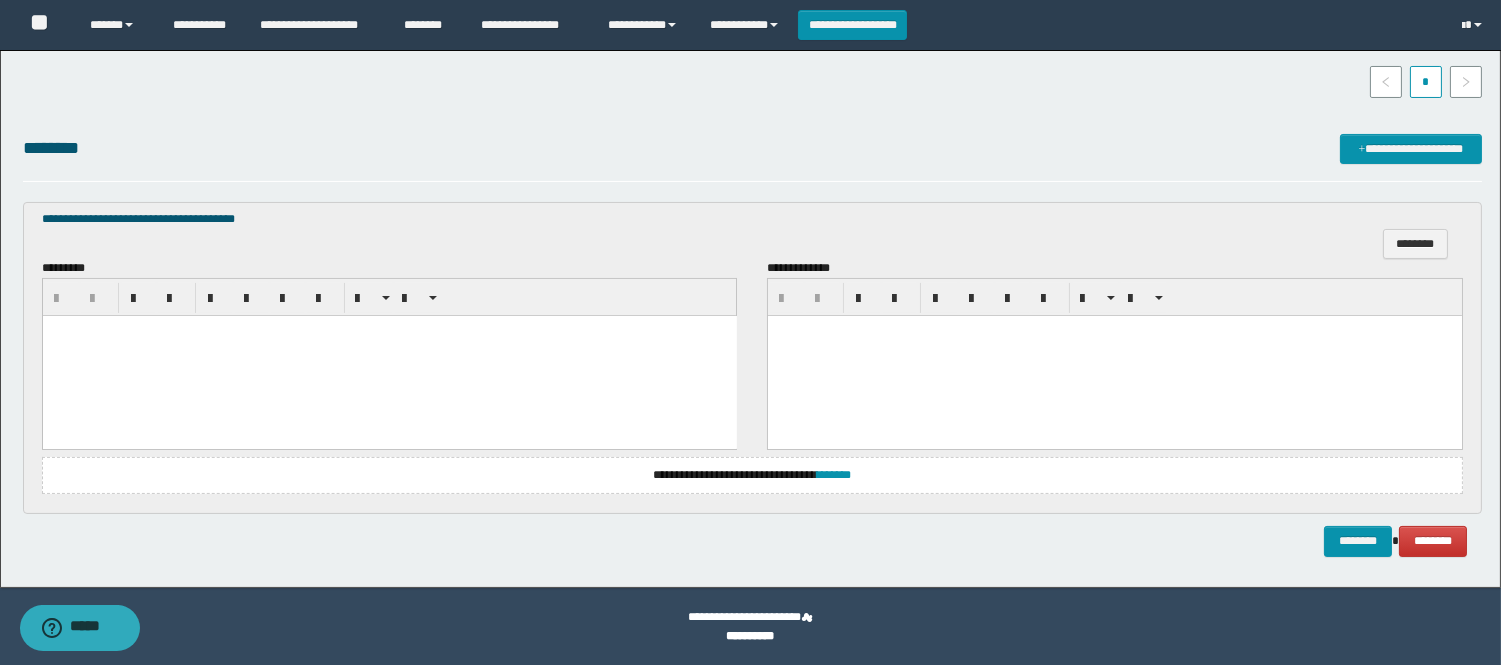 click at bounding box center (389, 355) 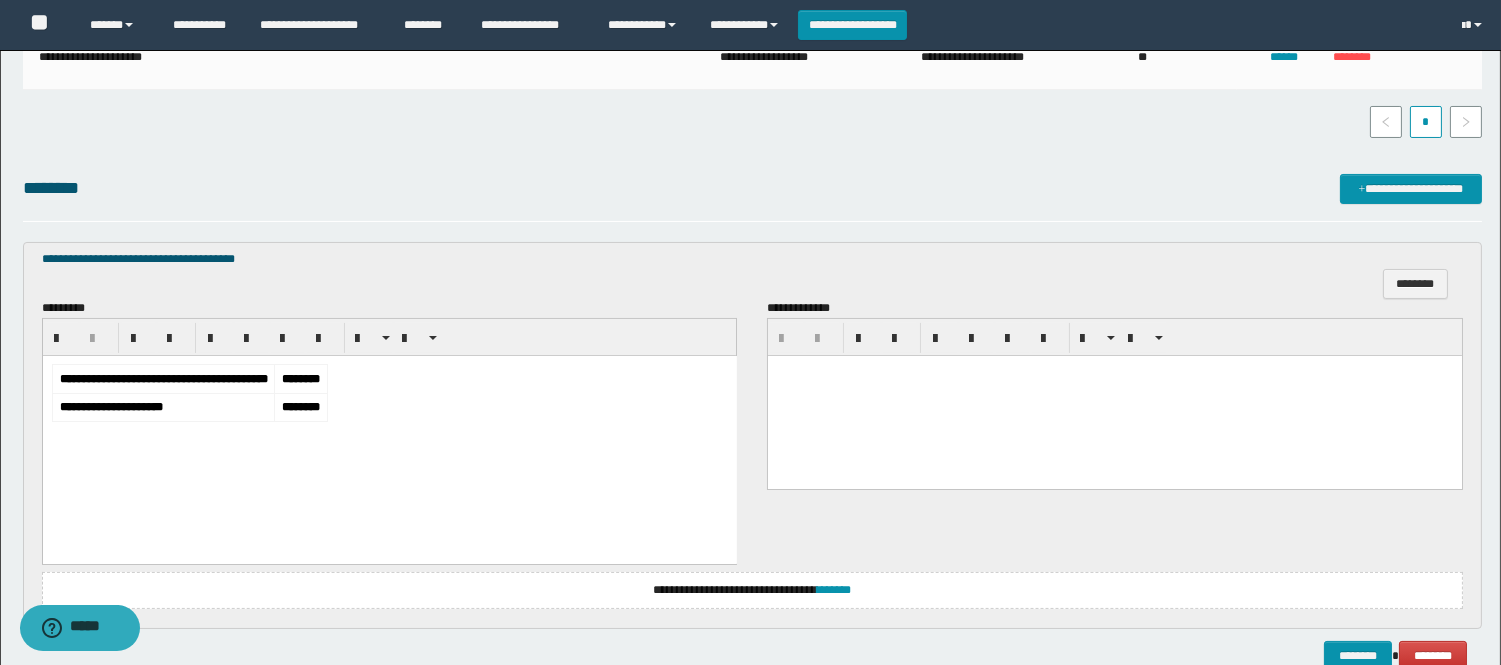 scroll, scrollTop: 555, scrollLeft: 0, axis: vertical 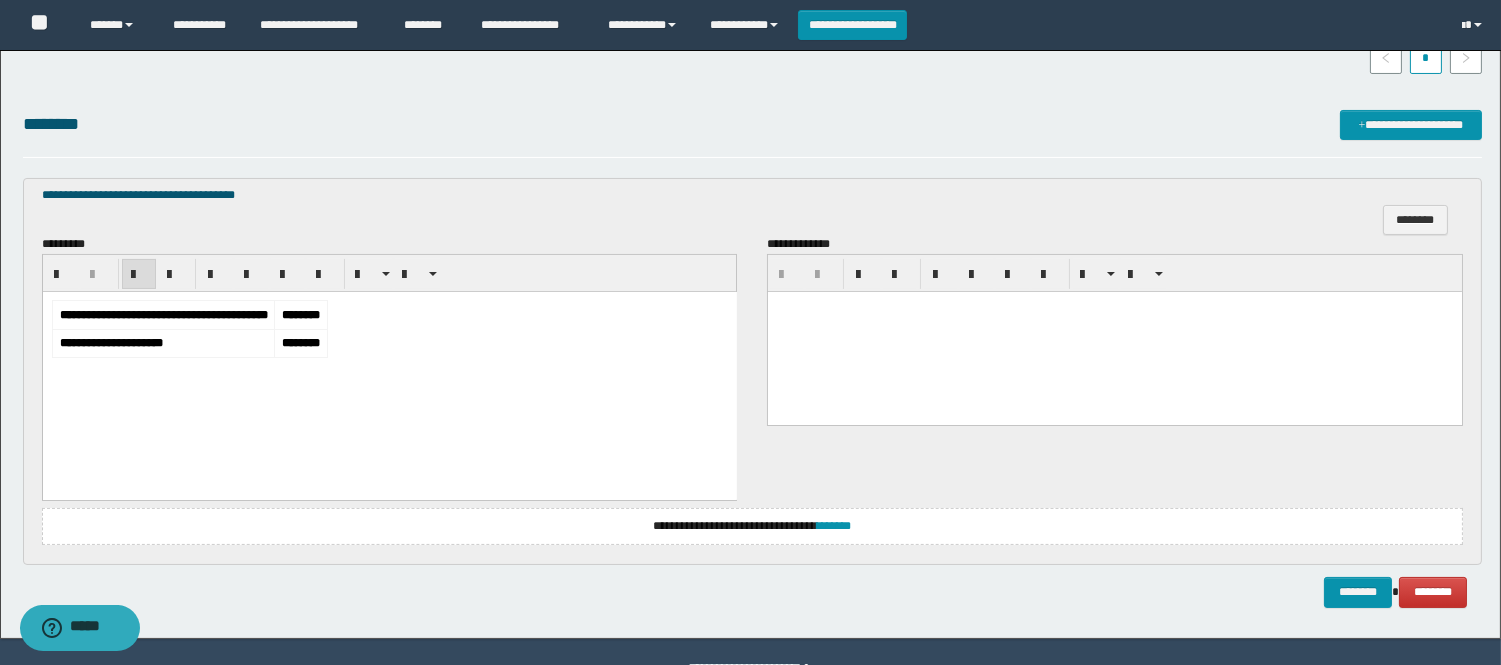 click on "********" at bounding box center [300, 342] 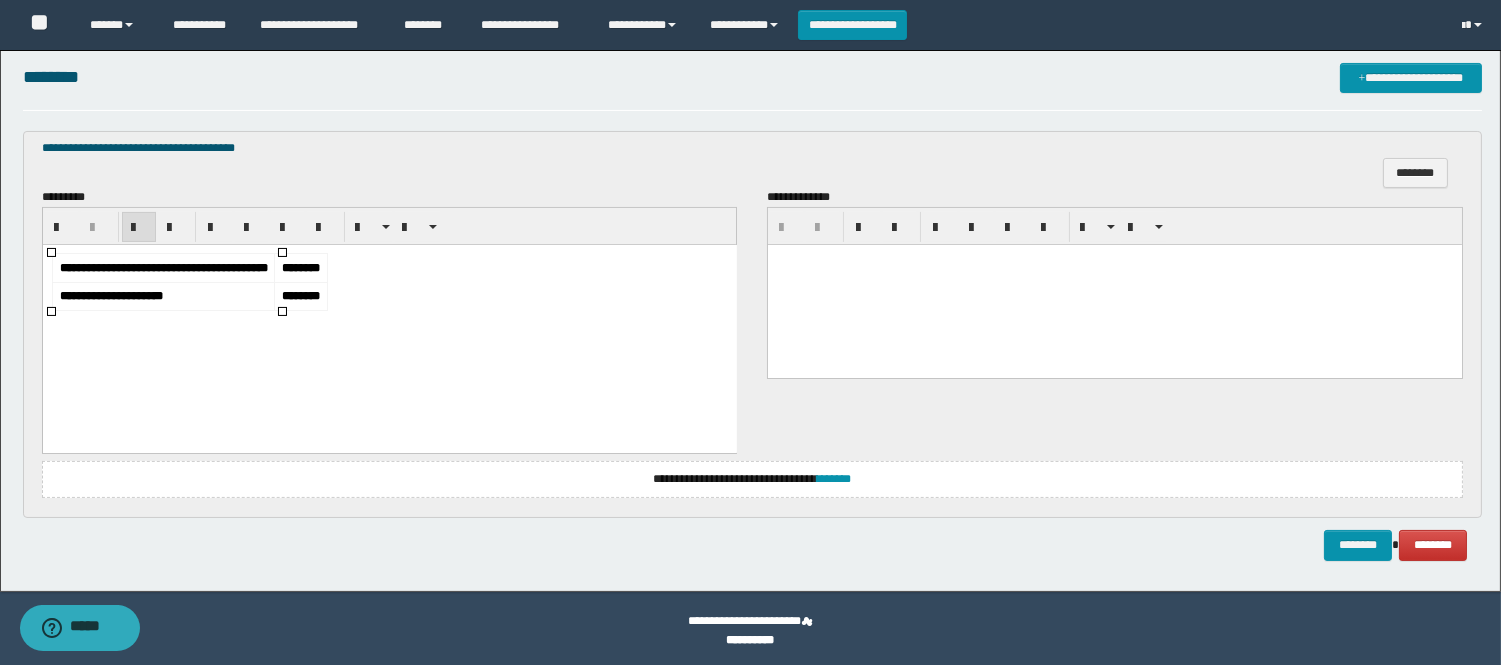 scroll, scrollTop: 606, scrollLeft: 0, axis: vertical 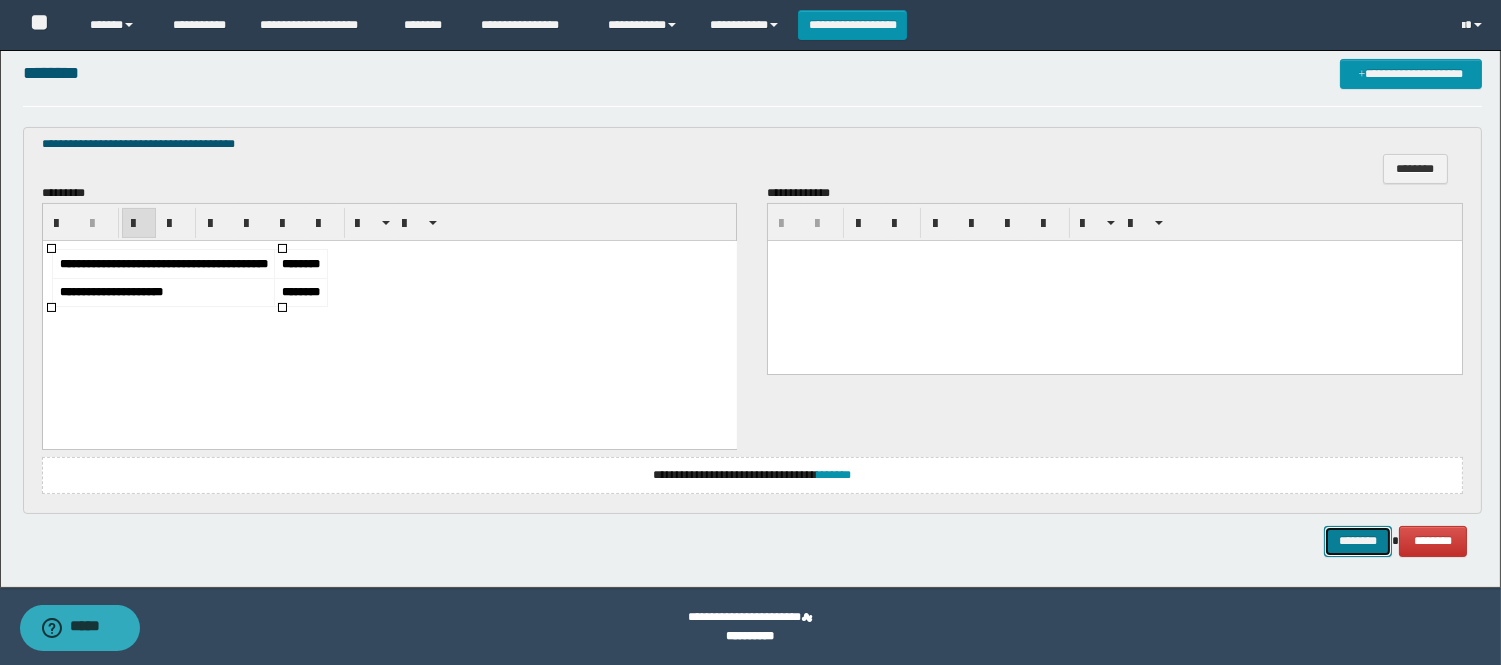 click on "********" at bounding box center [1358, 541] 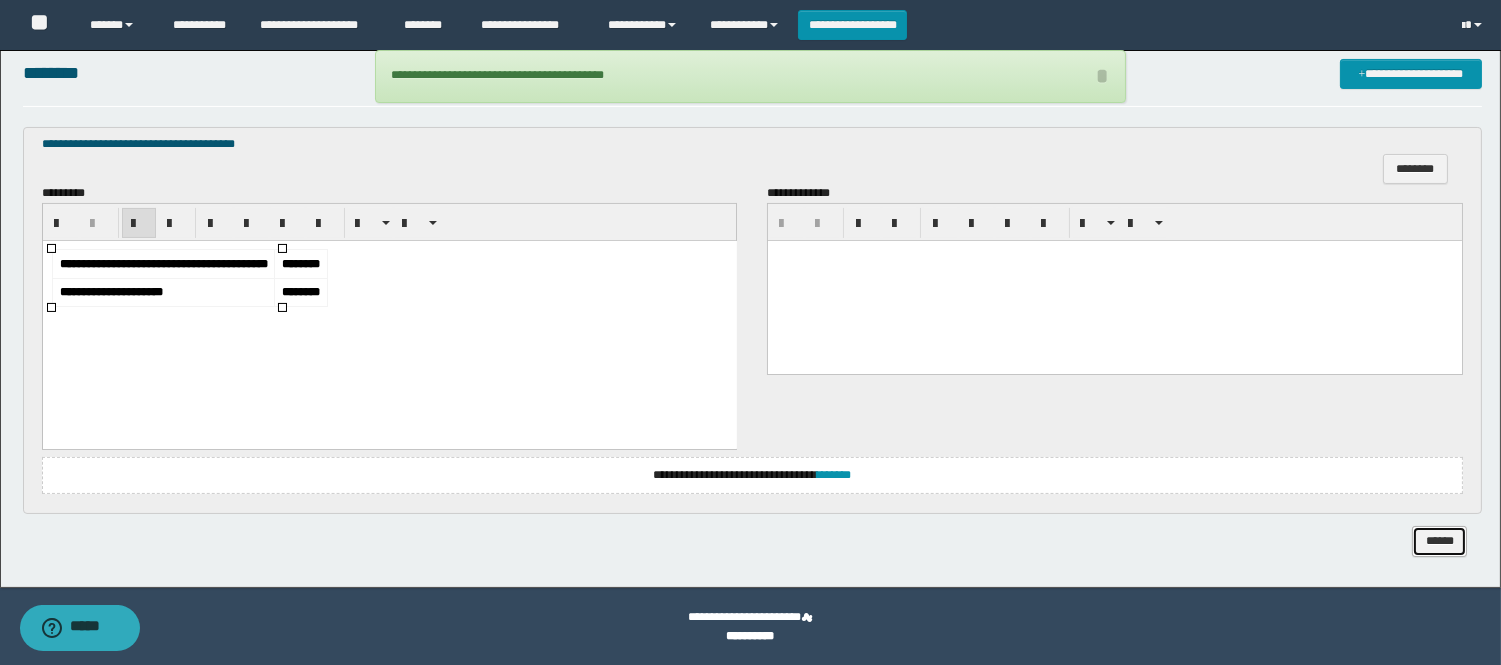 click on "******" at bounding box center (1439, 541) 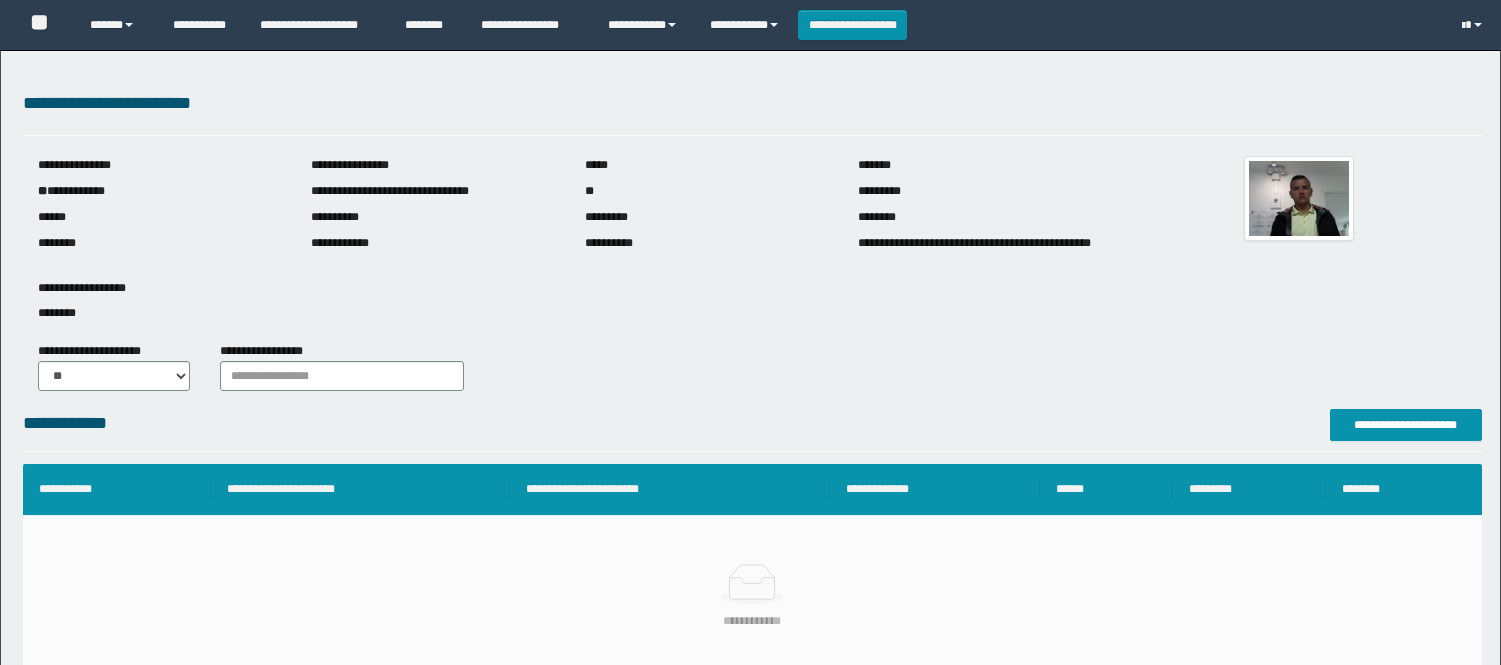 scroll, scrollTop: 0, scrollLeft: 0, axis: both 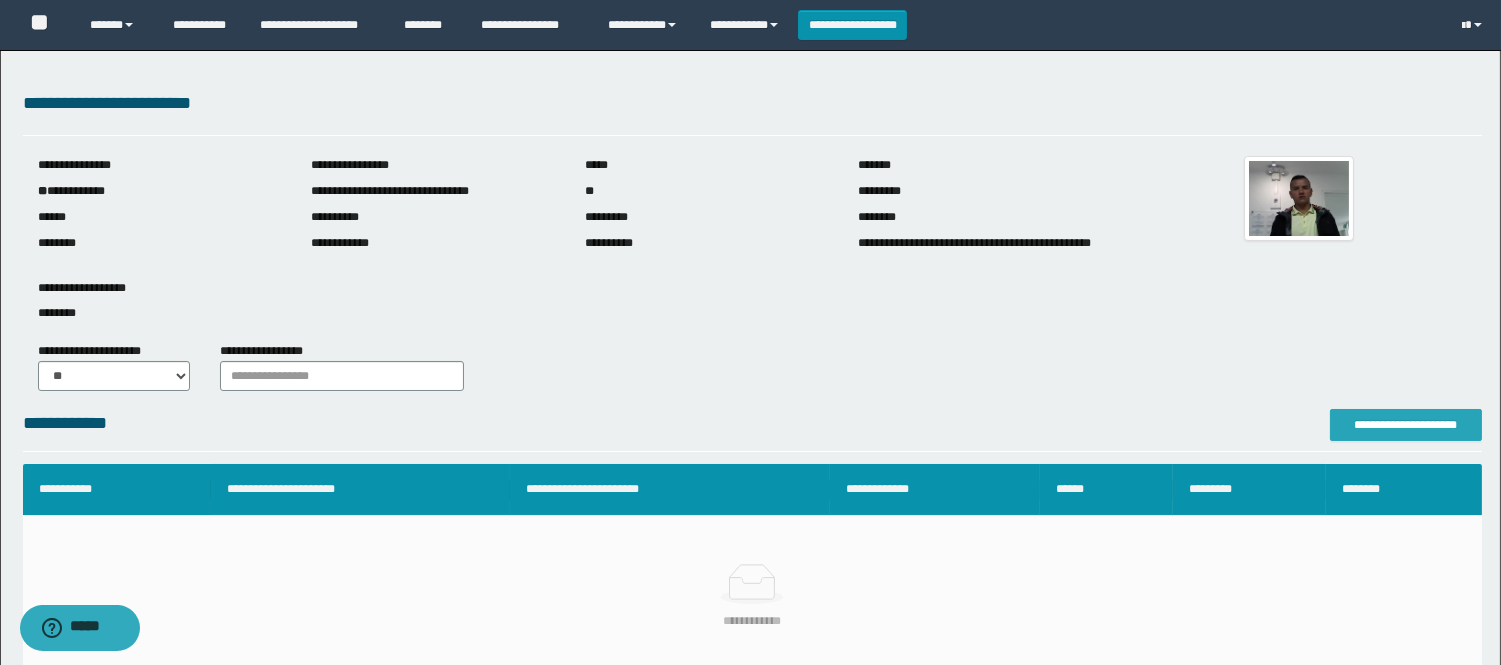 click on "**********" at bounding box center (1406, 425) 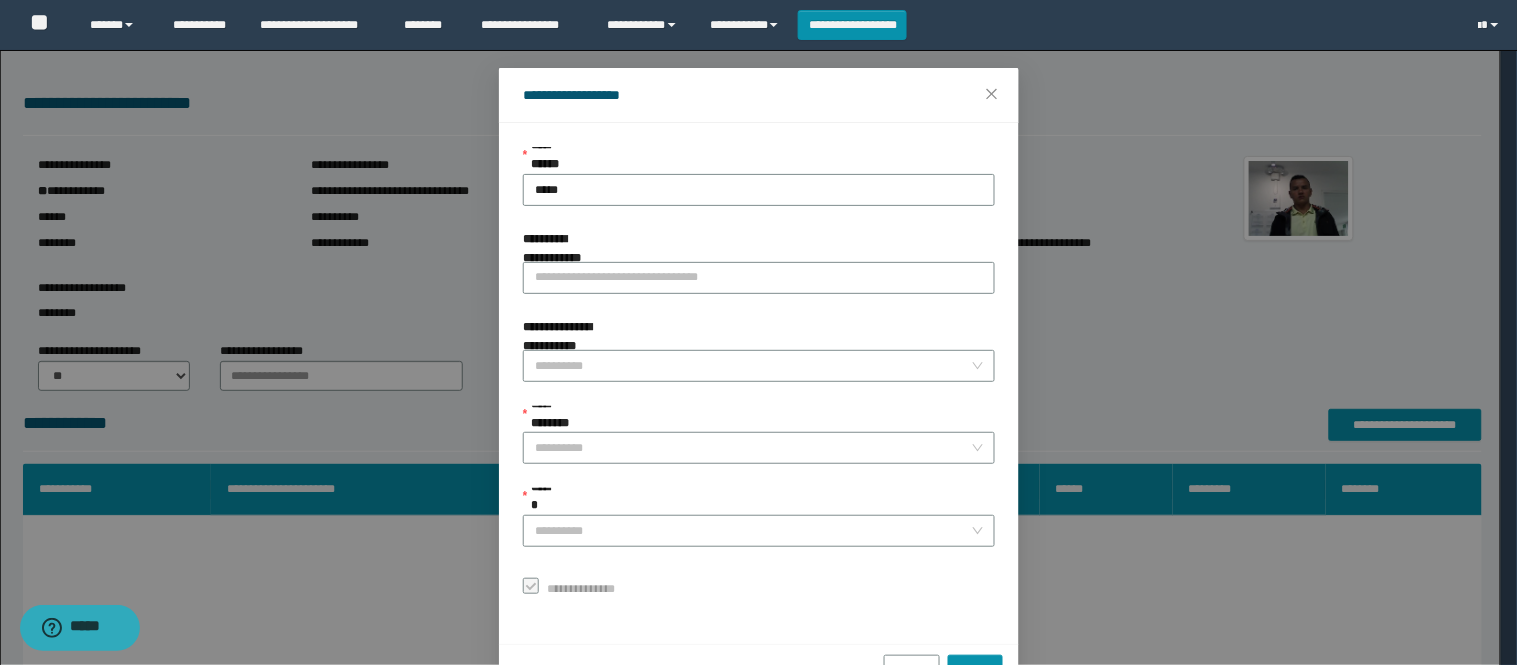 scroll, scrollTop: 87, scrollLeft: 0, axis: vertical 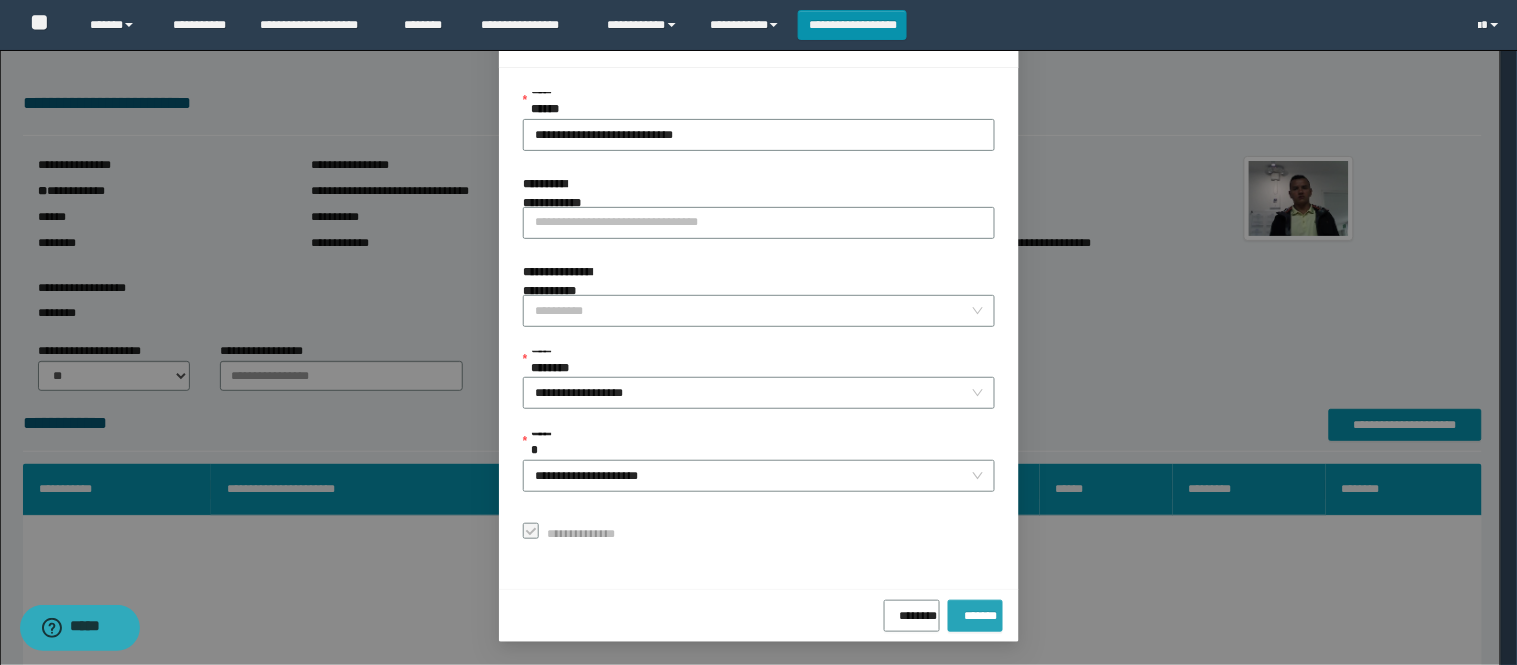 click on "*******" at bounding box center [975, 612] 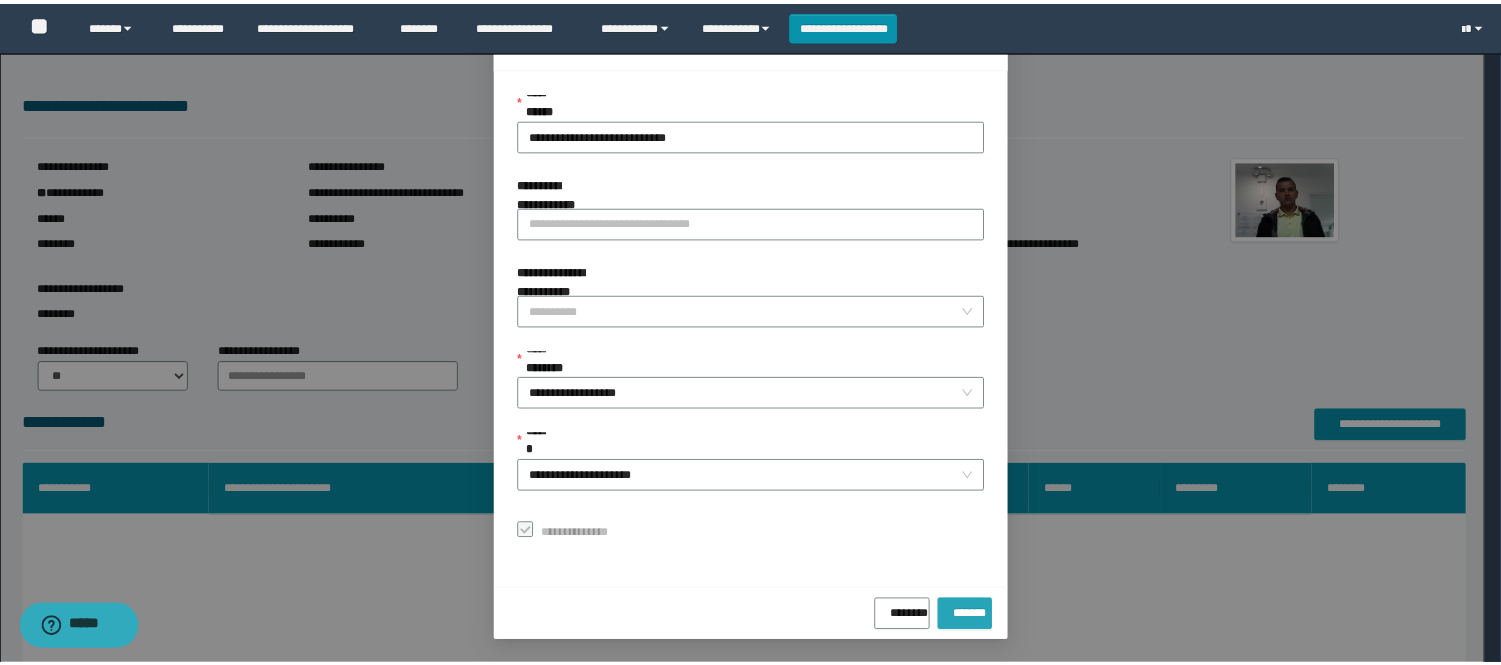scroll, scrollTop: 41, scrollLeft: 0, axis: vertical 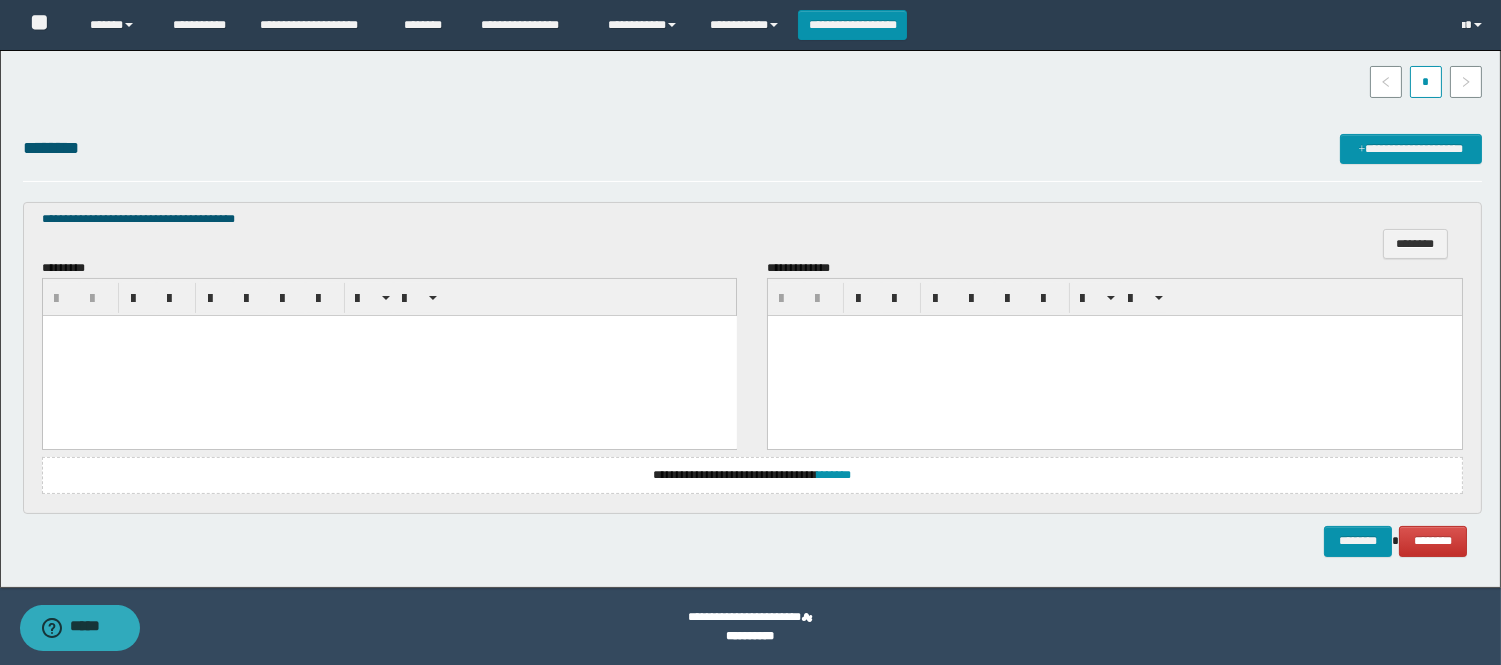 click at bounding box center (389, 355) 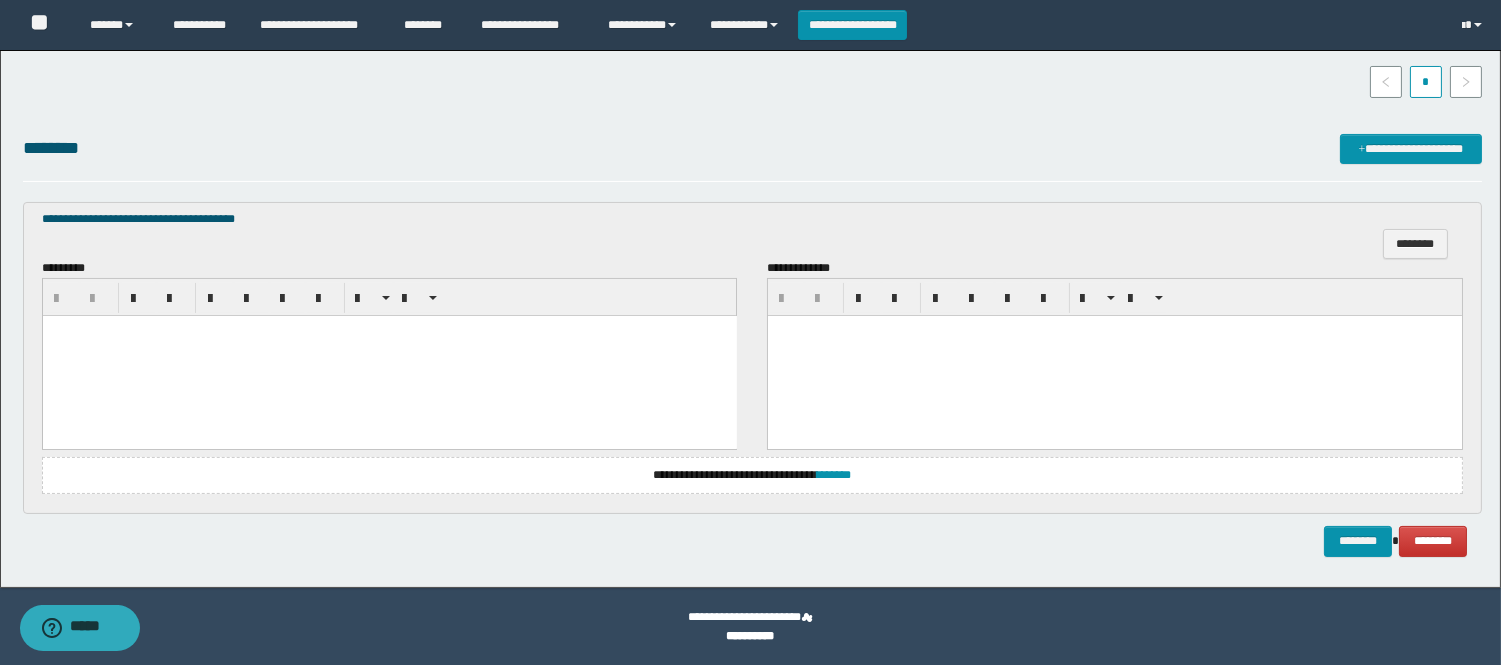 paste 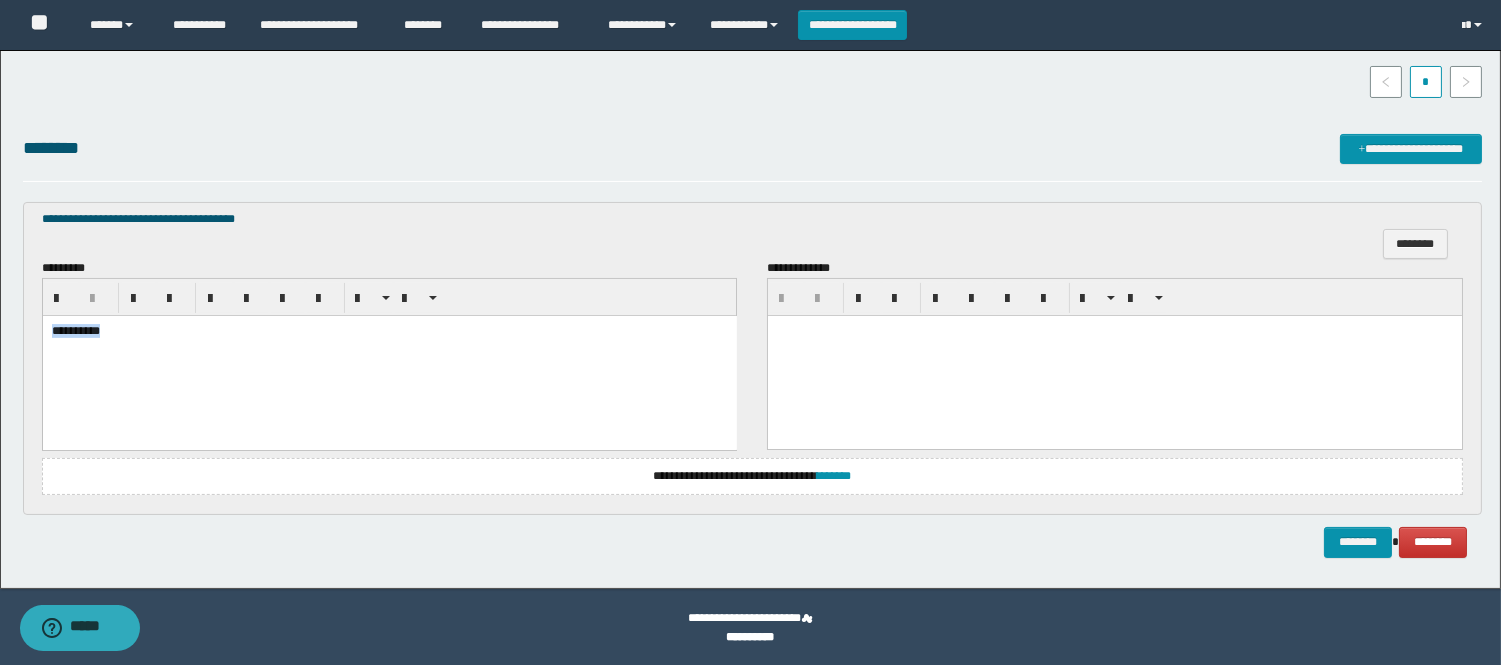 drag, startPoint x: 267, startPoint y: 338, endPoint x: 42, endPoint y: 676, distance: 406.04065 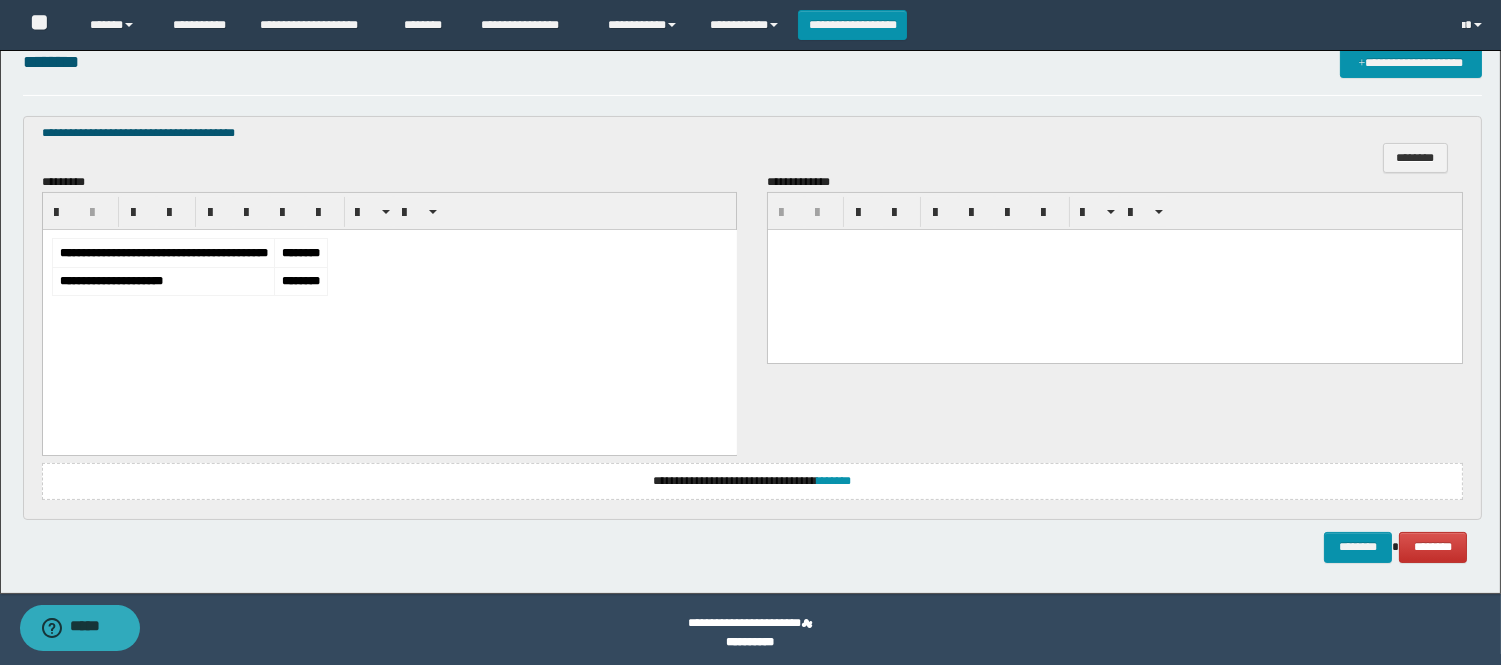 scroll, scrollTop: 623, scrollLeft: 0, axis: vertical 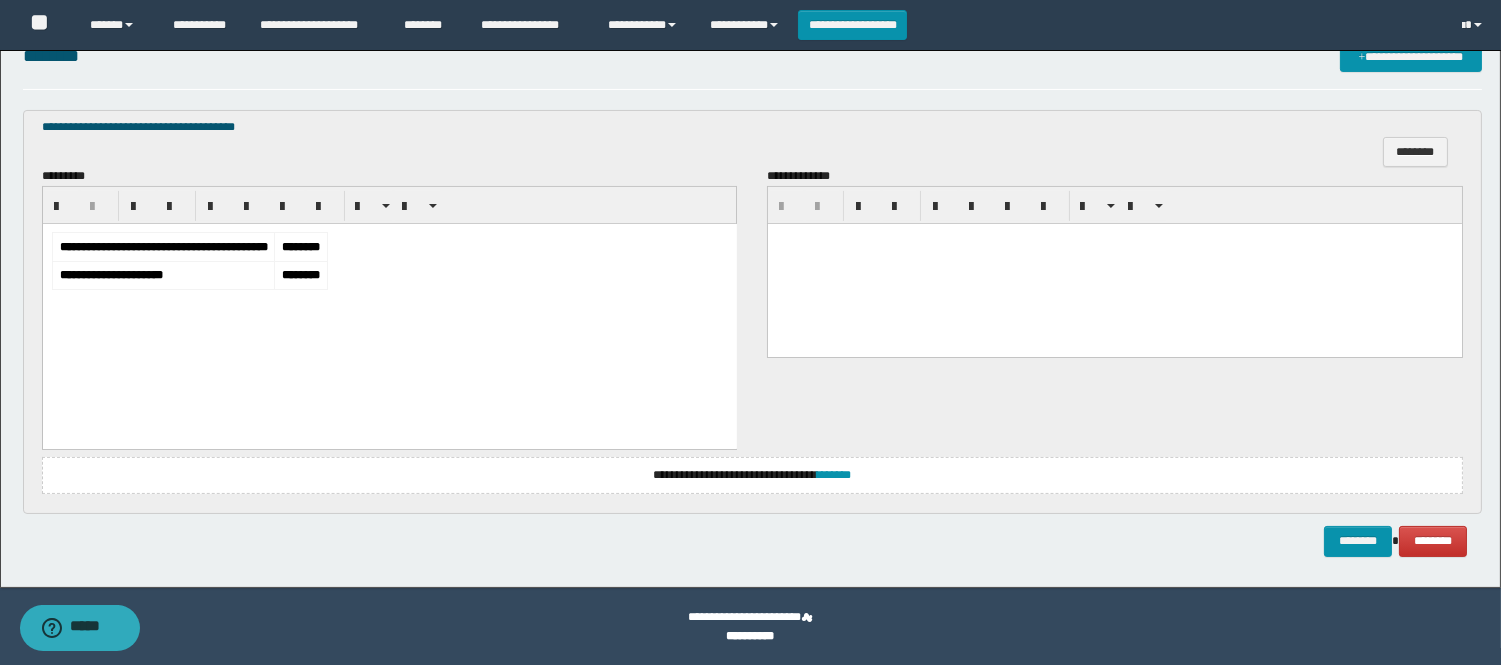 click on "********" at bounding box center [300, 274] 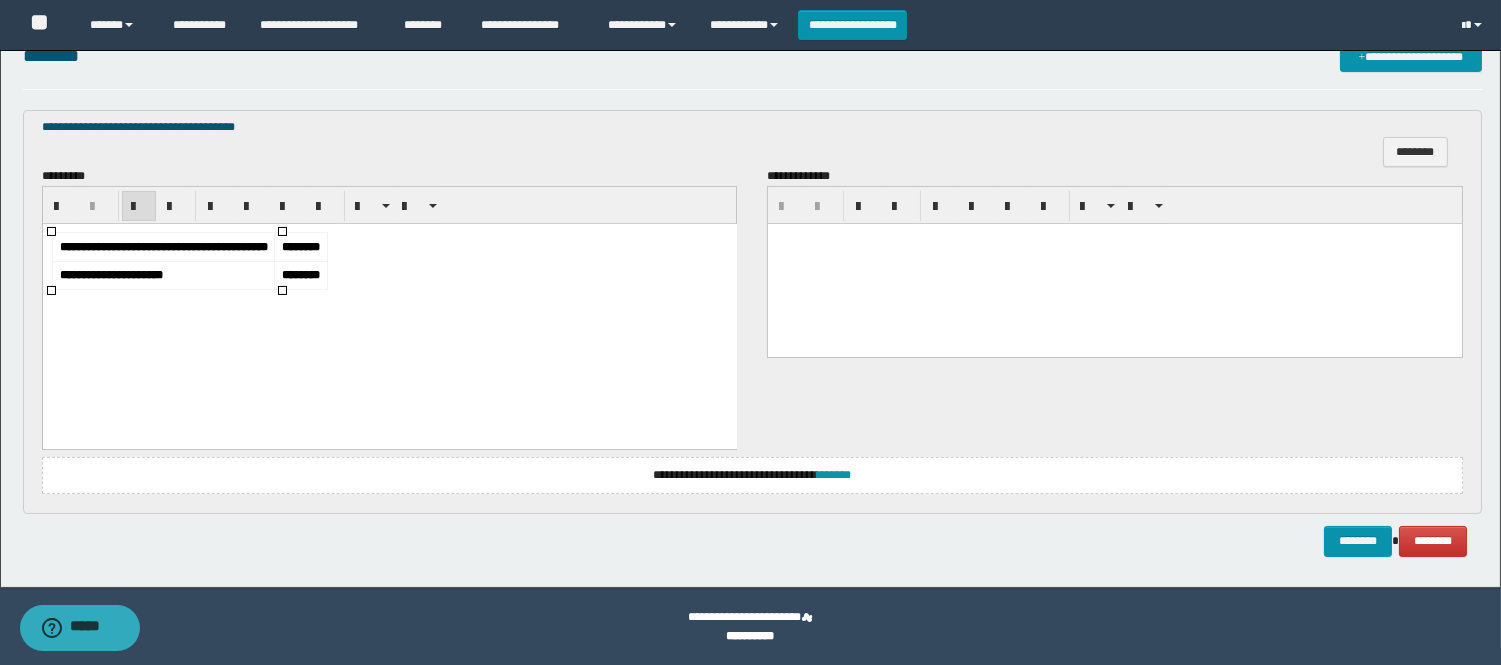 click on "********" at bounding box center (300, 274) 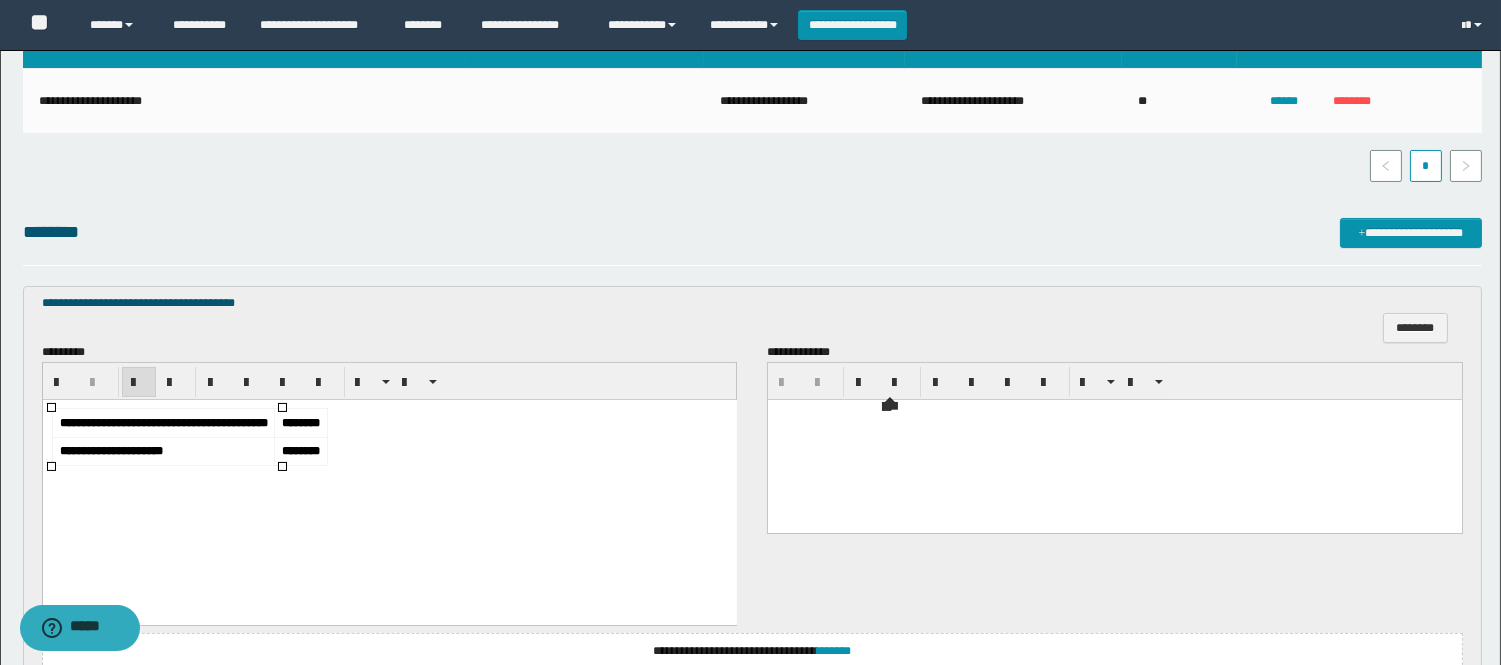 scroll, scrollTop: 623, scrollLeft: 0, axis: vertical 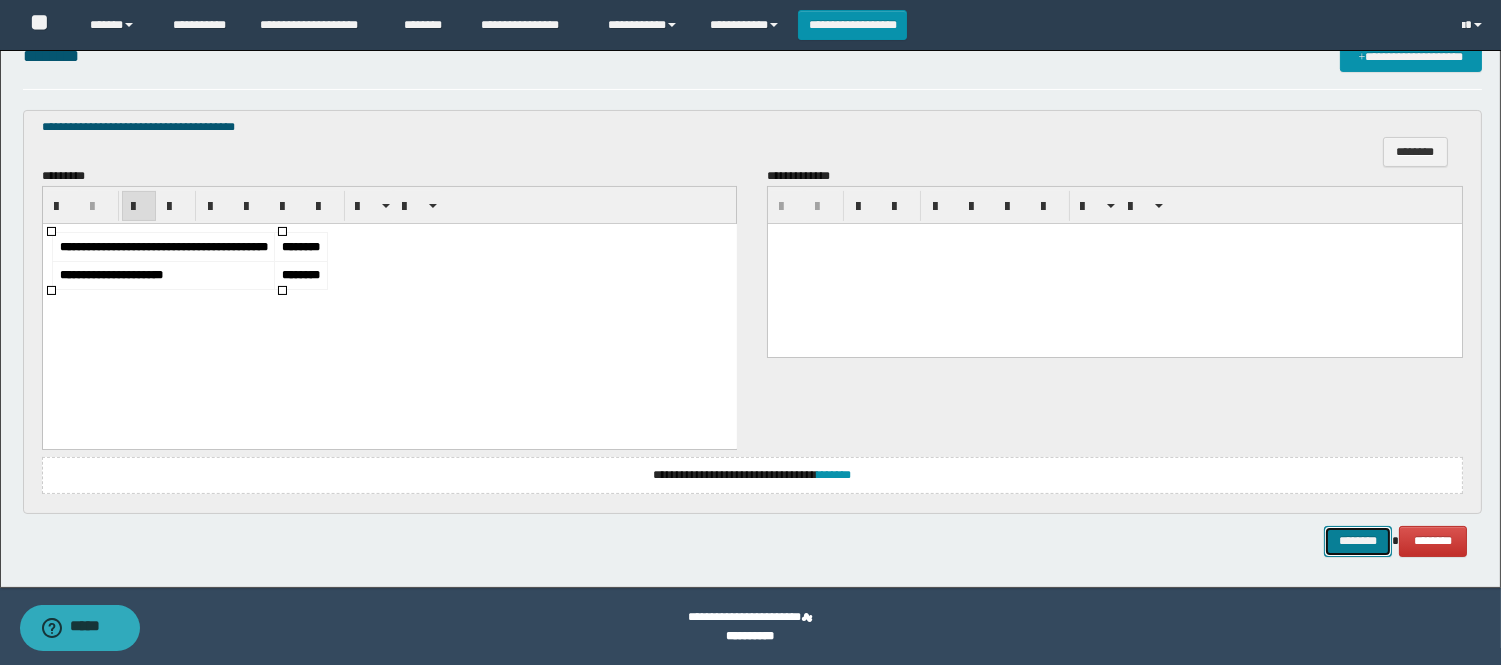 click on "********" at bounding box center [1358, 541] 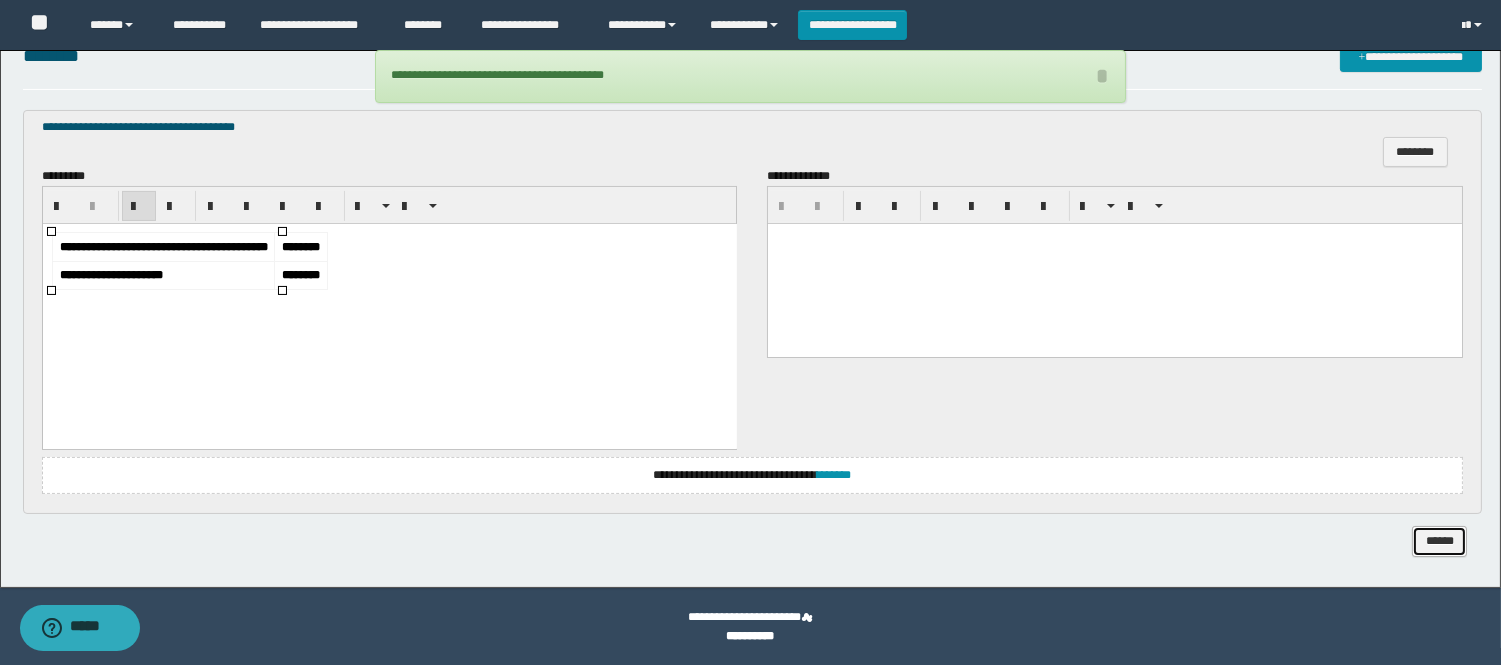 click on "******" at bounding box center [1439, 541] 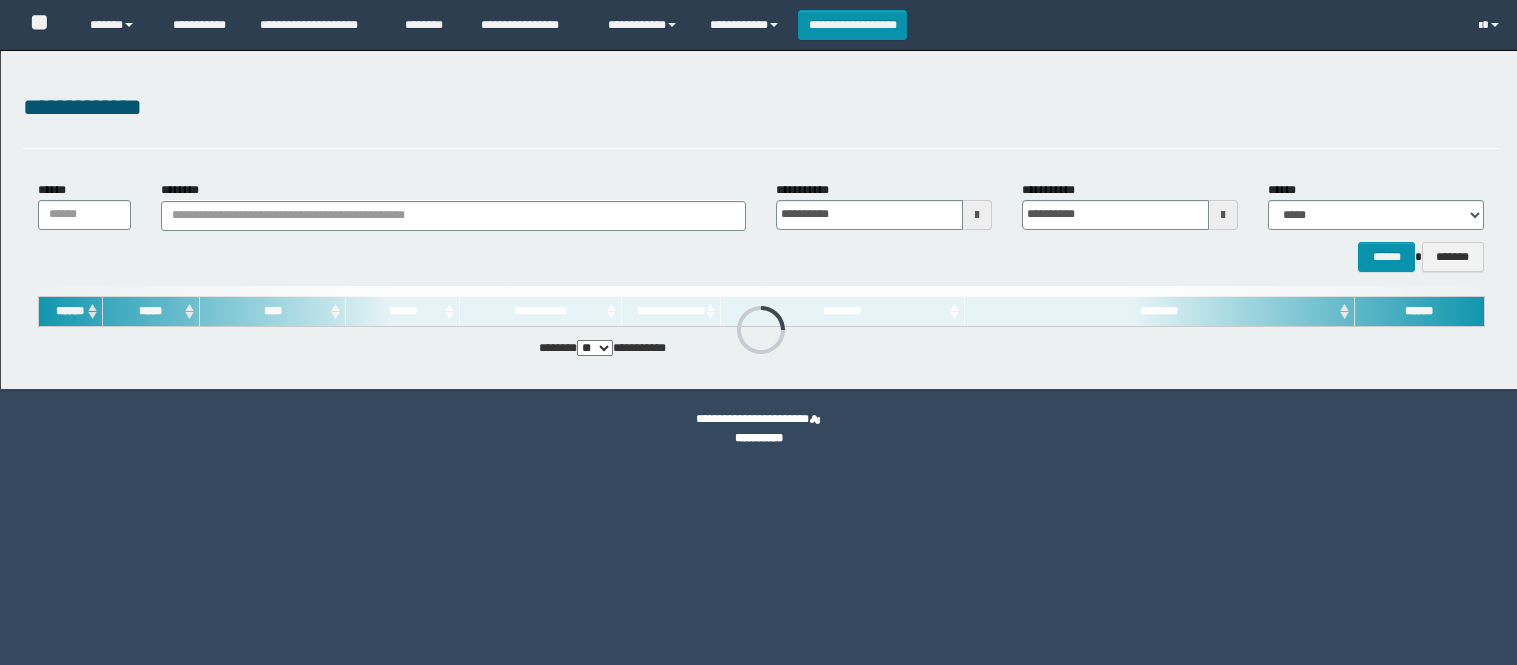scroll, scrollTop: 0, scrollLeft: 0, axis: both 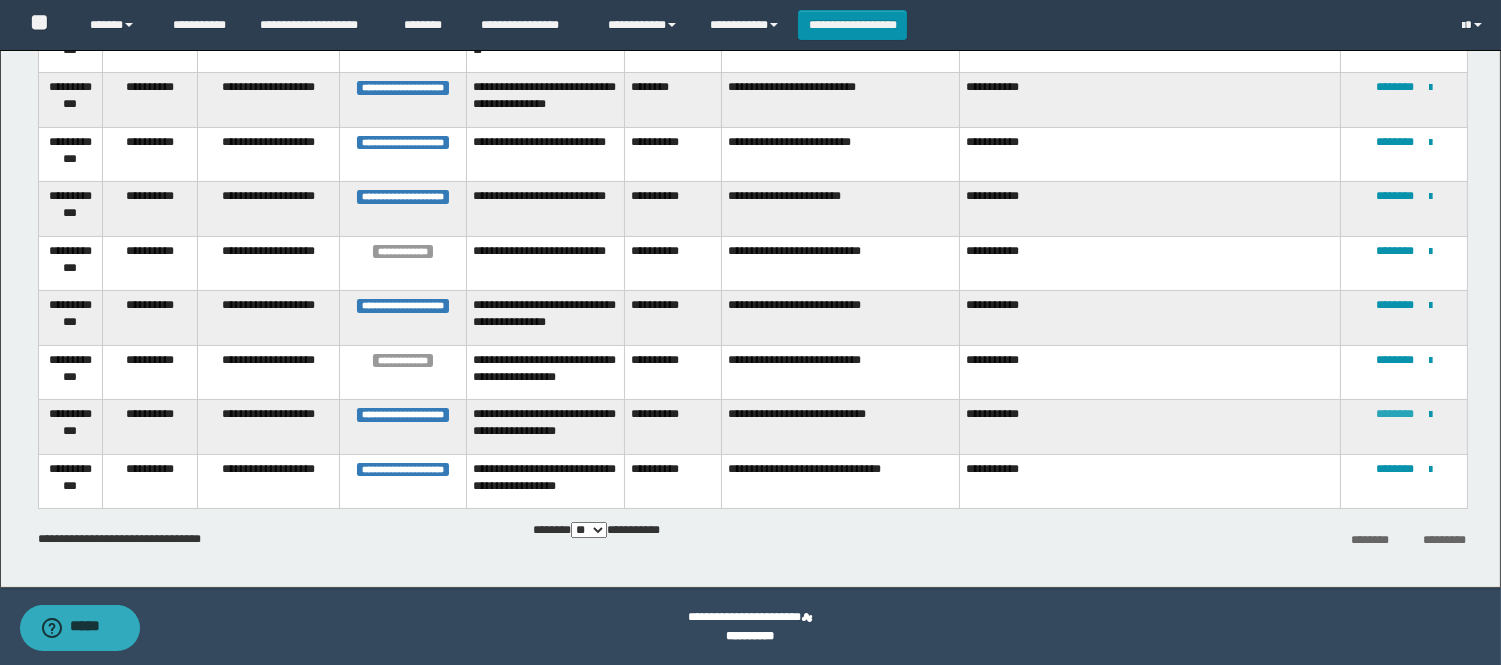 click on "********" at bounding box center (1395, 414) 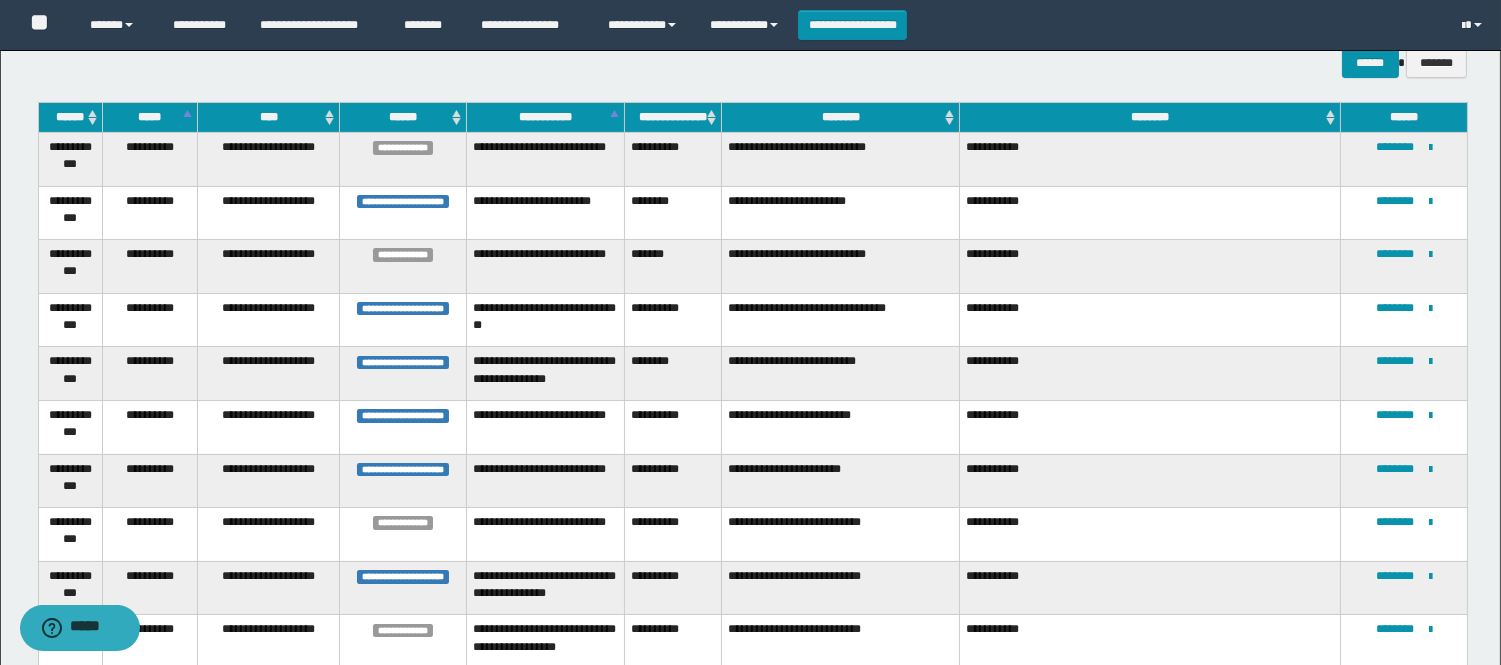 scroll, scrollTop: 407, scrollLeft: 0, axis: vertical 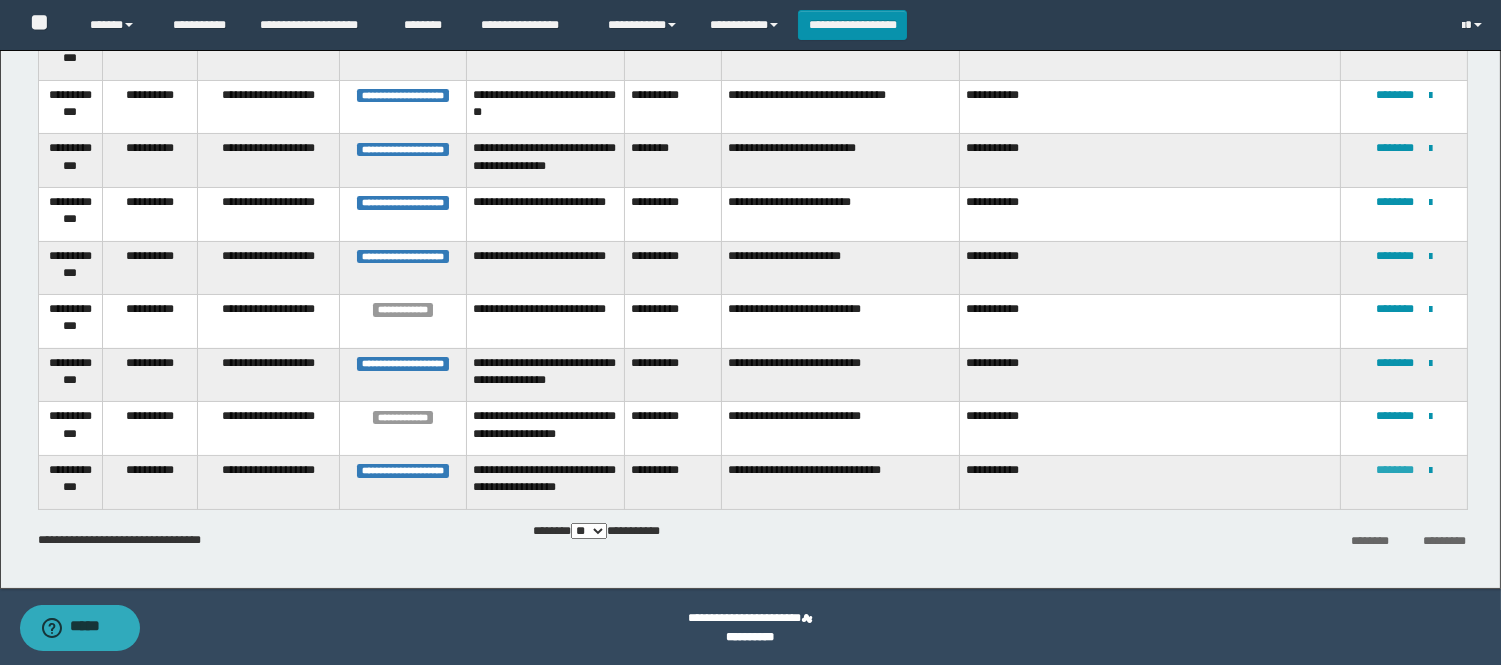 click on "********" at bounding box center [1395, 470] 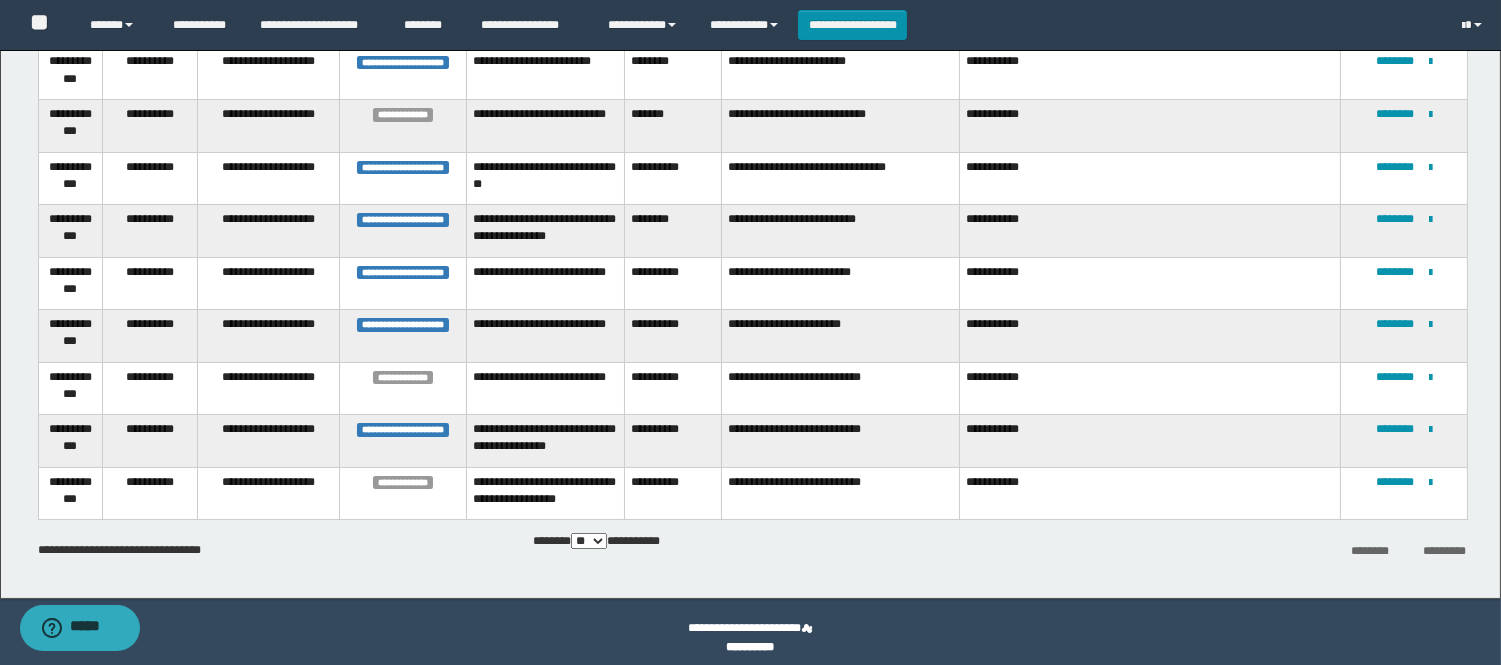 scroll, scrollTop: 343, scrollLeft: 0, axis: vertical 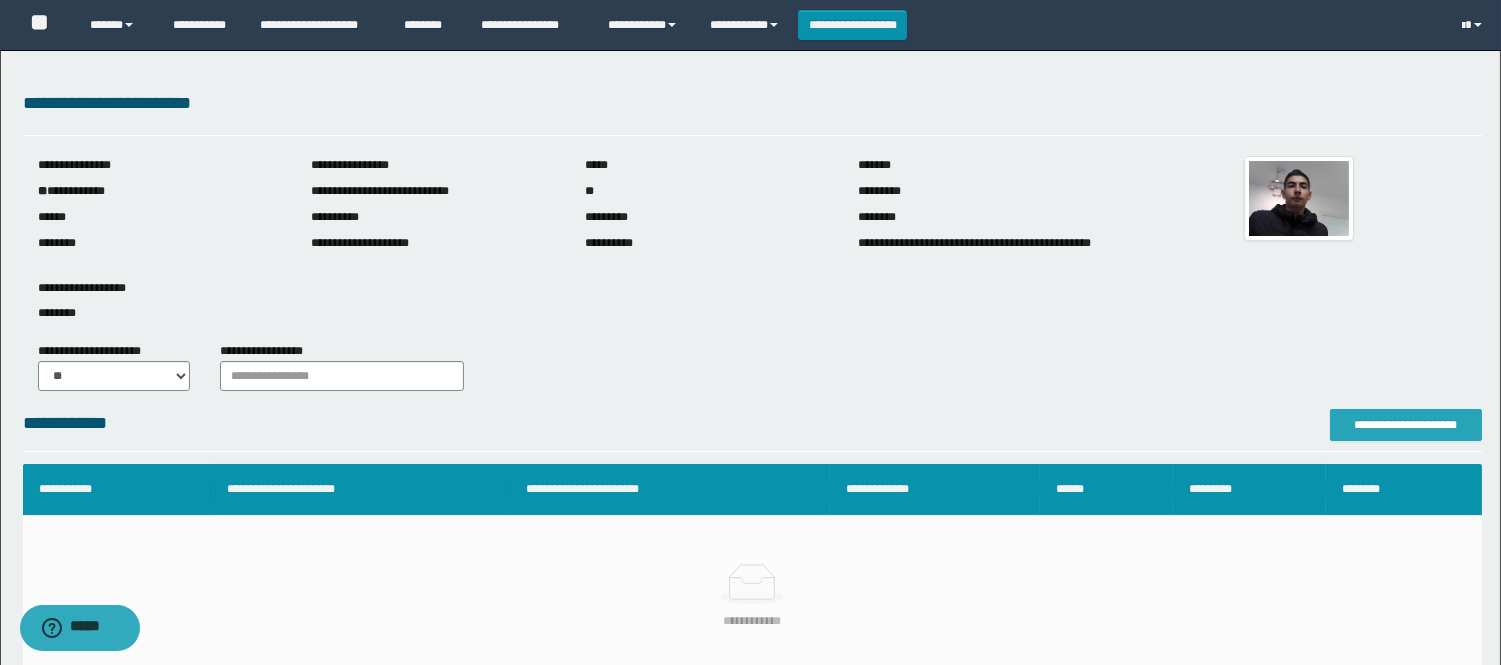 click on "**********" at bounding box center [1406, 425] 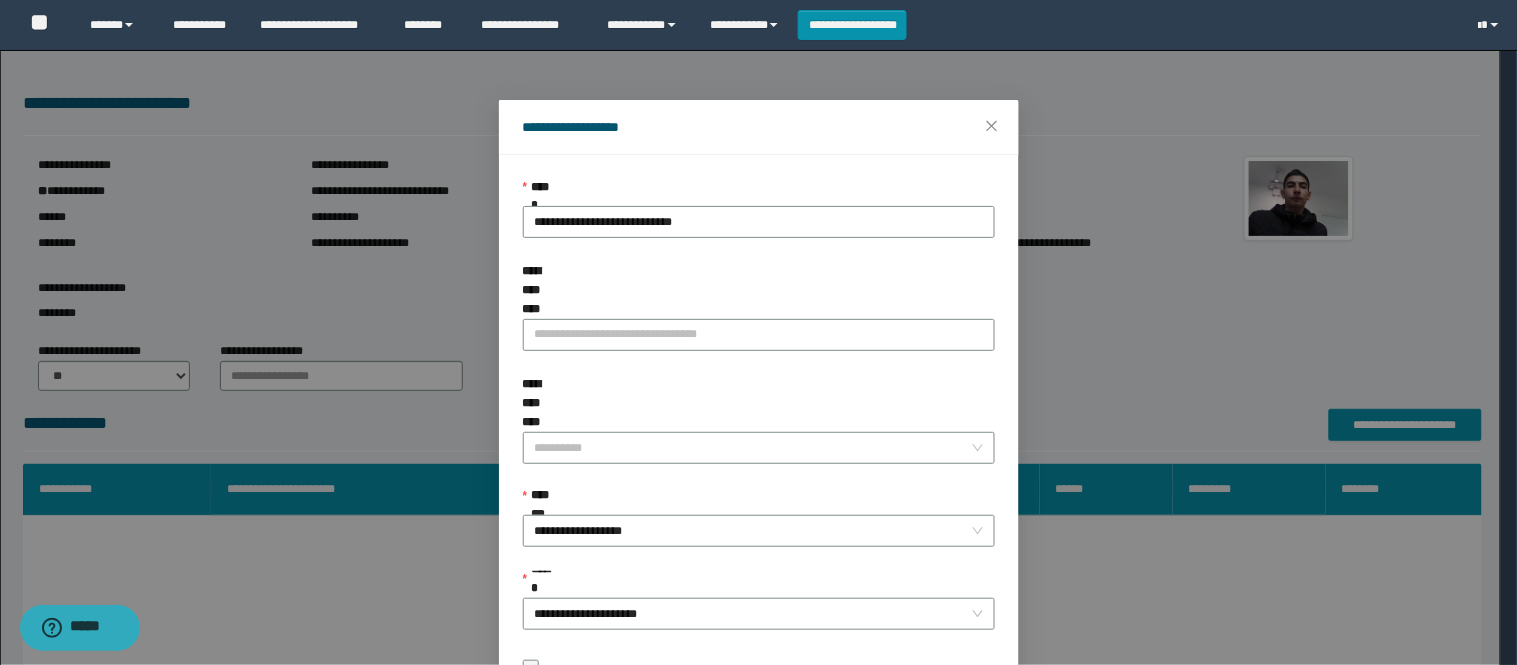 scroll, scrollTop: 87, scrollLeft: 0, axis: vertical 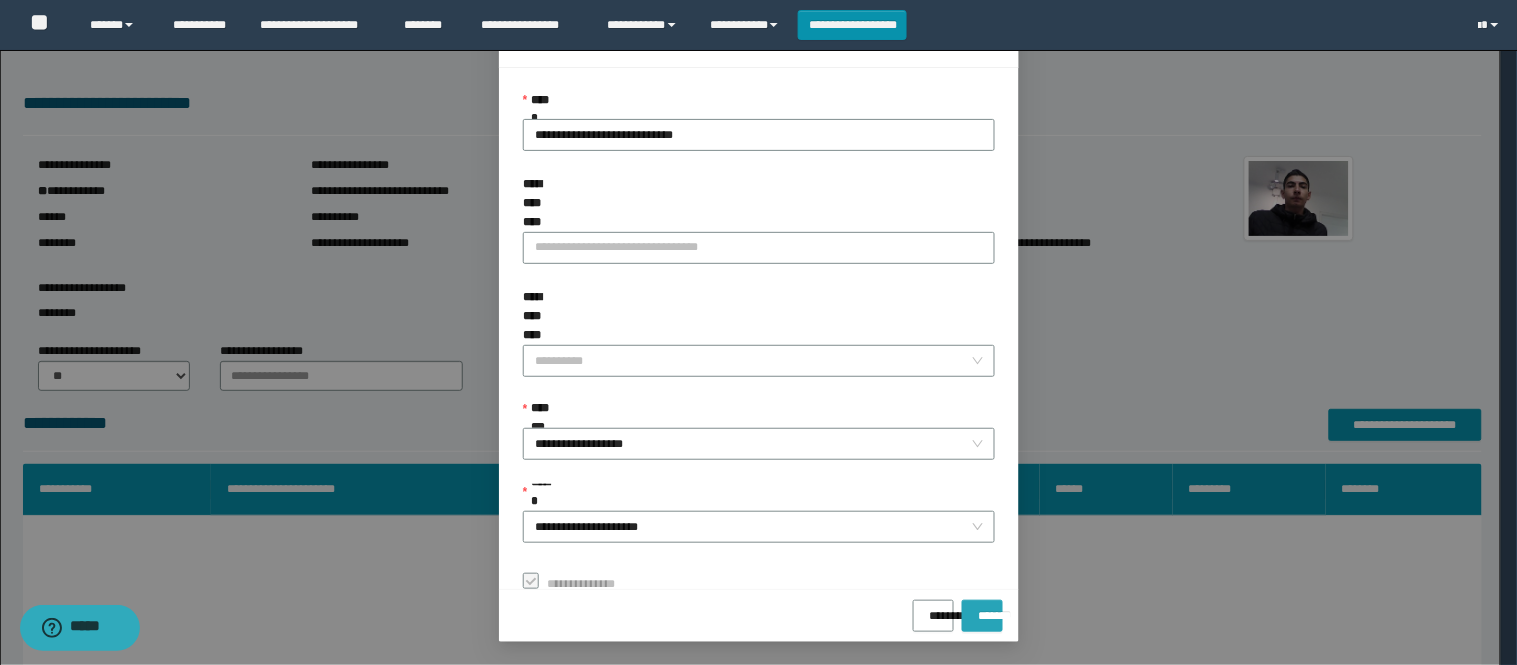 click on "*******" at bounding box center [982, 609] 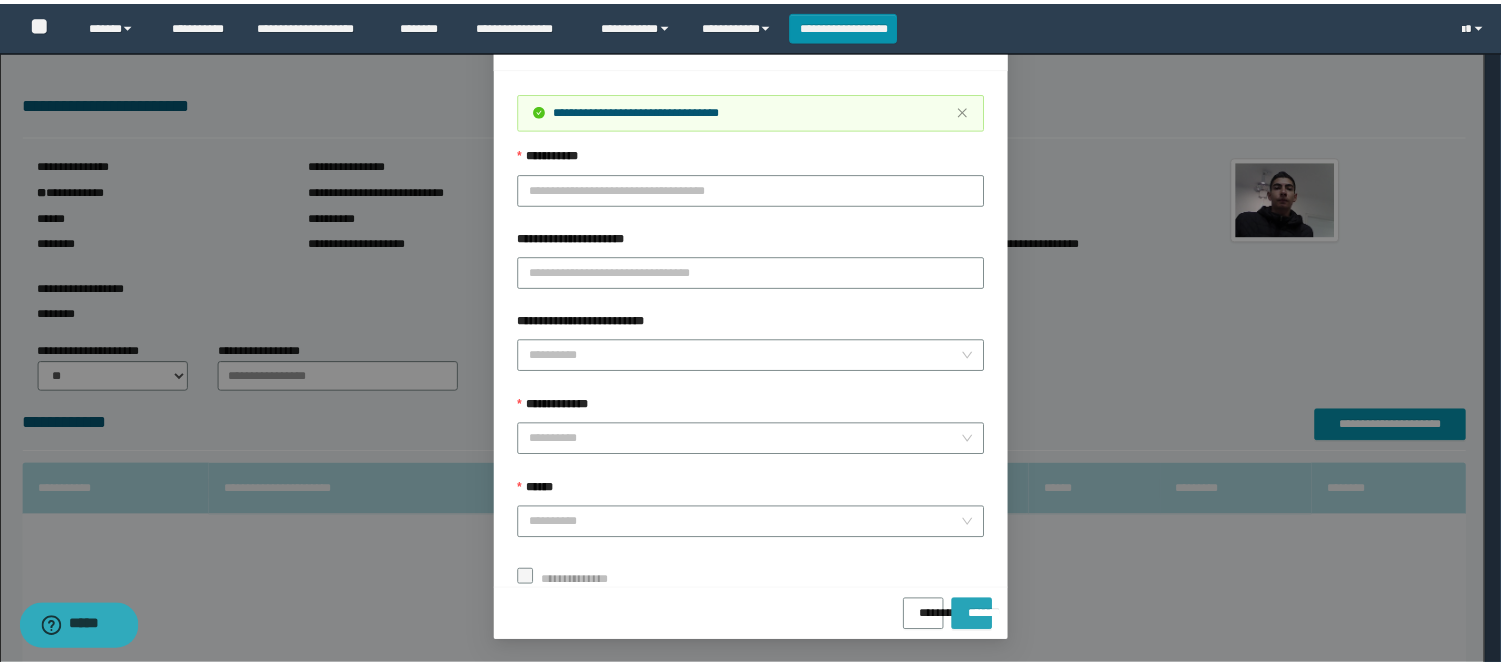 scroll, scrollTop: 41, scrollLeft: 0, axis: vertical 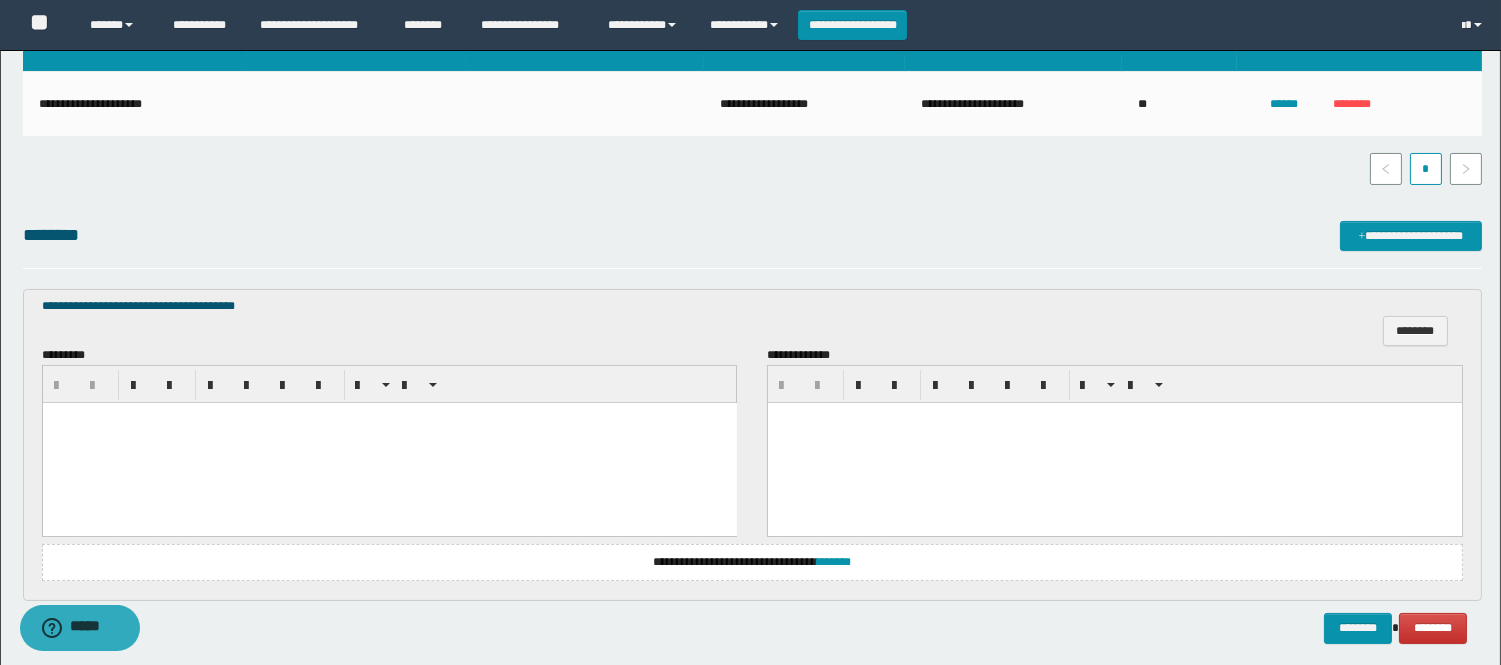 click at bounding box center [389, 442] 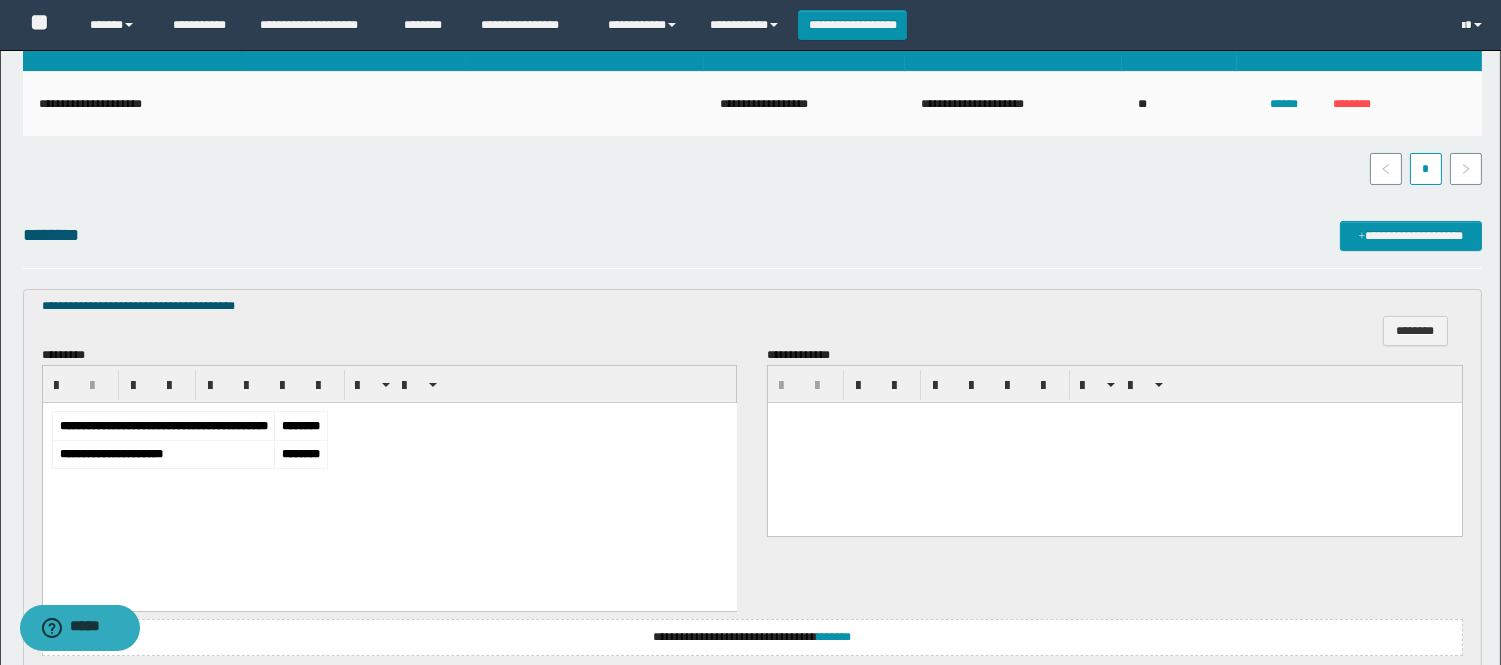 click on "********" at bounding box center (300, 425) 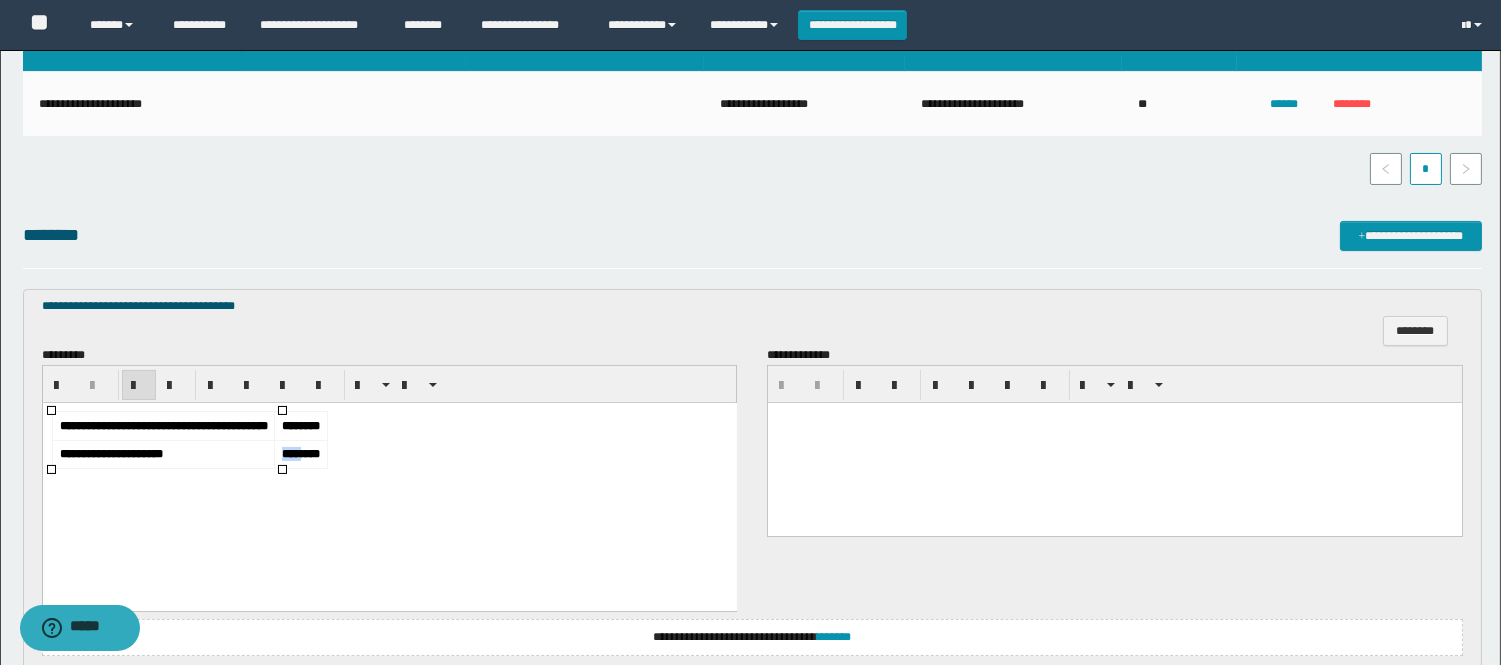 drag, startPoint x: 252, startPoint y: 460, endPoint x: 225, endPoint y: 455, distance: 27.45906 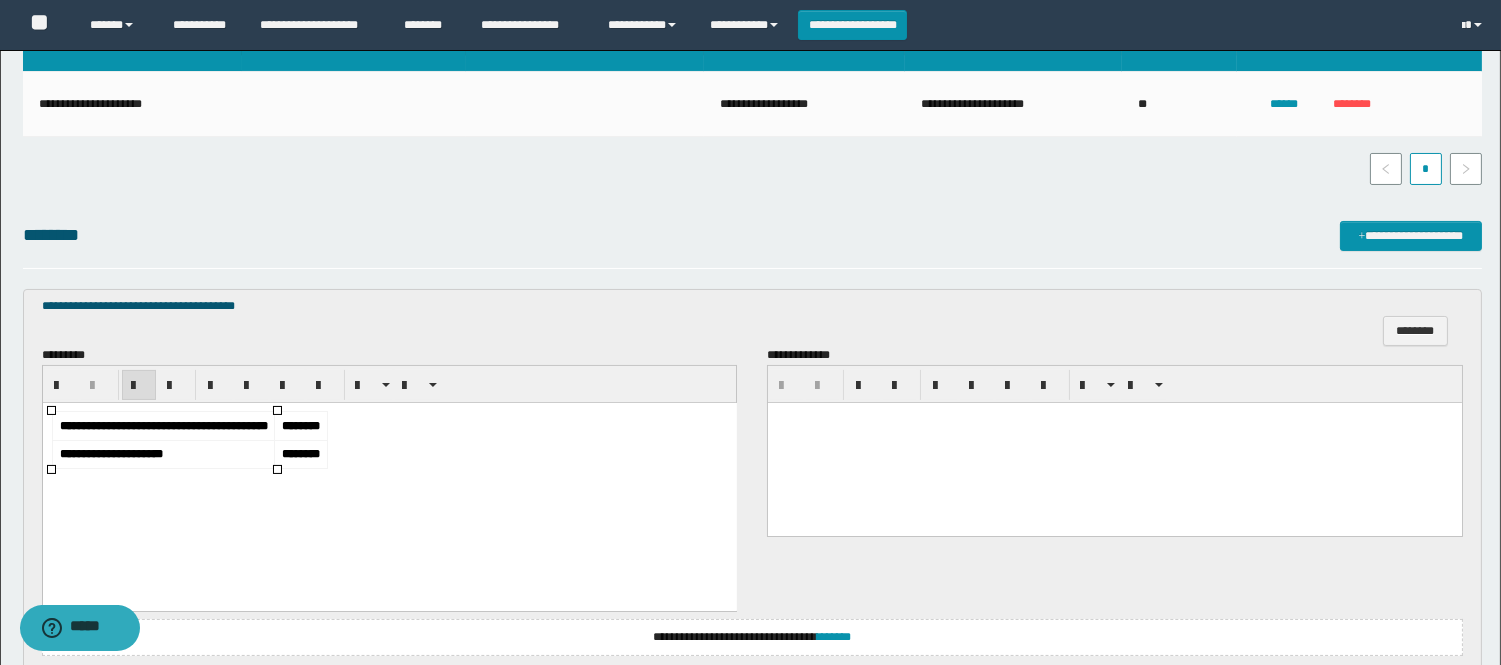 click on "**********" at bounding box center (389, 478) 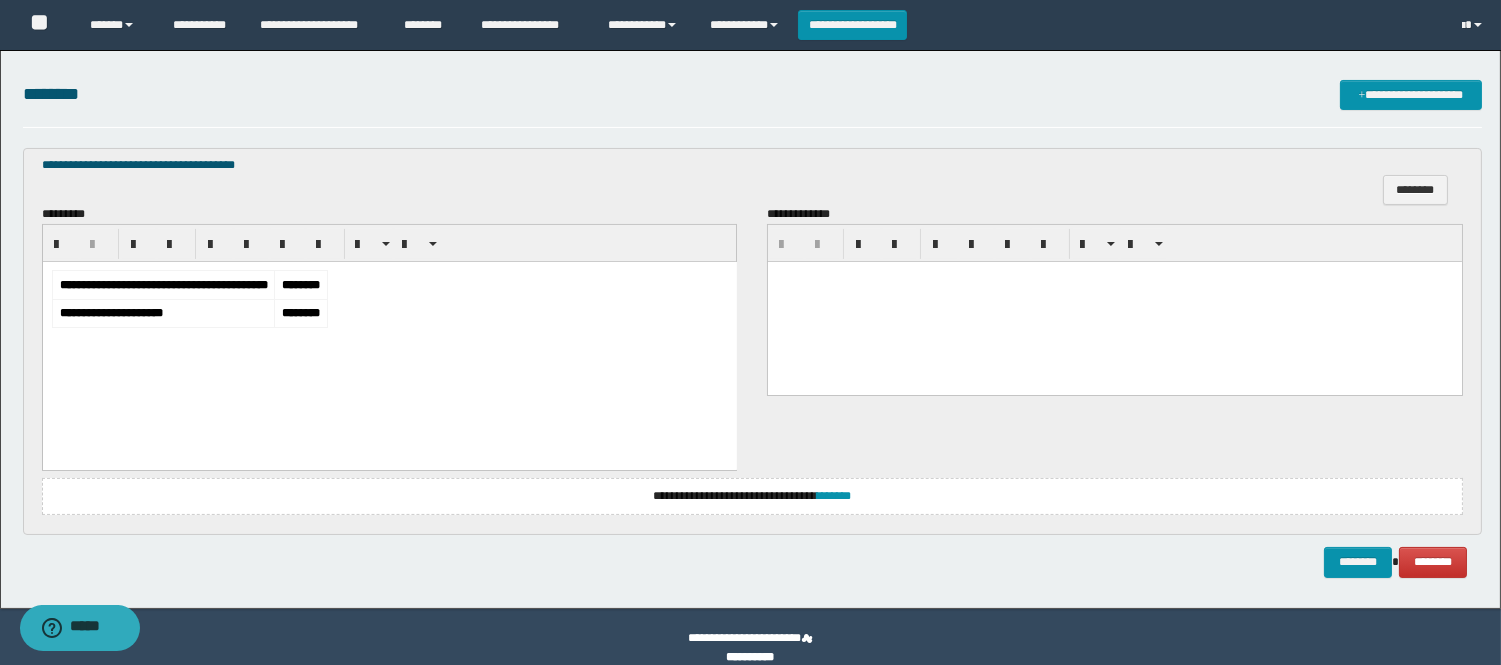 scroll, scrollTop: 606, scrollLeft: 0, axis: vertical 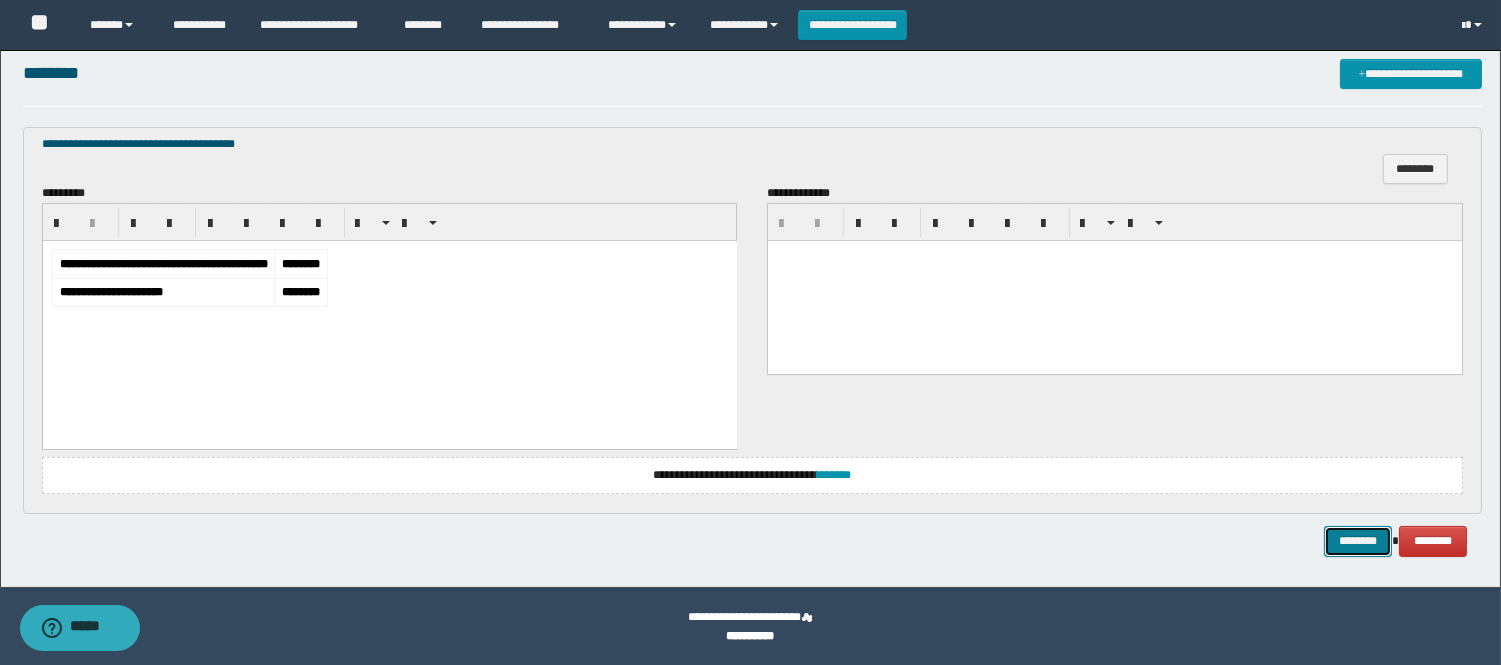 click on "********" at bounding box center [1358, 541] 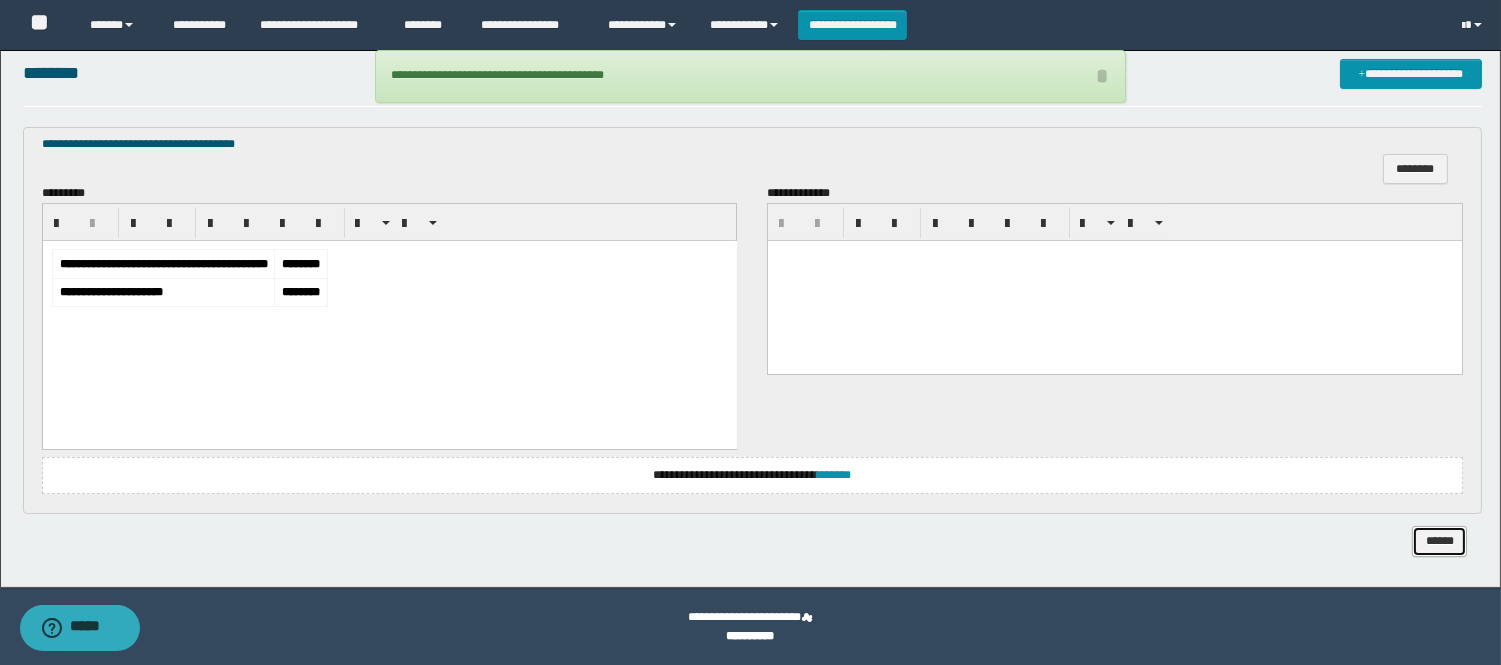 click on "******" at bounding box center [1439, 541] 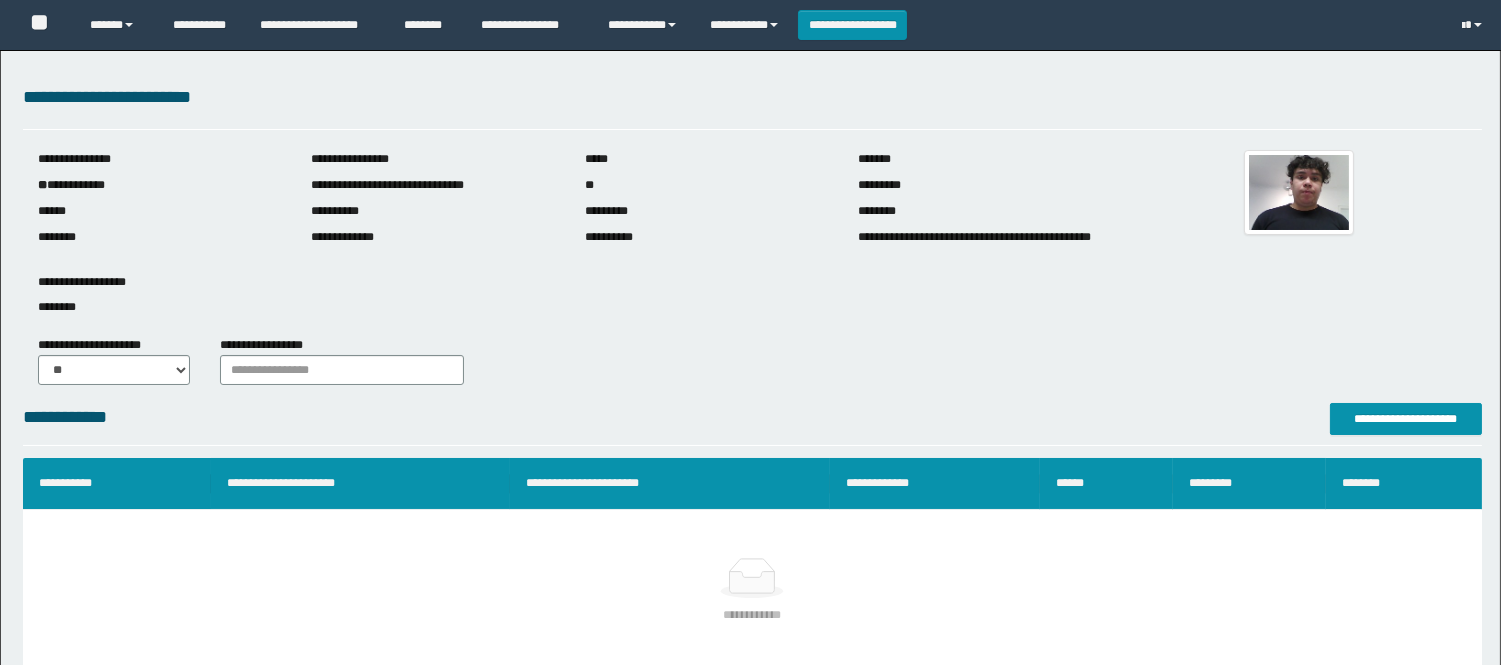 scroll, scrollTop: 0, scrollLeft: 0, axis: both 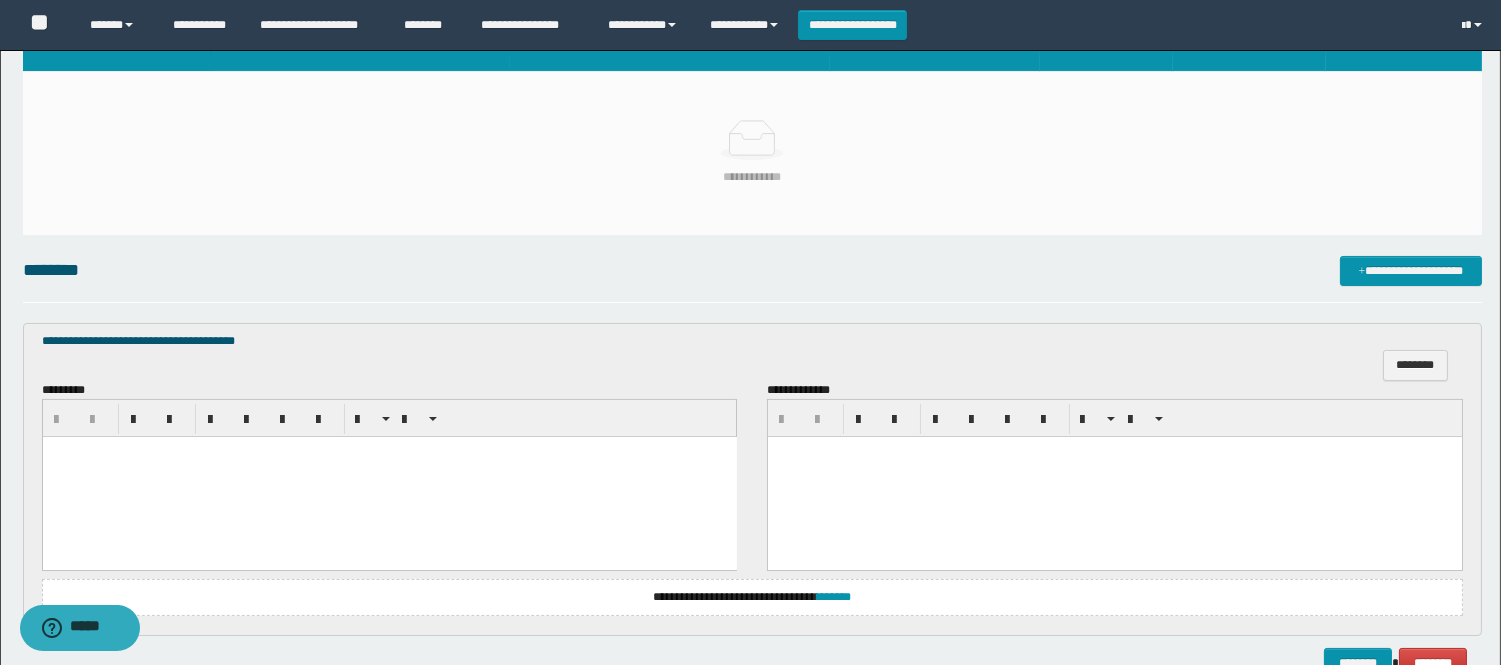 click at bounding box center [389, 477] 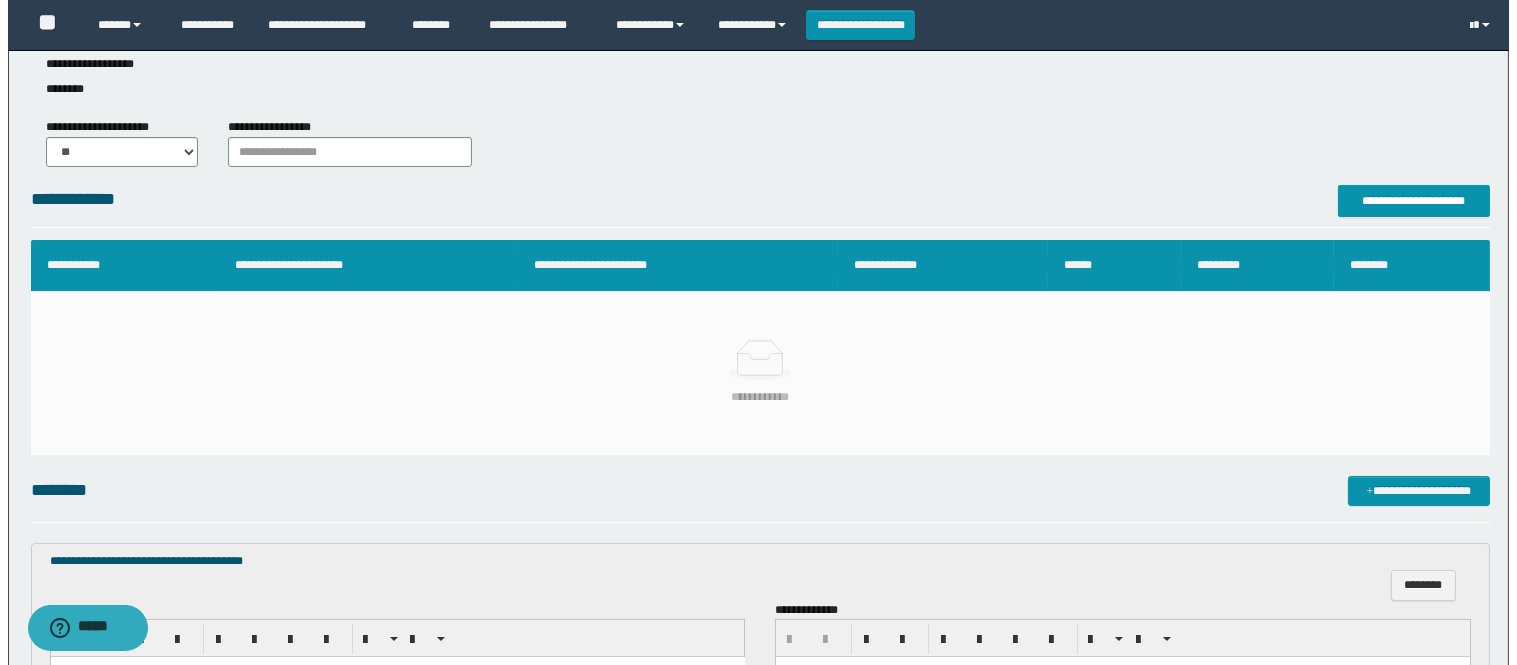 scroll, scrollTop: 222, scrollLeft: 0, axis: vertical 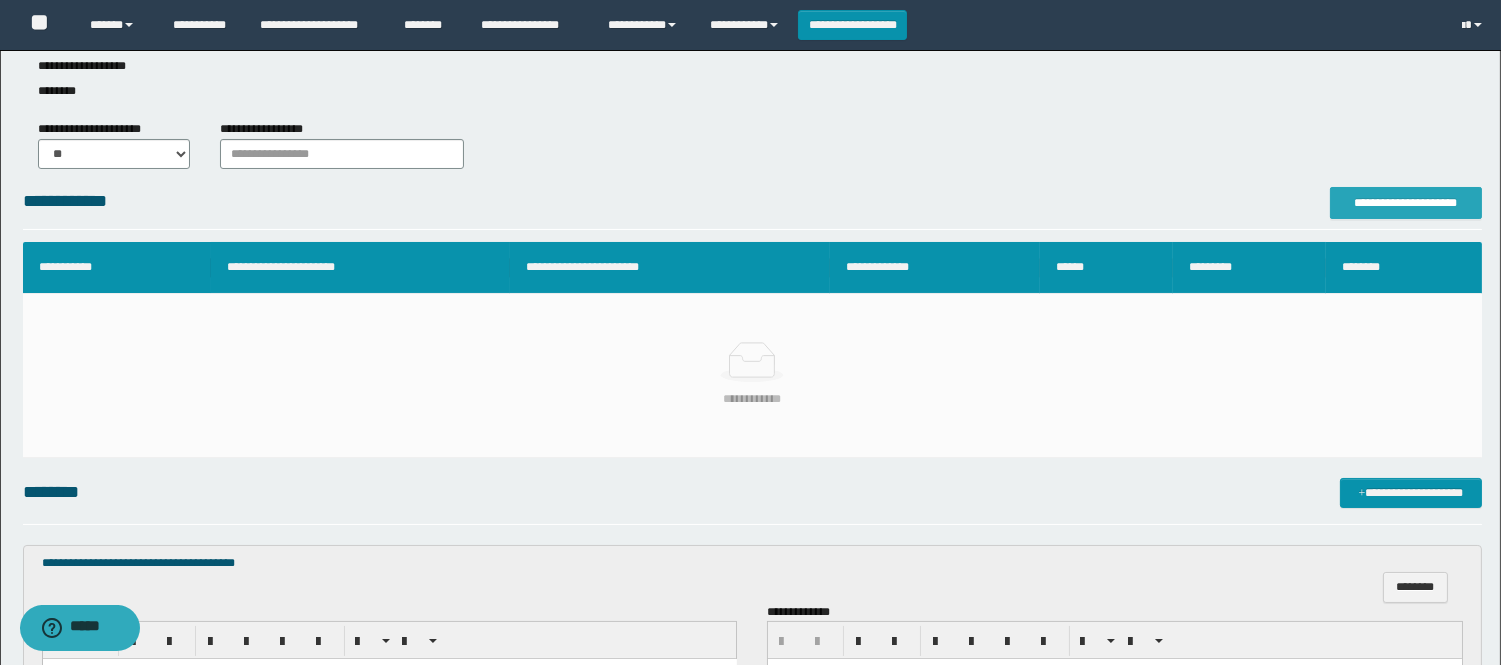 click on "**********" at bounding box center (1406, 203) 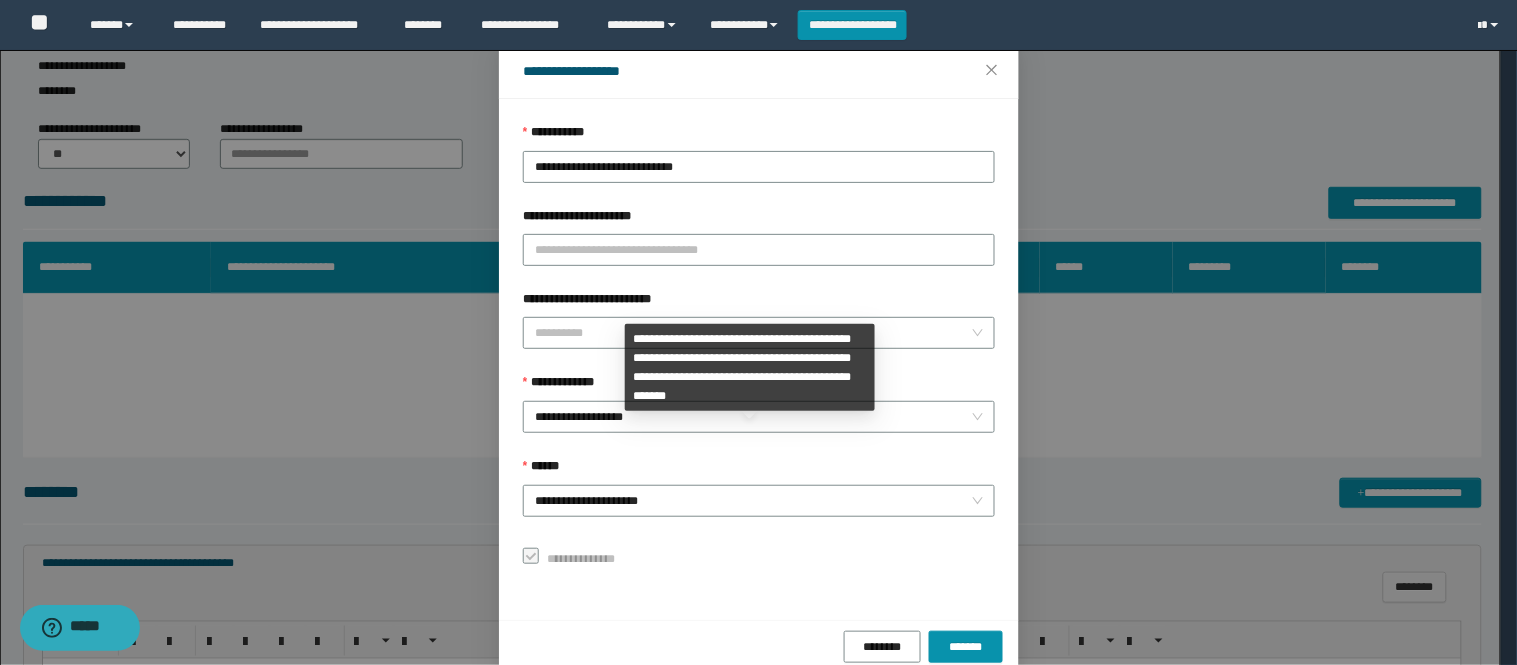 scroll, scrollTop: 87, scrollLeft: 0, axis: vertical 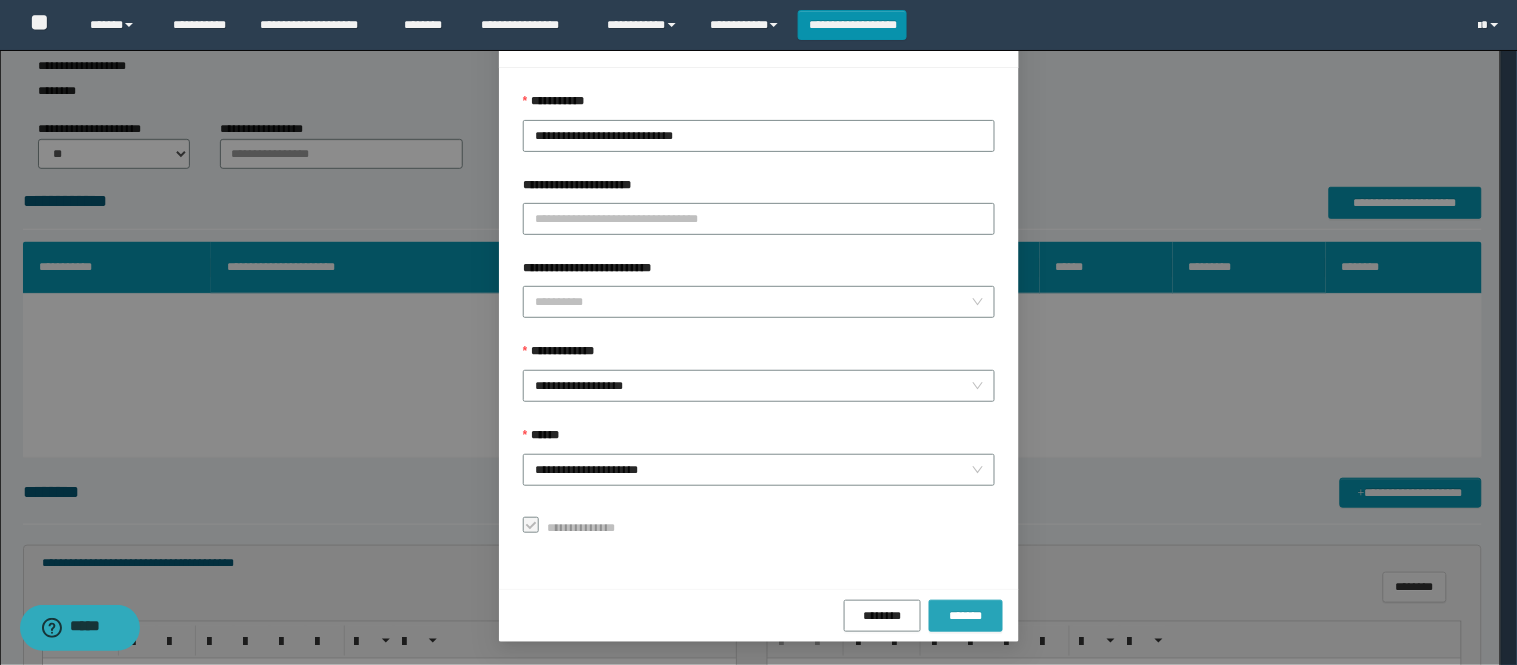 drag, startPoint x: 942, startPoint y: 616, endPoint x: 1015, endPoint y: 551, distance: 97.74457 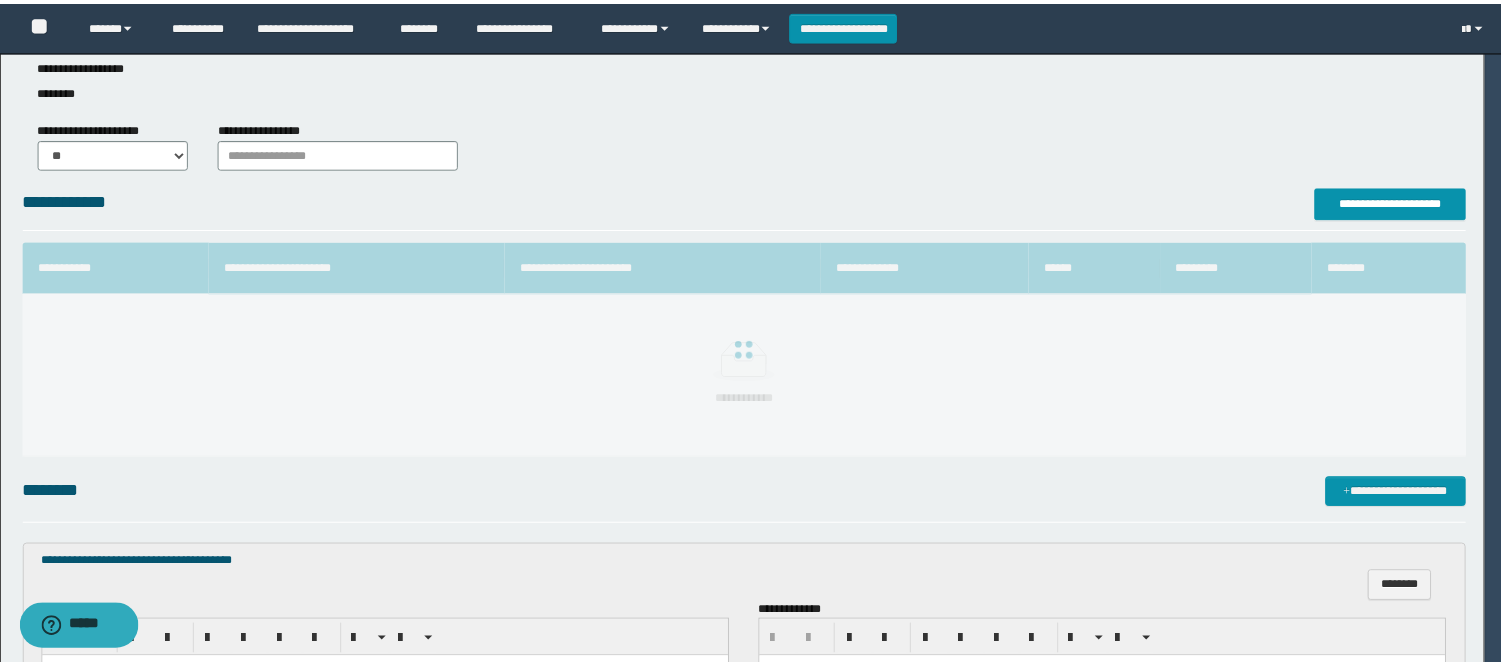 scroll, scrollTop: 41, scrollLeft: 0, axis: vertical 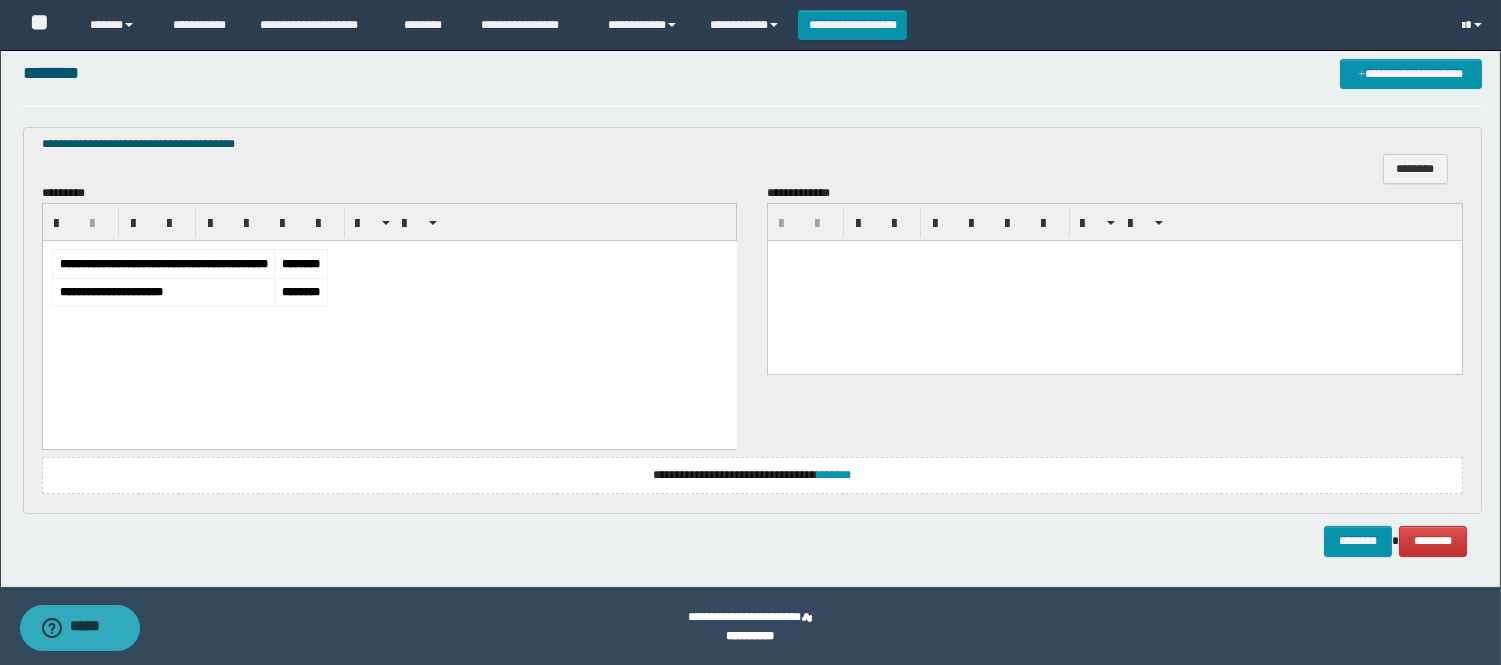click on "**********" at bounding box center (750, 16) 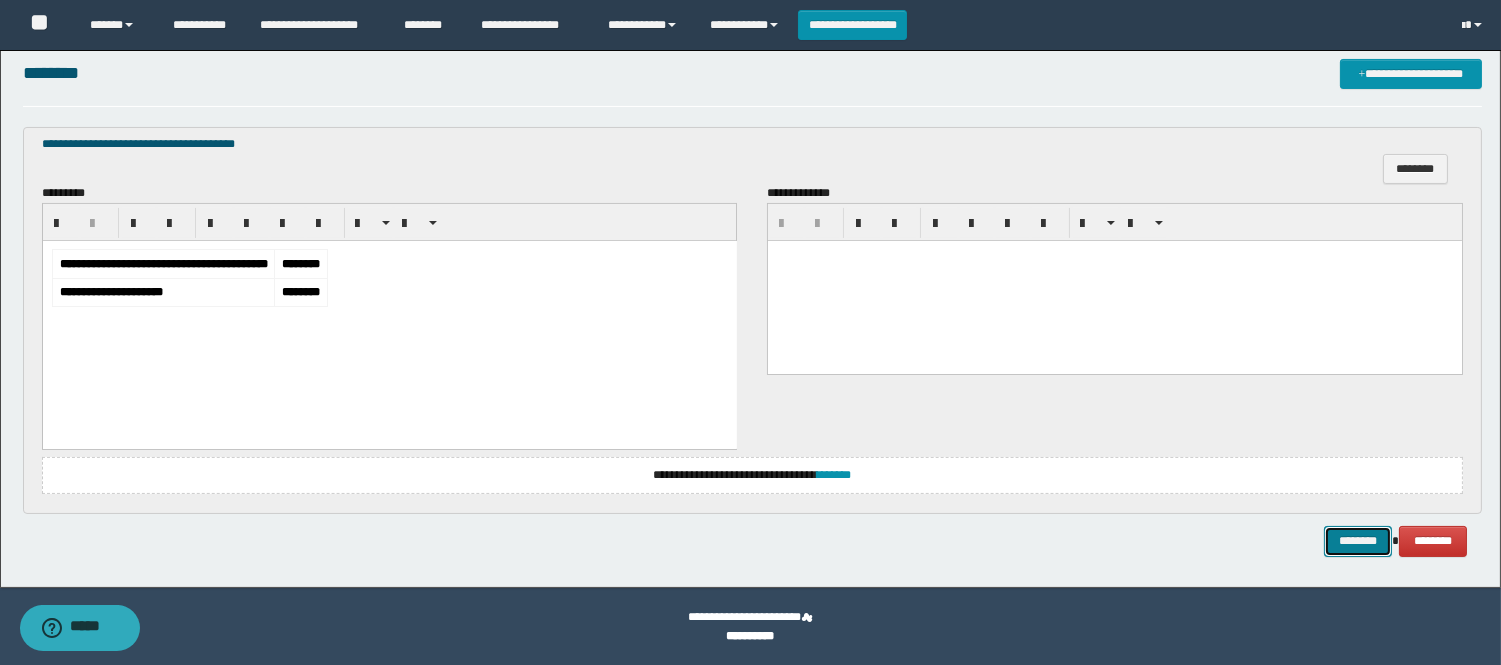 click on "********" at bounding box center (1358, 541) 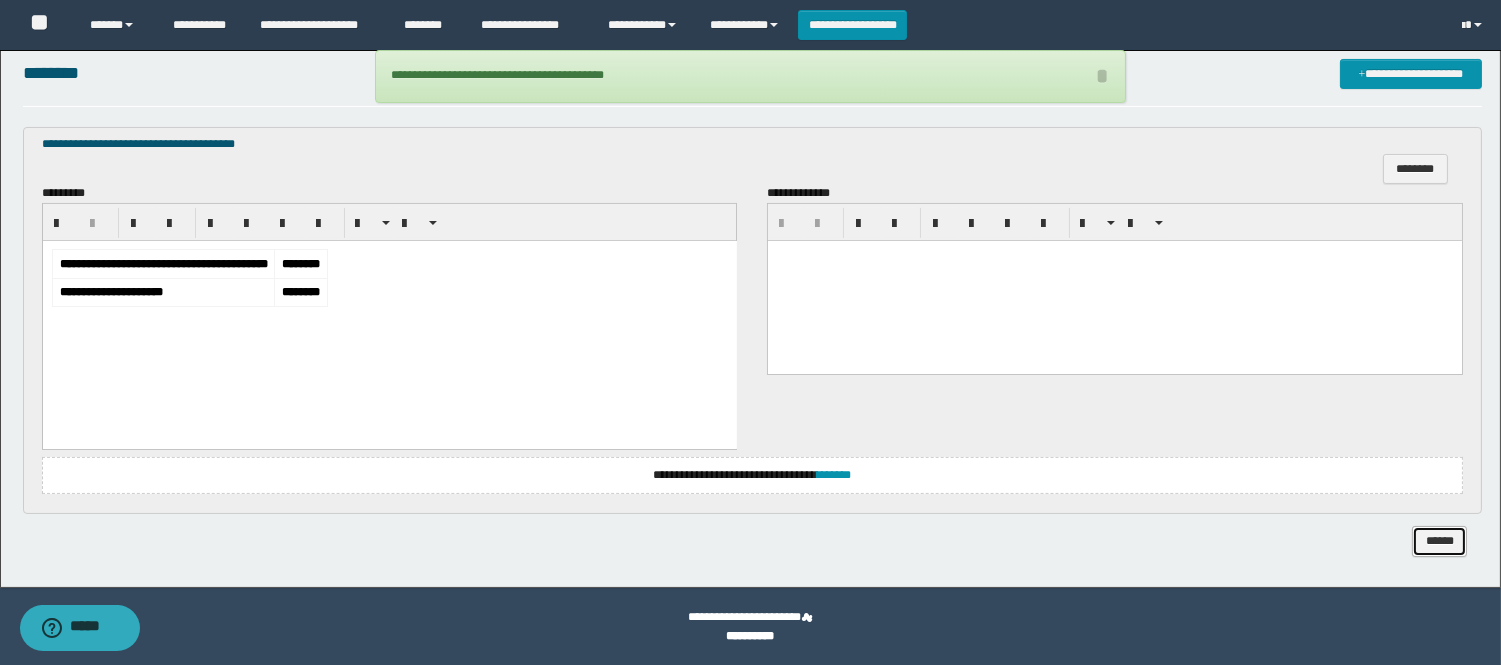 click on "******" at bounding box center (1439, 541) 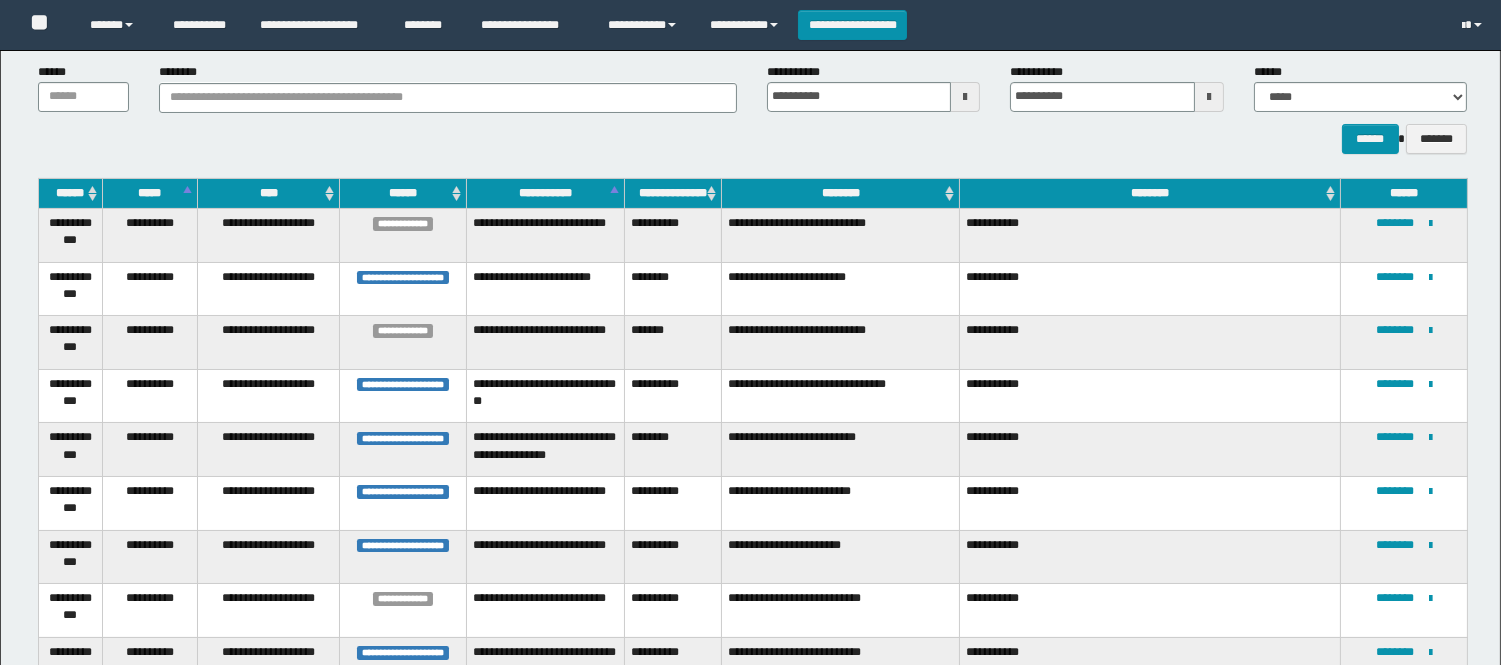 scroll, scrollTop: 293, scrollLeft: 0, axis: vertical 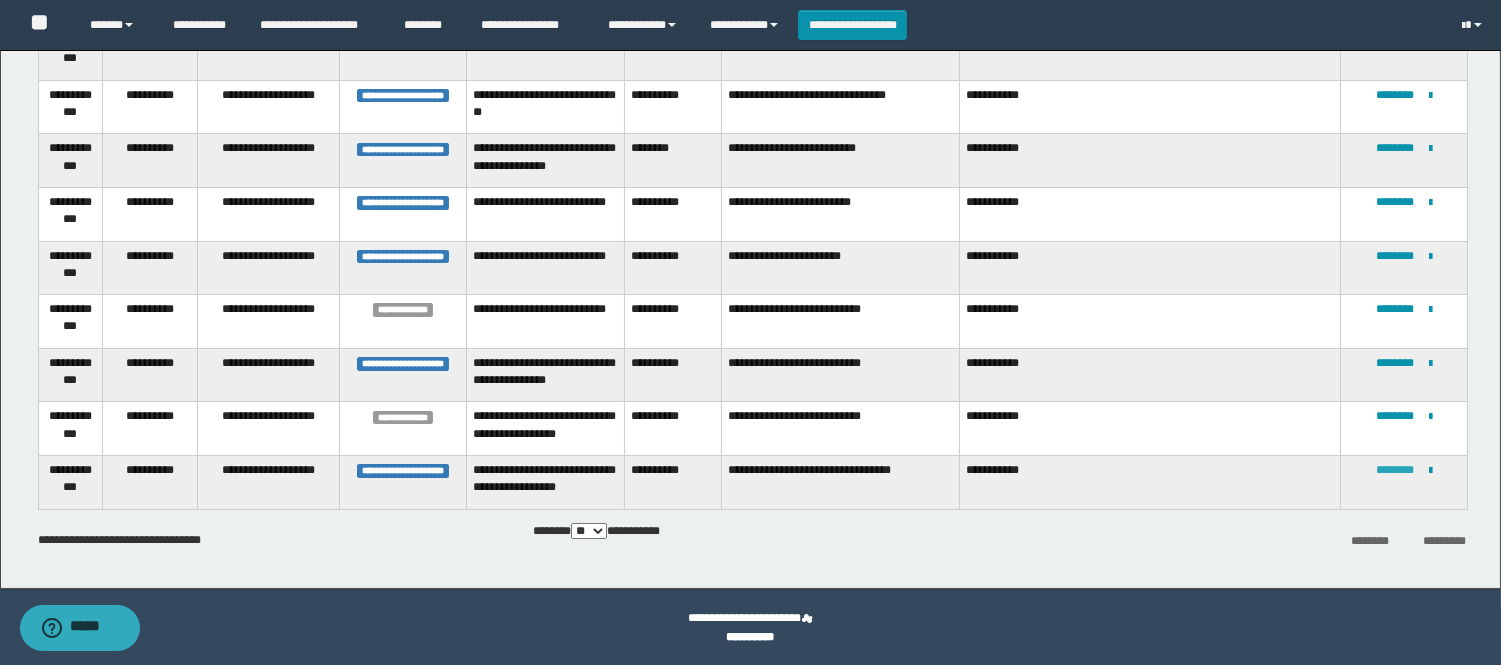 click on "********" at bounding box center (1395, 470) 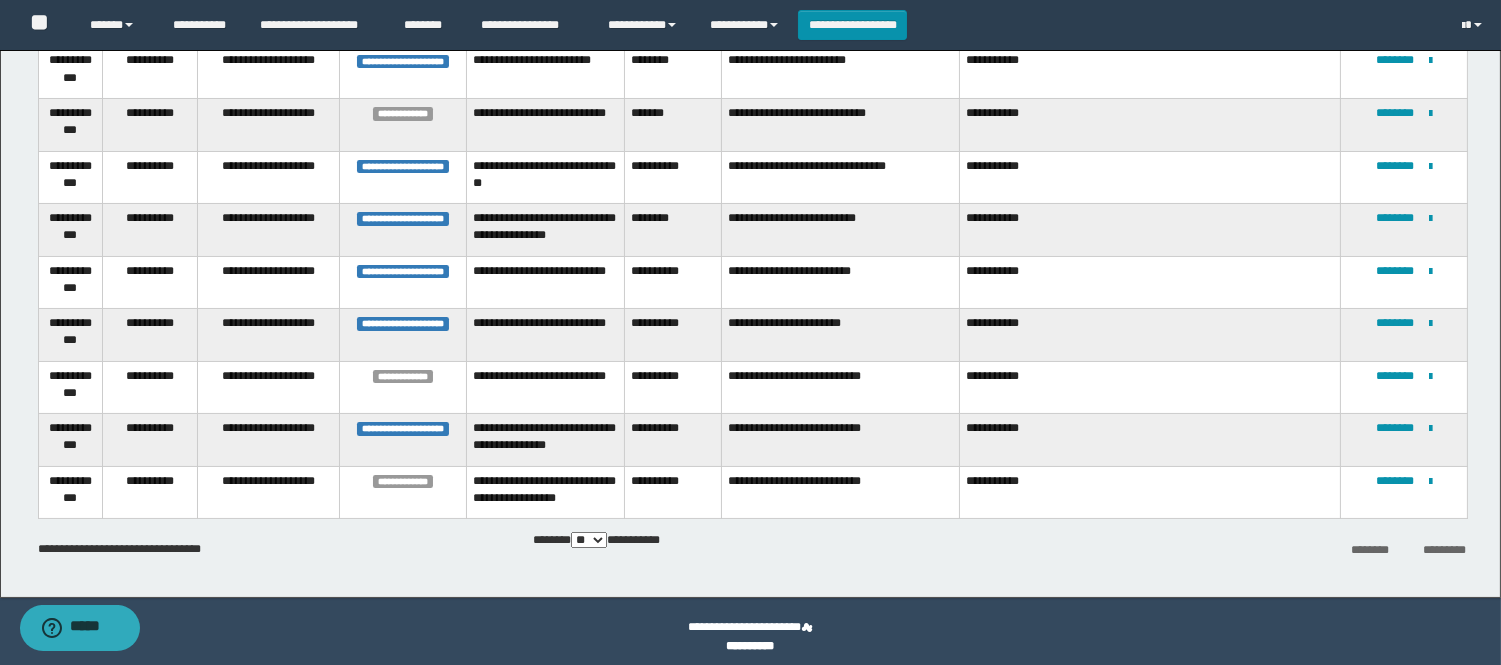 scroll, scrollTop: 343, scrollLeft: 0, axis: vertical 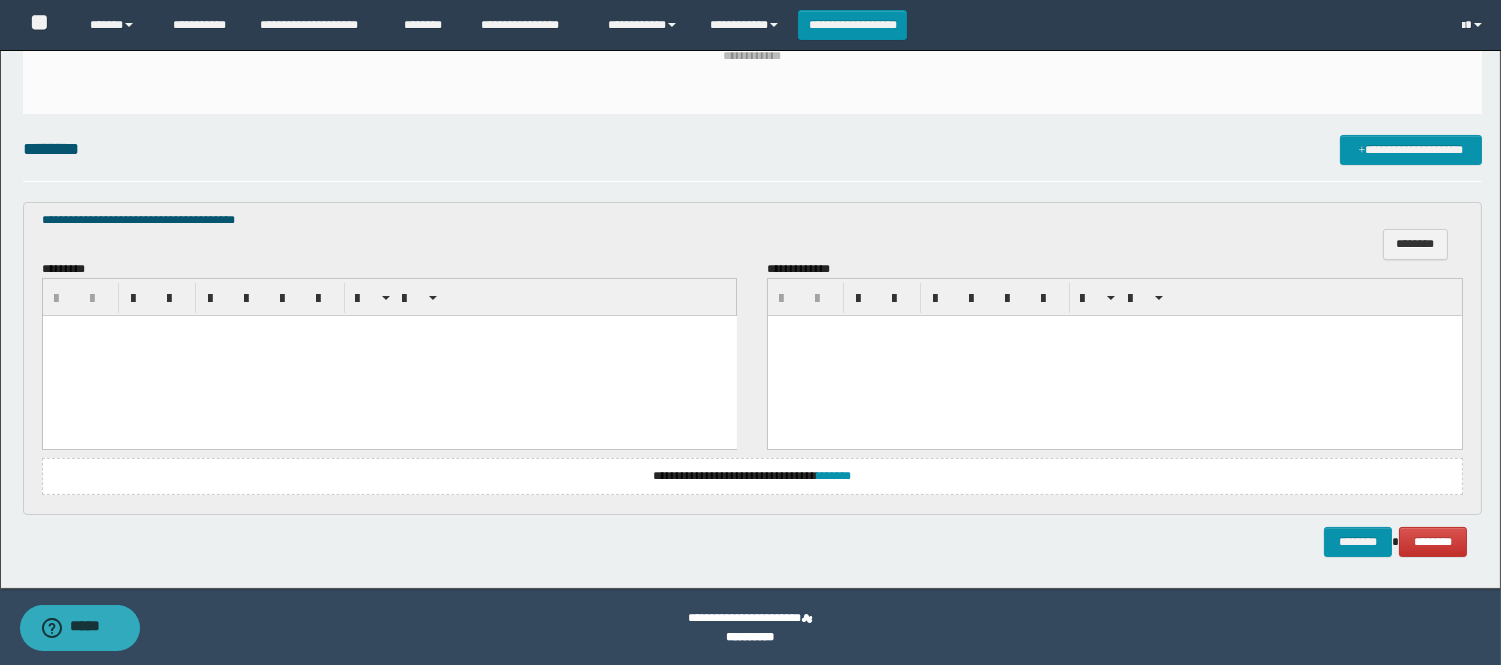 click at bounding box center (389, 356) 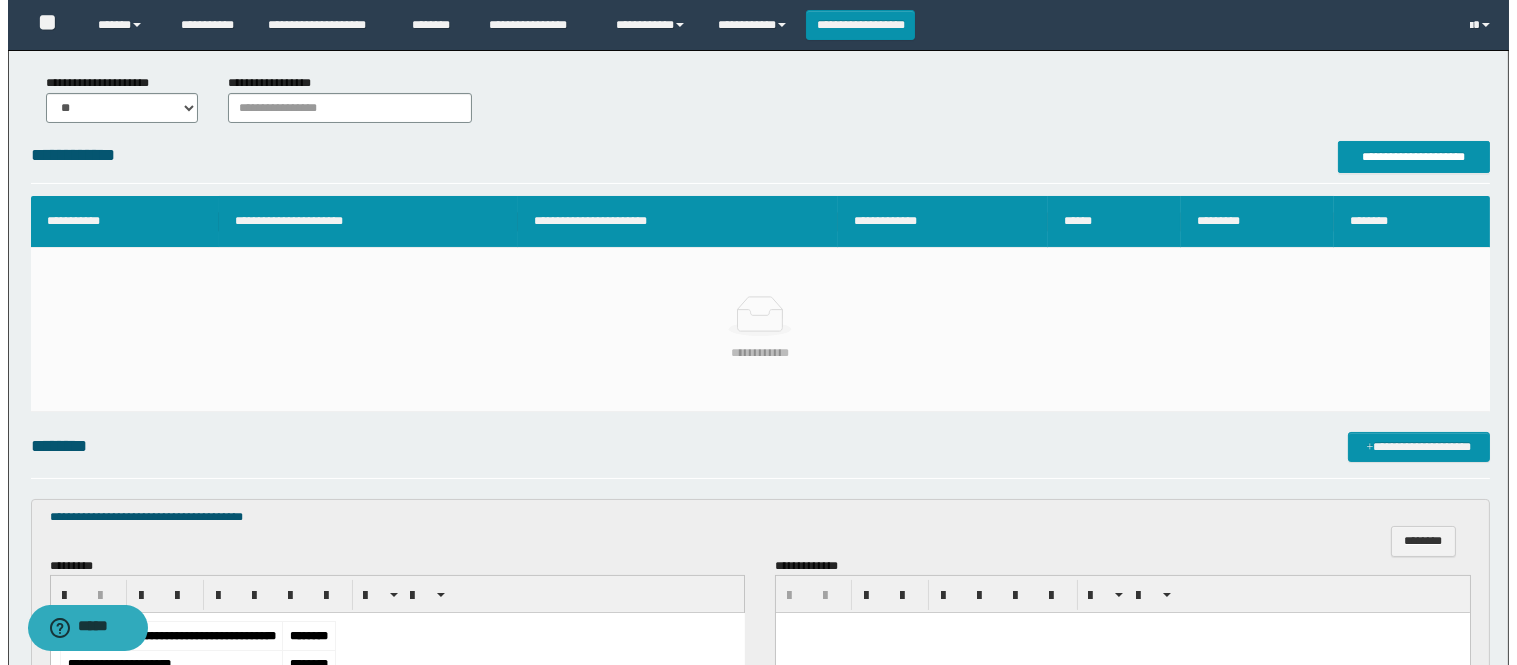 scroll, scrollTop: 232, scrollLeft: 0, axis: vertical 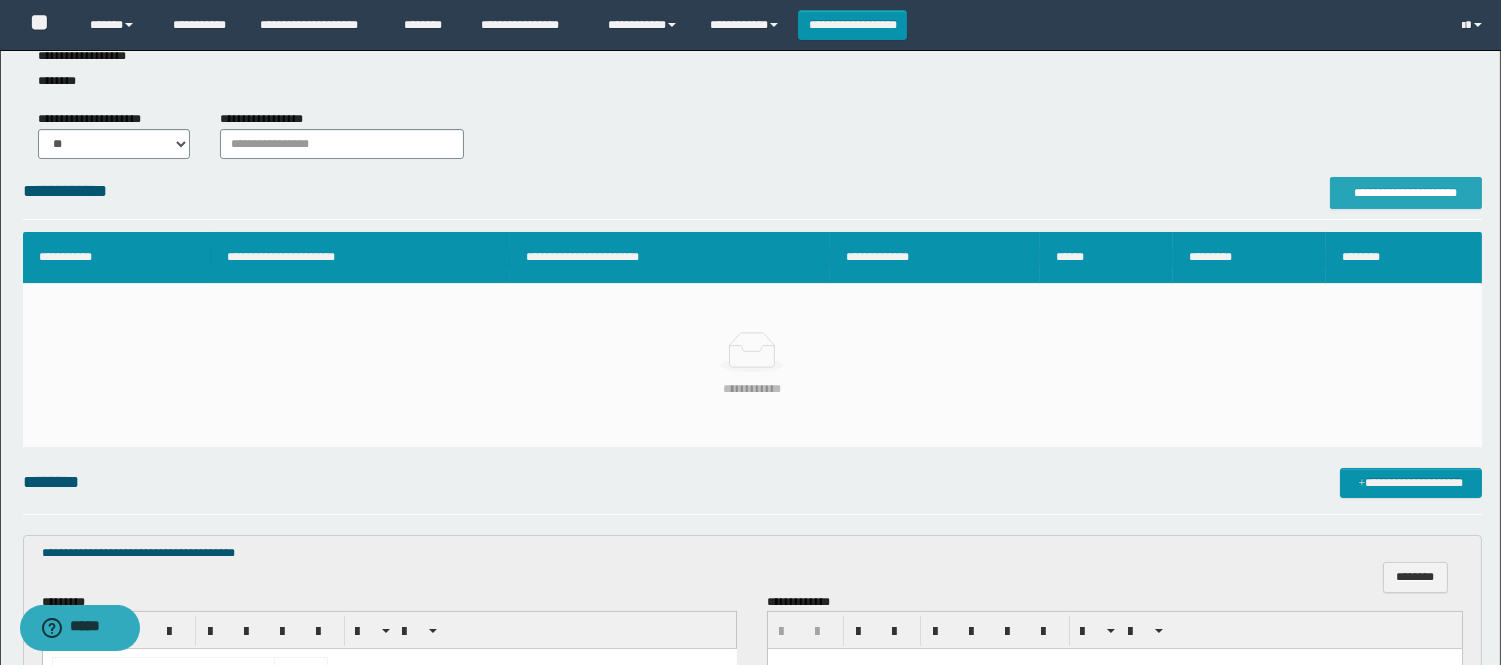 click on "**********" at bounding box center (1406, 193) 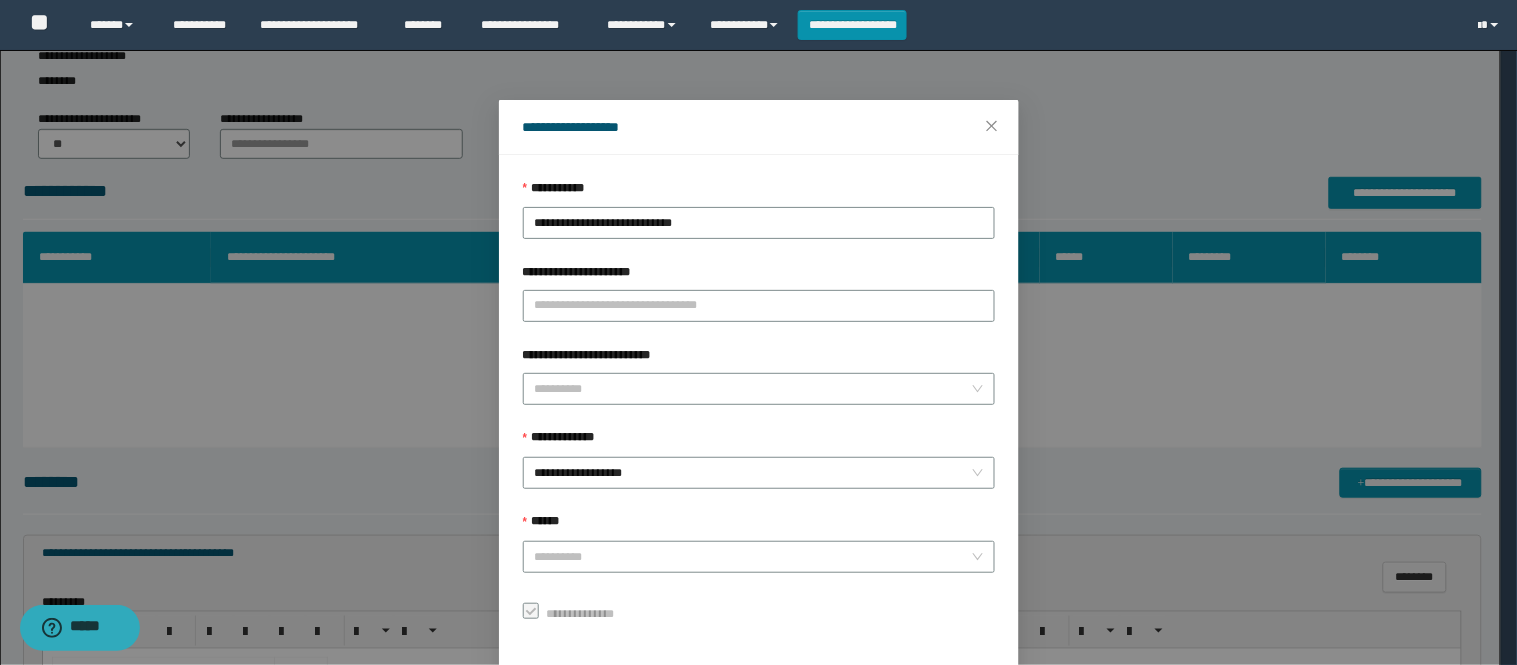 scroll, scrollTop: 87, scrollLeft: 0, axis: vertical 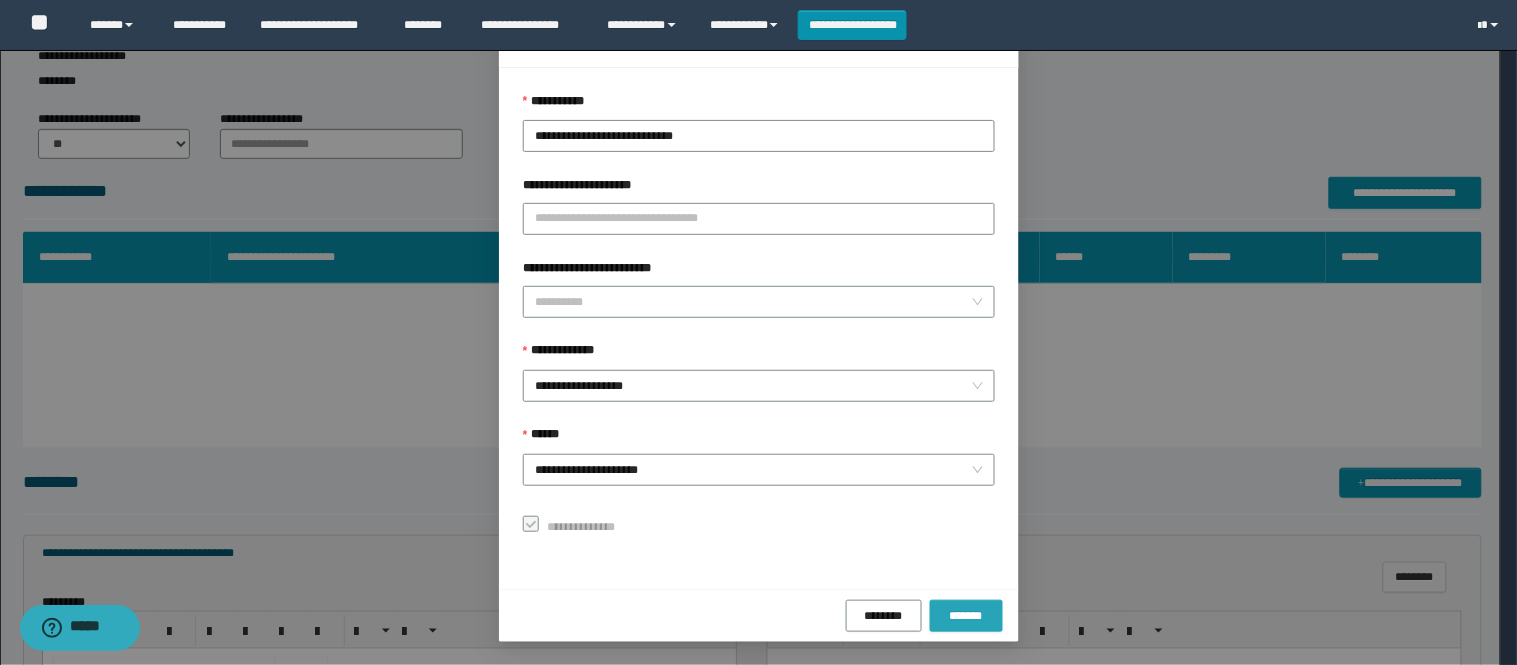 click on "*******" at bounding box center [966, 616] 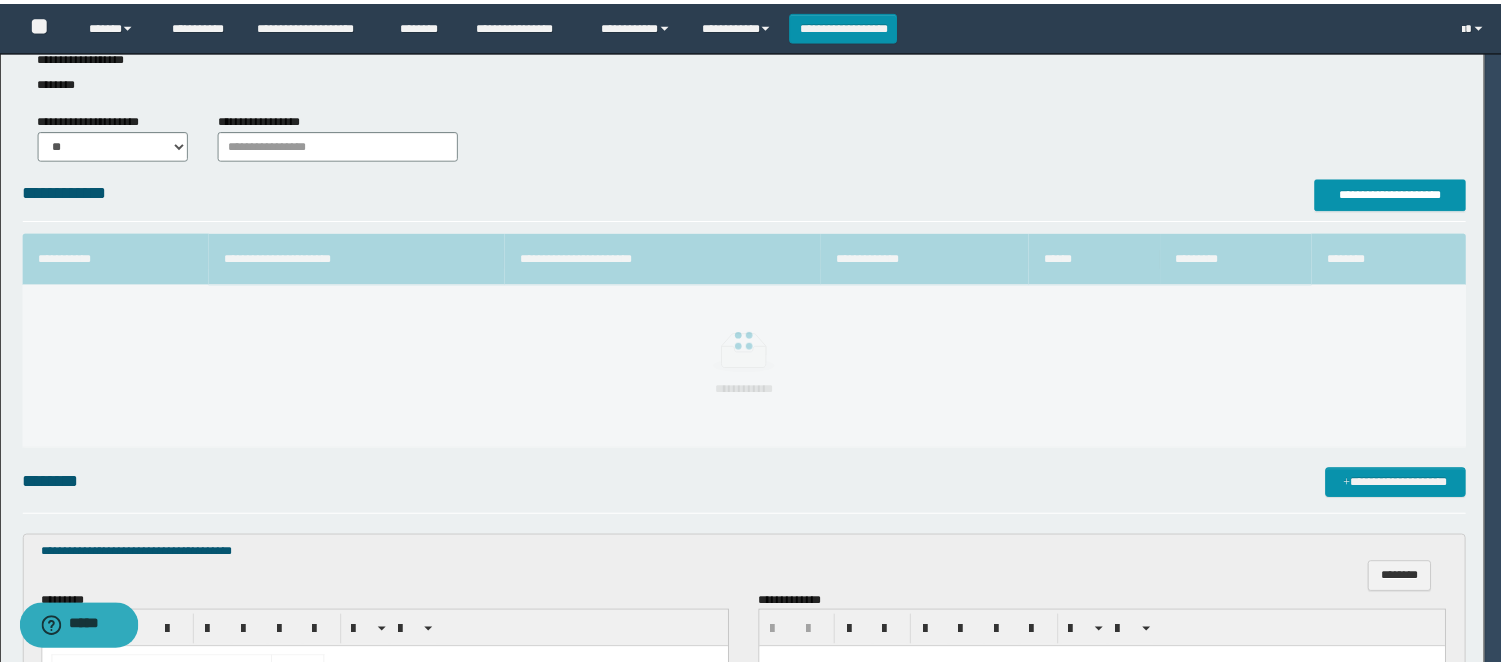 scroll, scrollTop: 41, scrollLeft: 0, axis: vertical 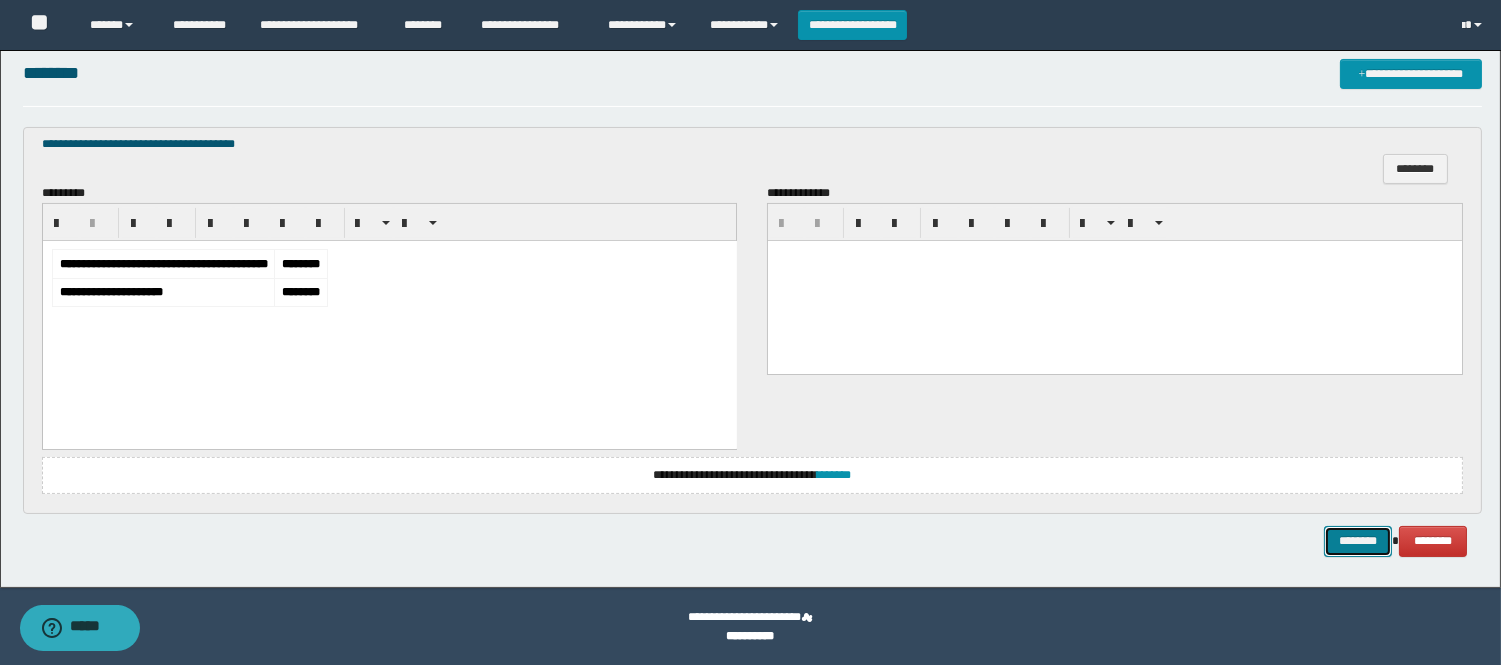 click on "********" at bounding box center (1358, 541) 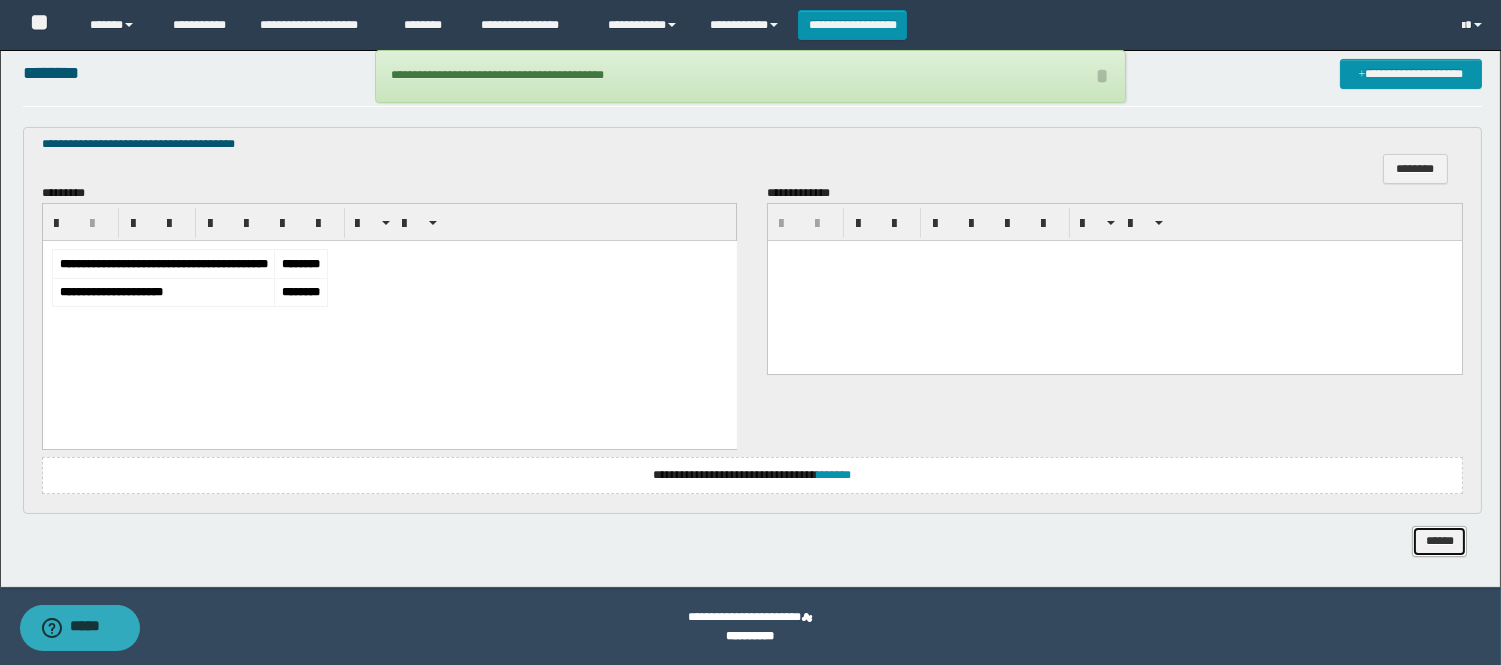 click on "******" at bounding box center [1439, 541] 